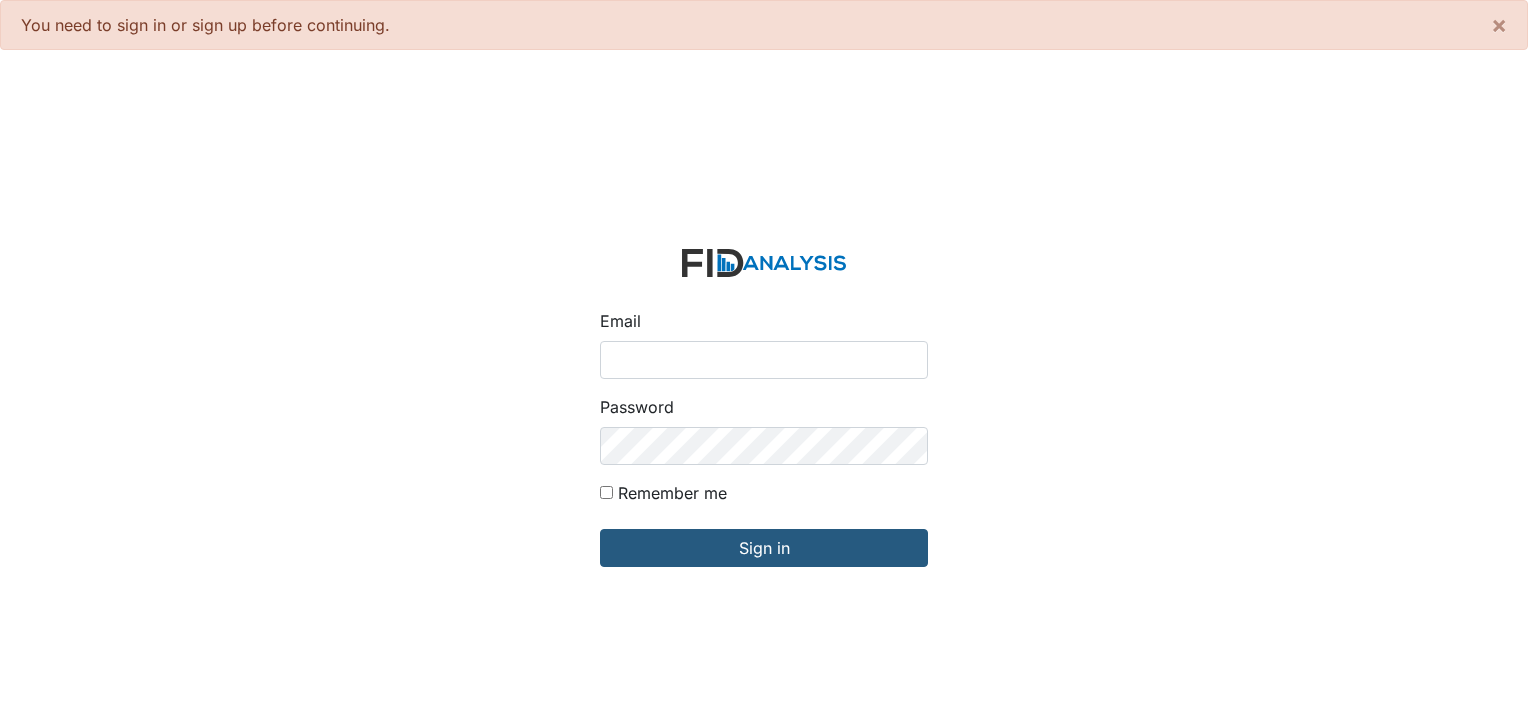 scroll, scrollTop: 0, scrollLeft: 0, axis: both 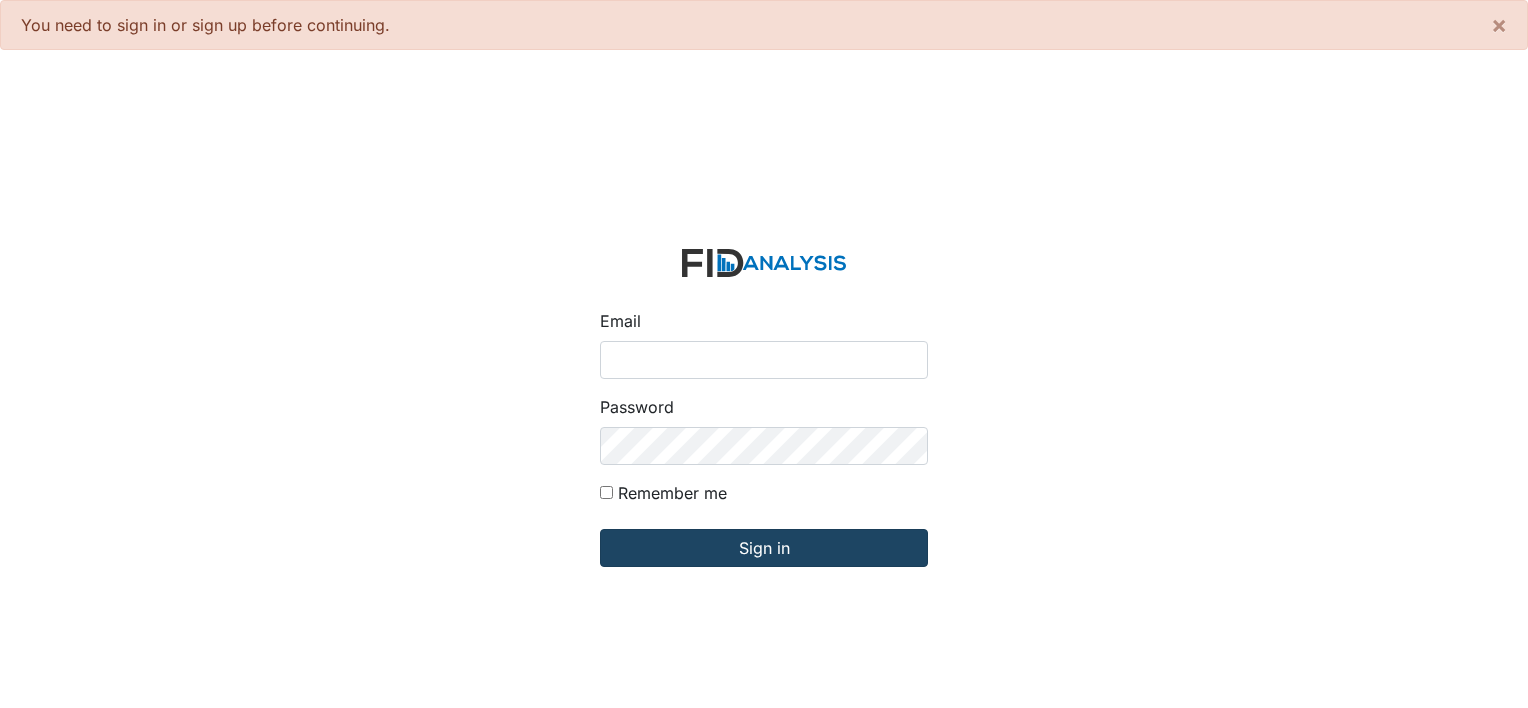 type on "[PERSON_NAME][EMAIL_ADDRESS][DOMAIN_NAME]" 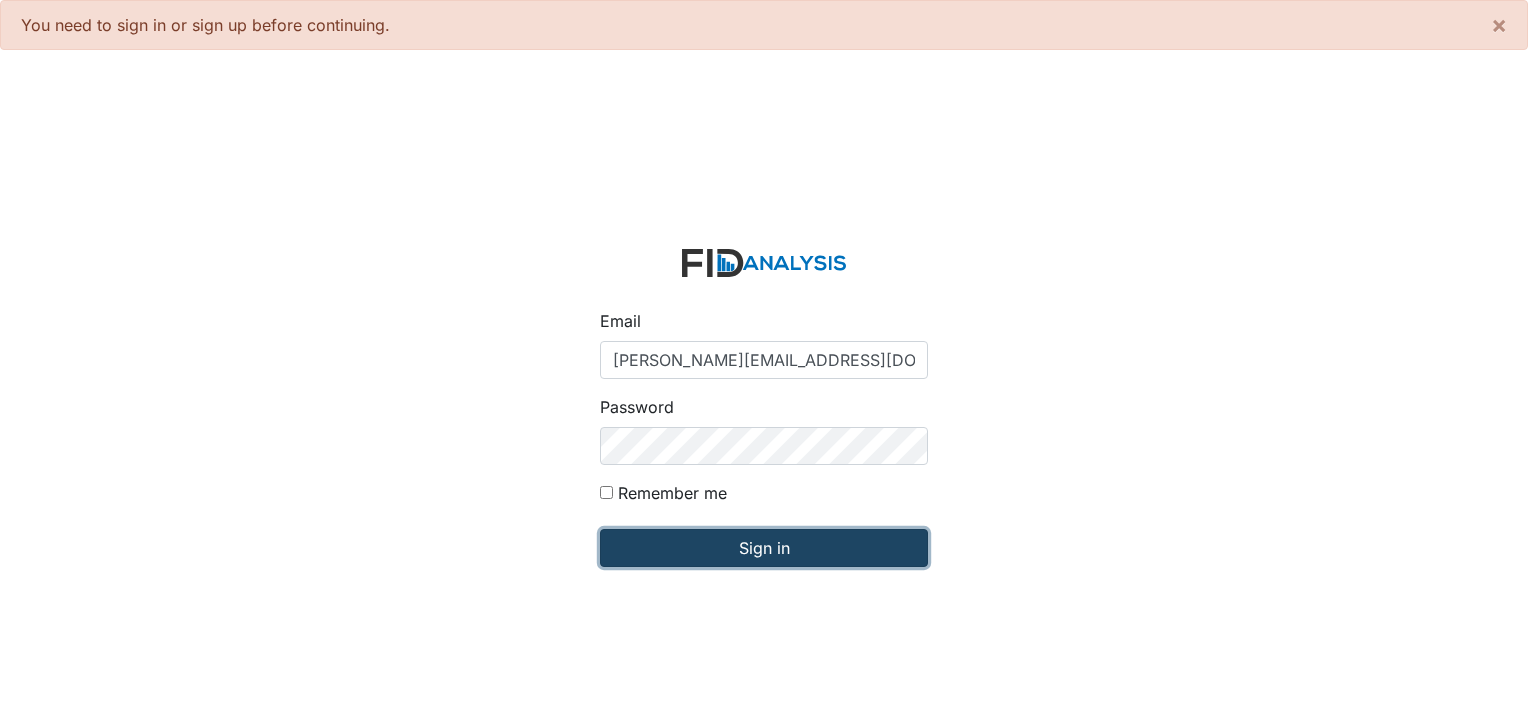click on "Sign in" at bounding box center [764, 548] 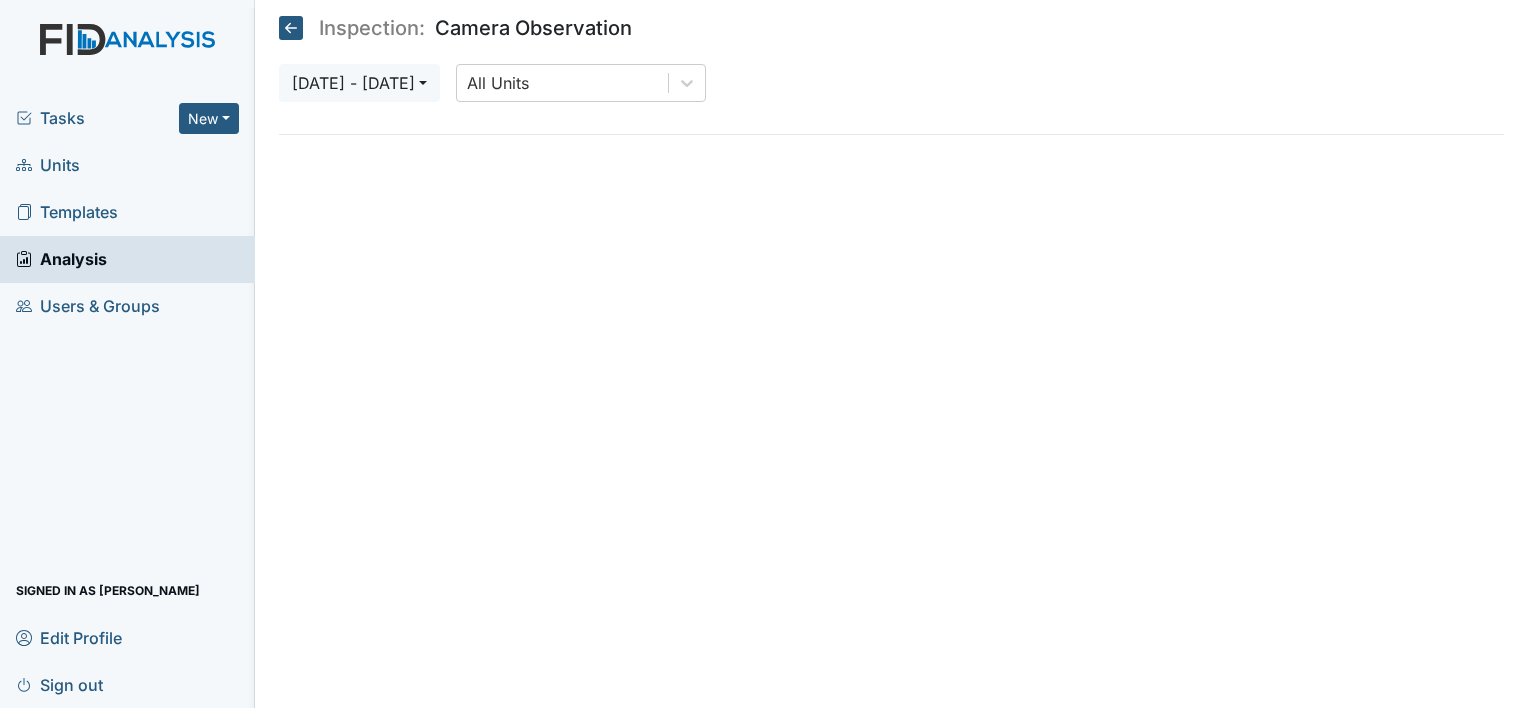 scroll, scrollTop: 0, scrollLeft: 0, axis: both 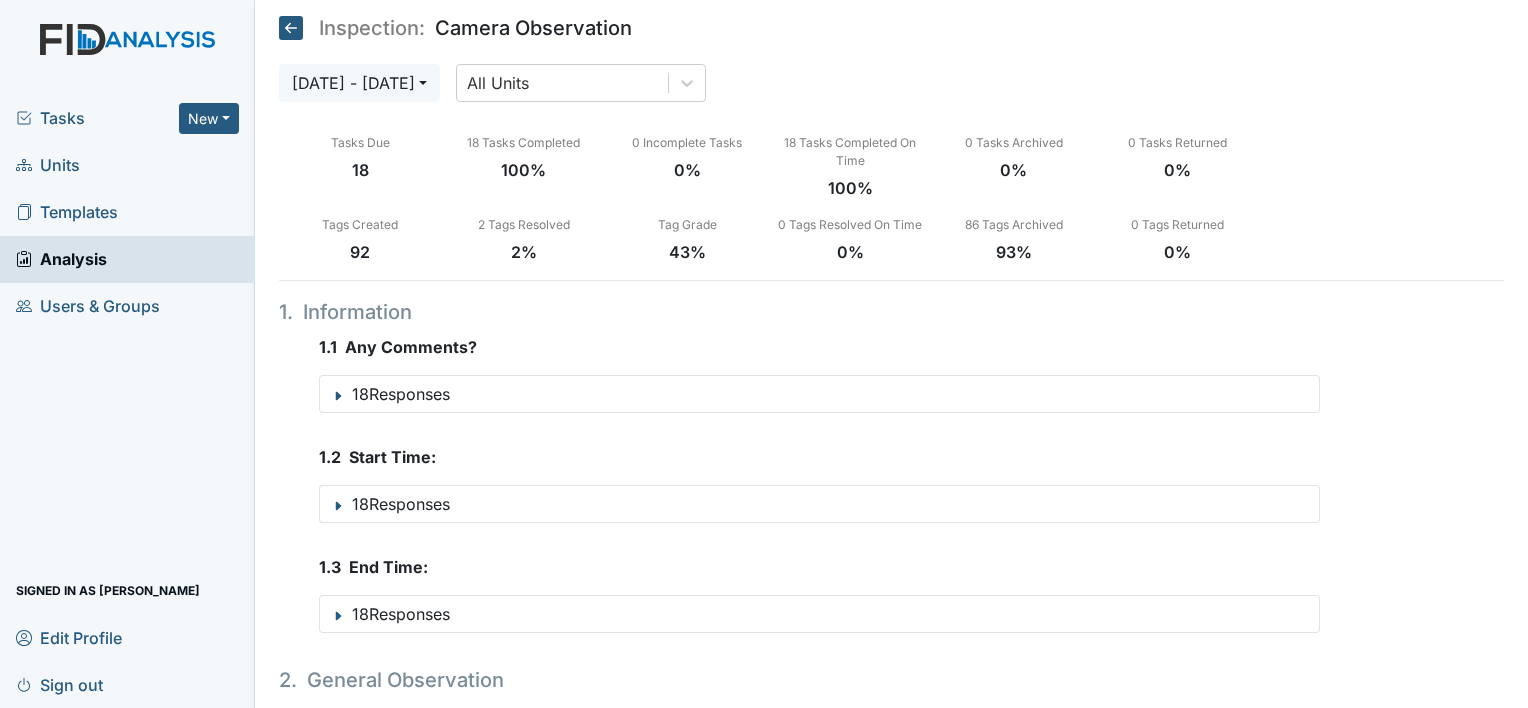 click on "Units" at bounding box center (48, 165) 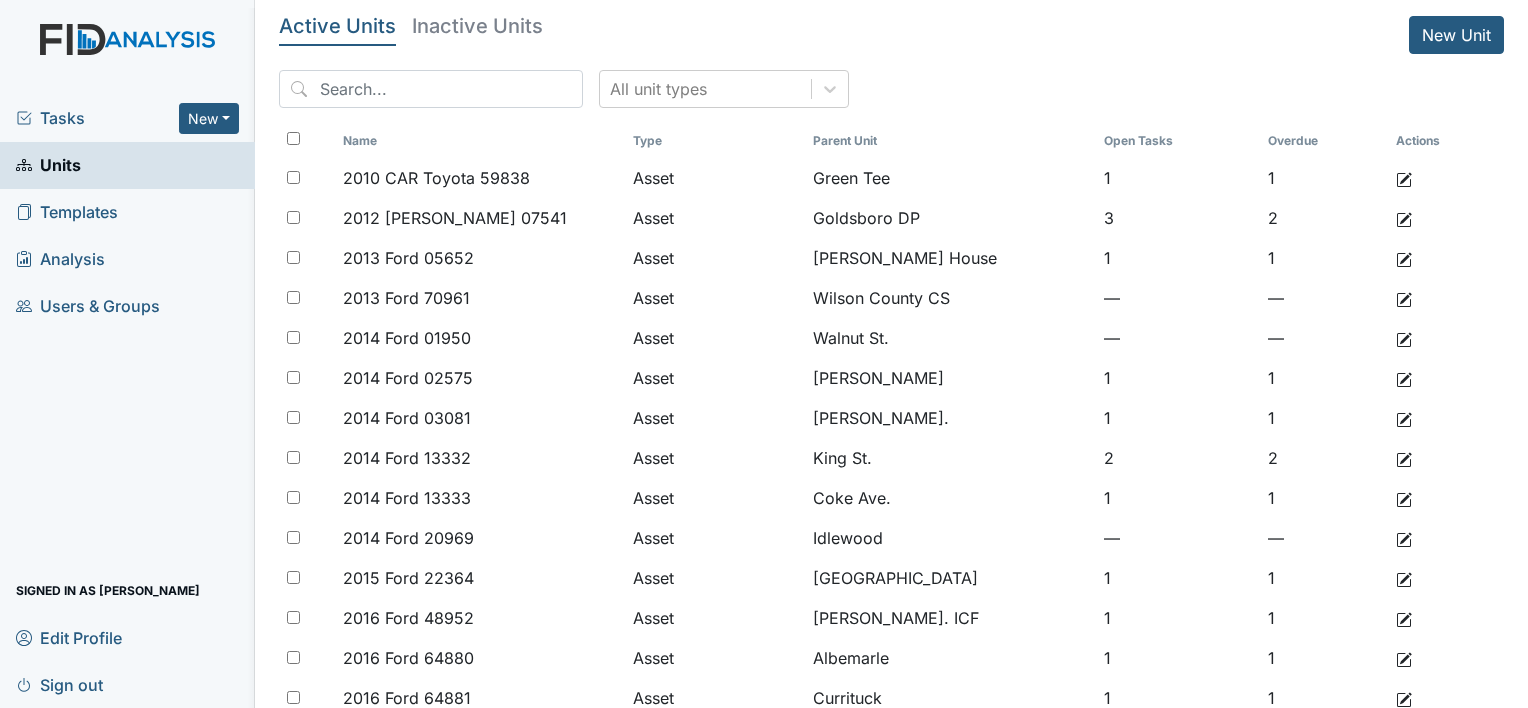 scroll, scrollTop: 0, scrollLeft: 0, axis: both 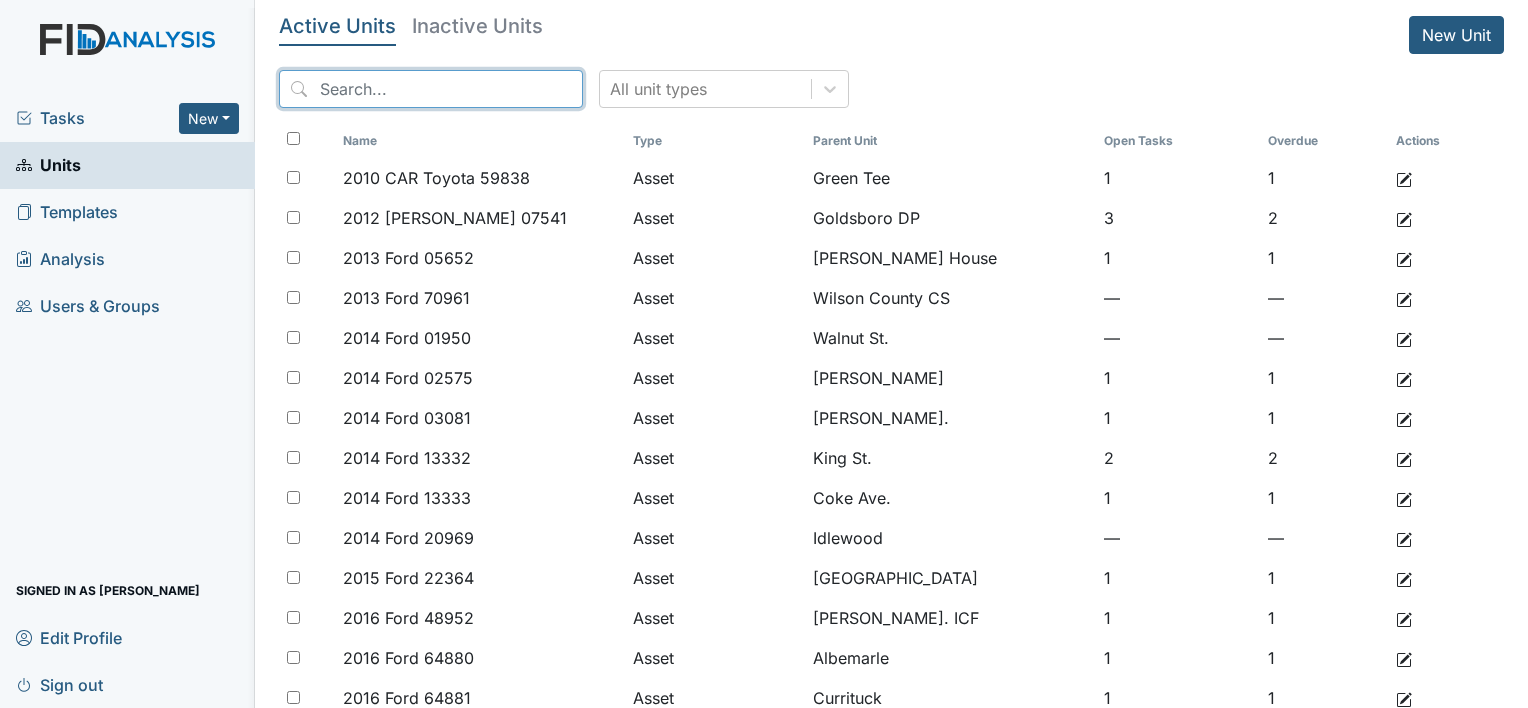 click at bounding box center [431, 89] 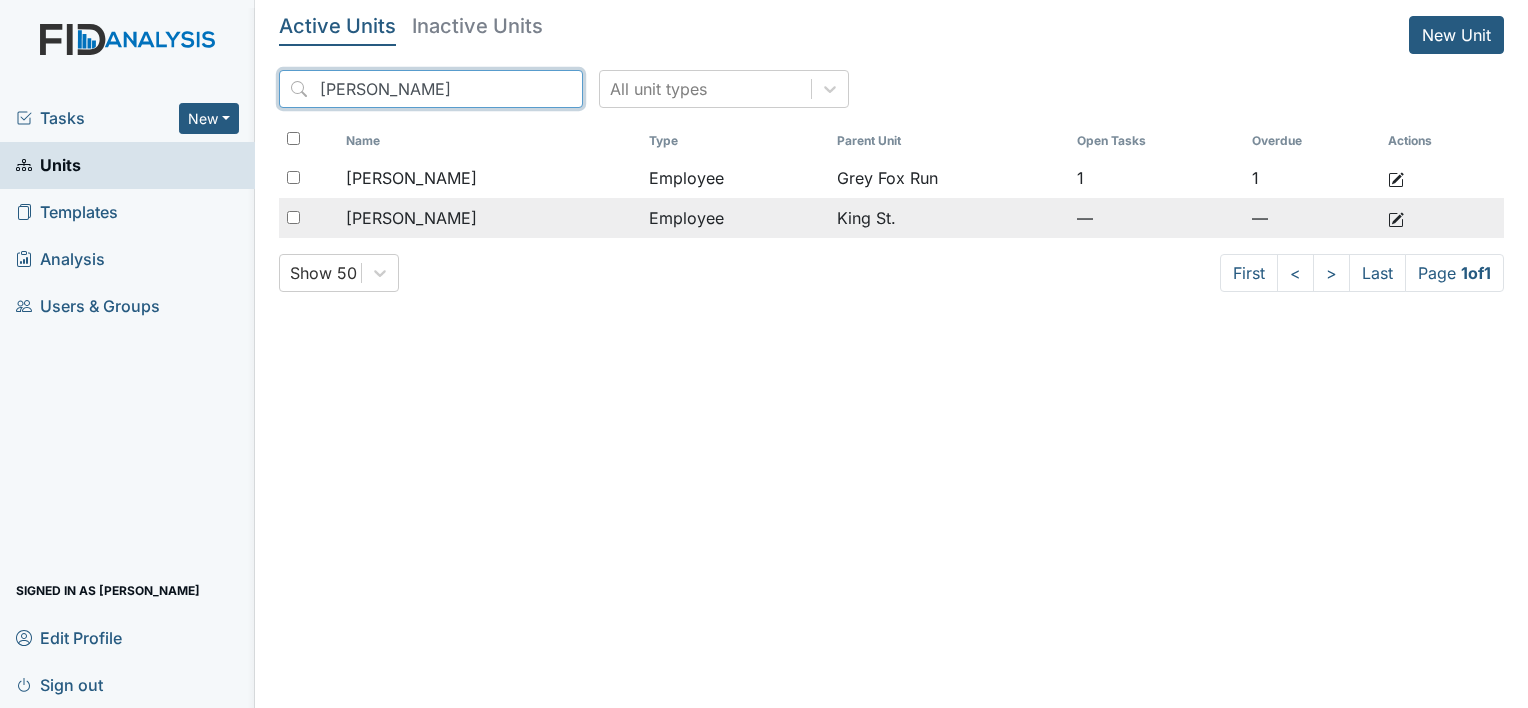 type on "jere" 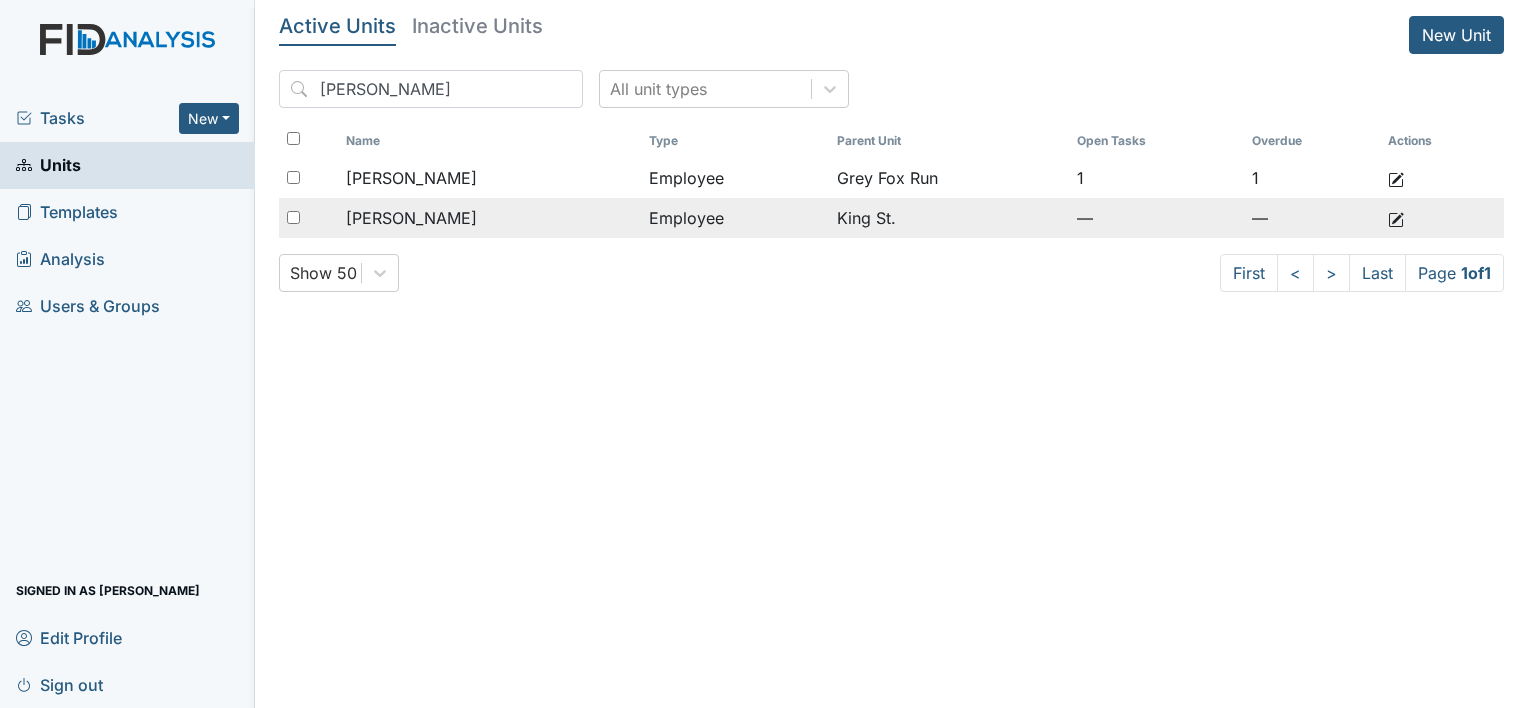 click on "[PERSON_NAME]" at bounding box center (411, 218) 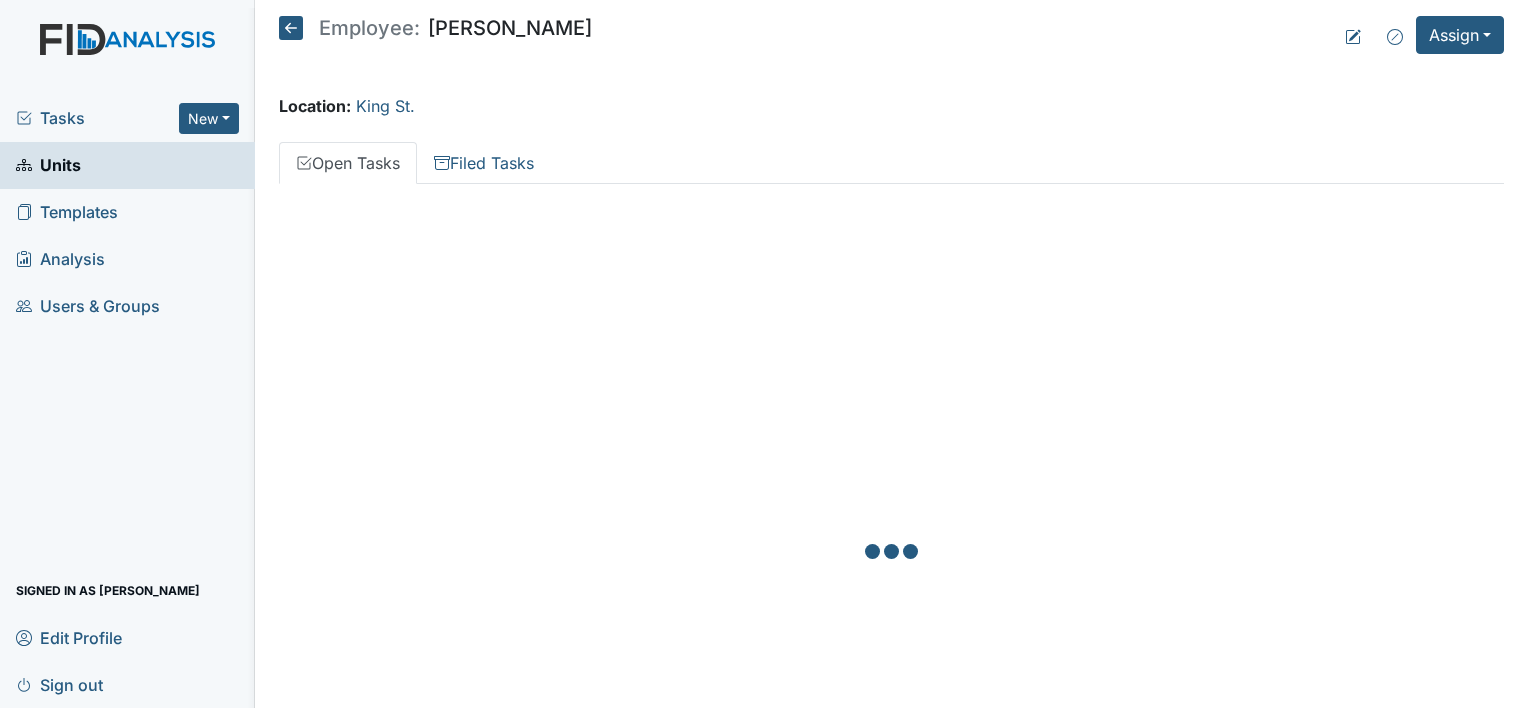 scroll, scrollTop: 0, scrollLeft: 0, axis: both 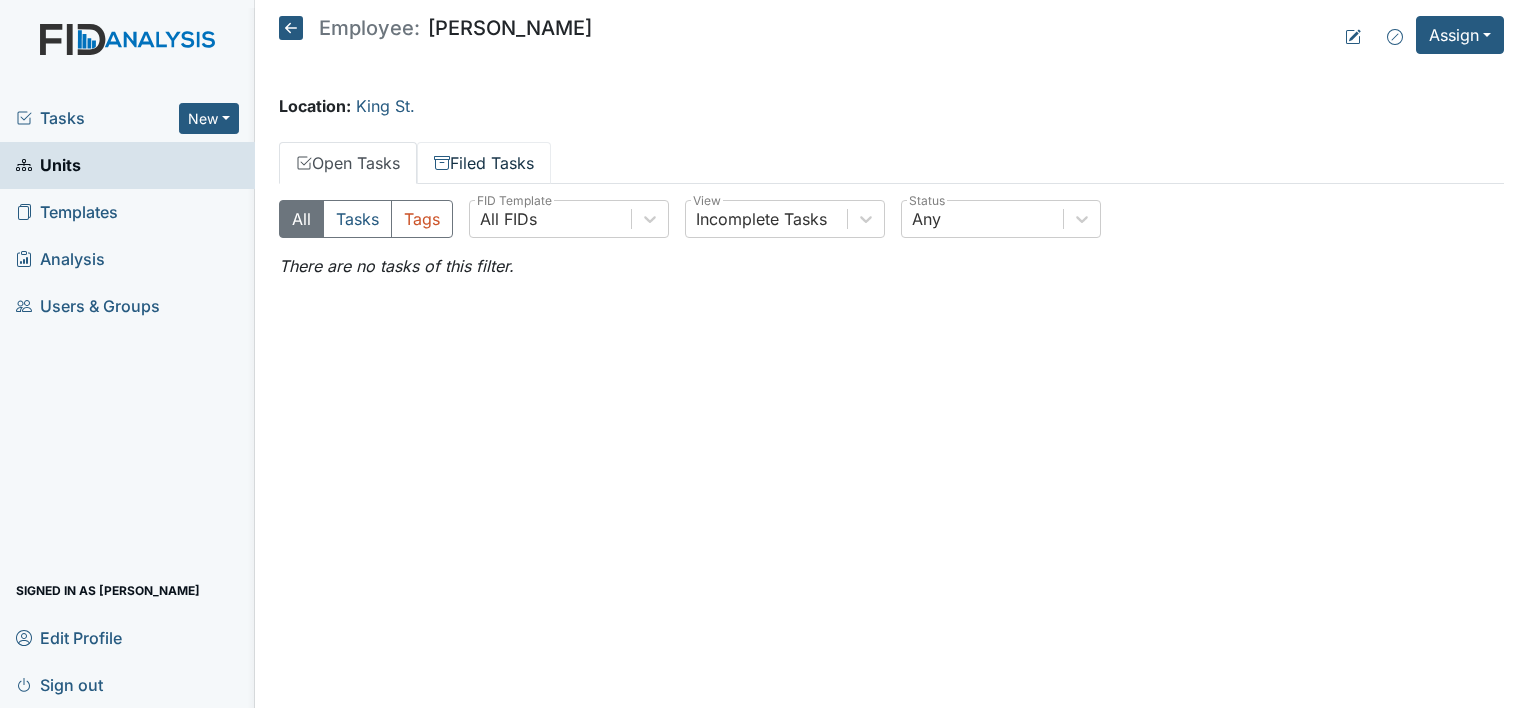 click on "Filed Tasks" at bounding box center [484, 163] 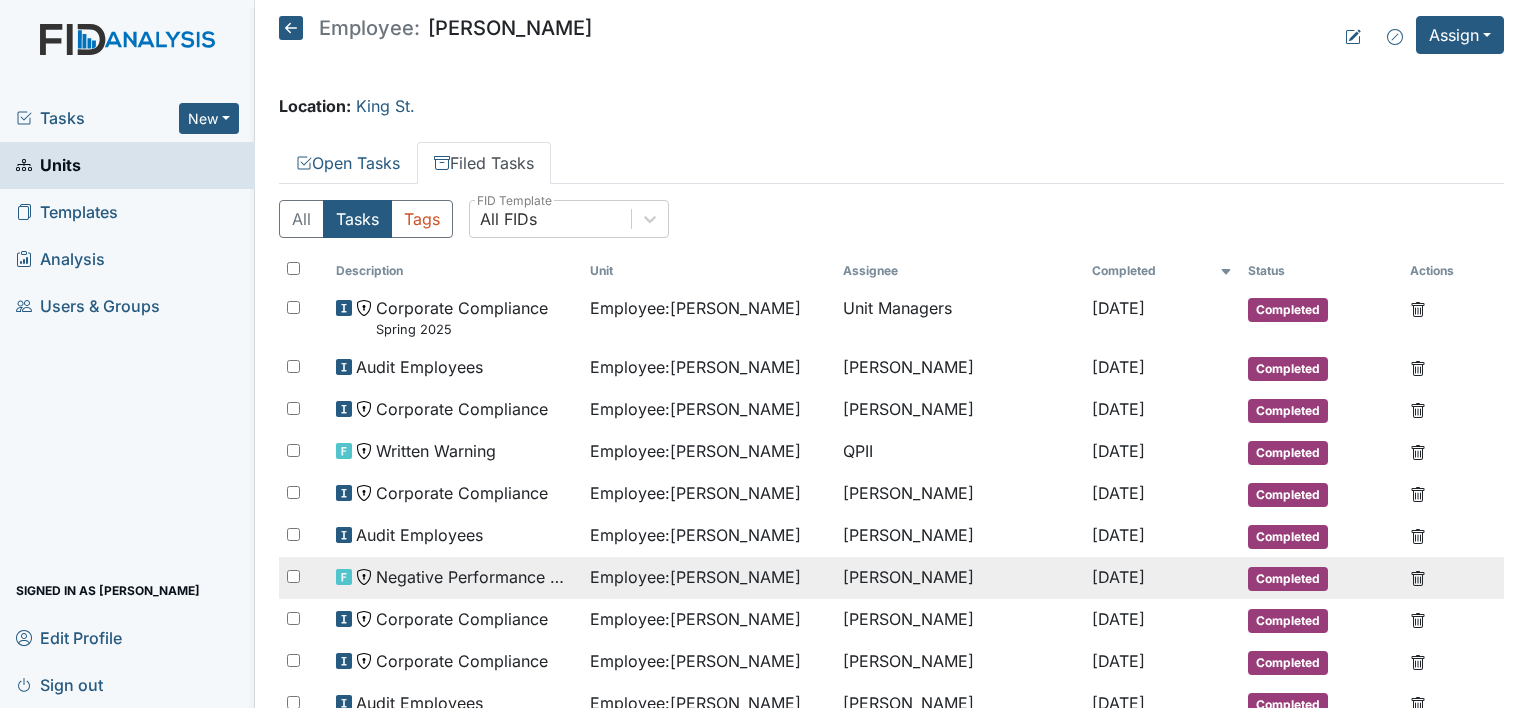 click on "Employee :  Rera, Jeremy" at bounding box center (695, 577) 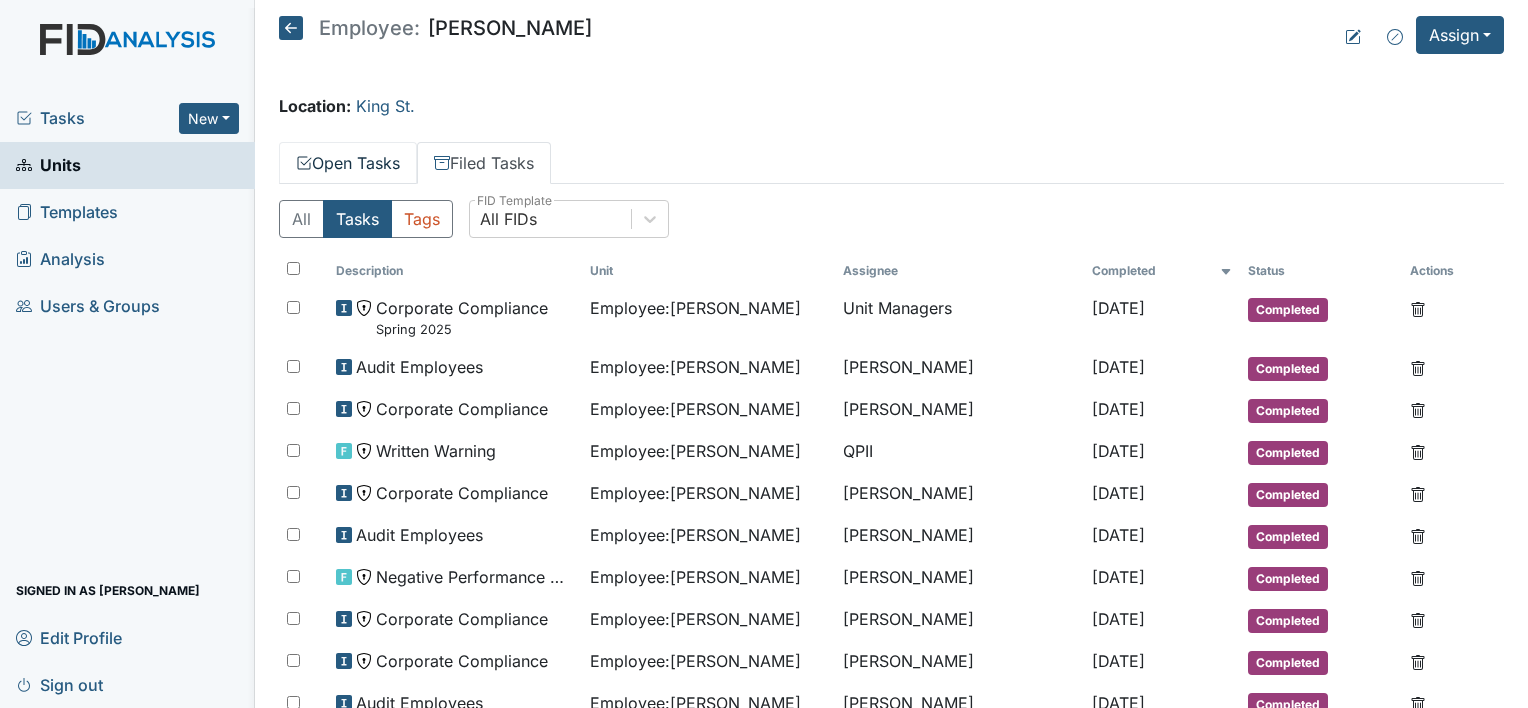 click on "Open Tasks" at bounding box center [348, 163] 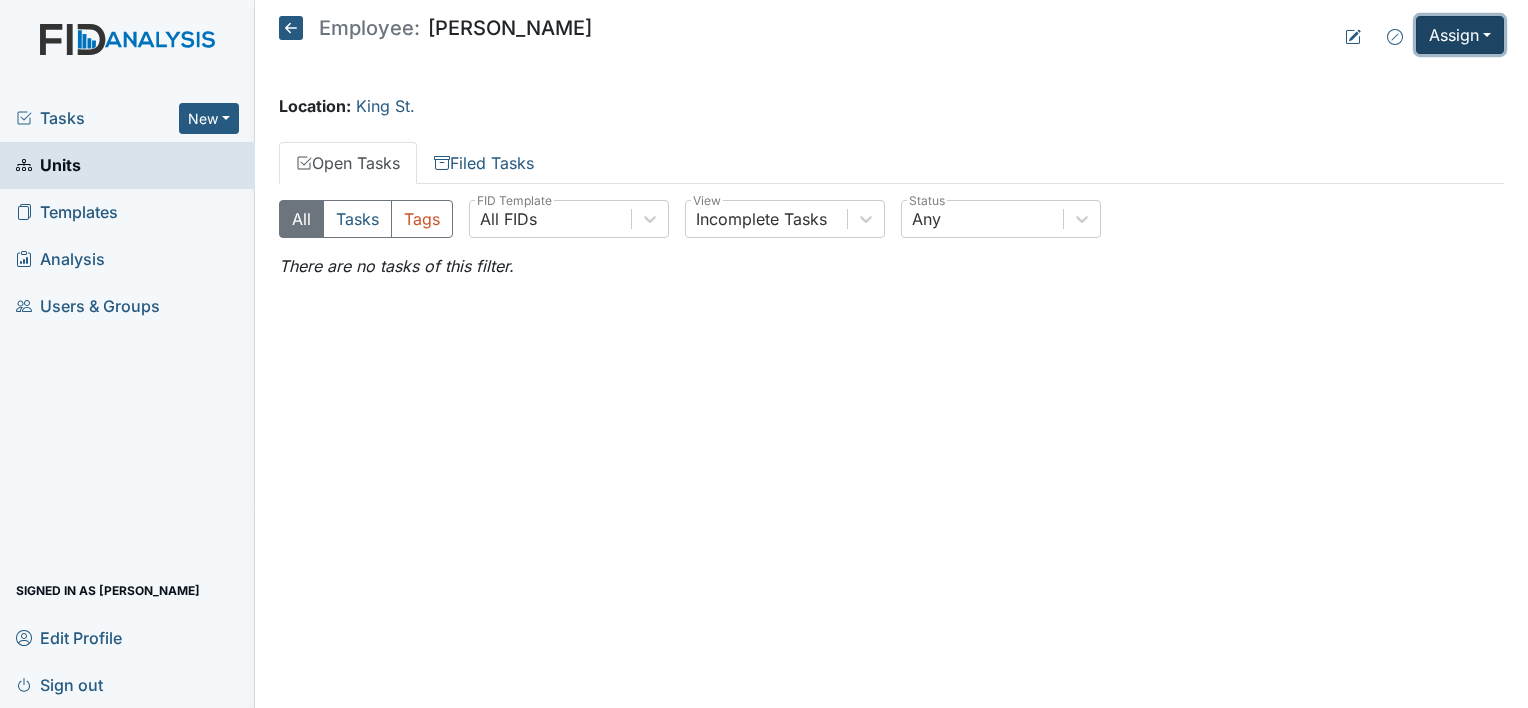 click on "Assign" at bounding box center [1460, 35] 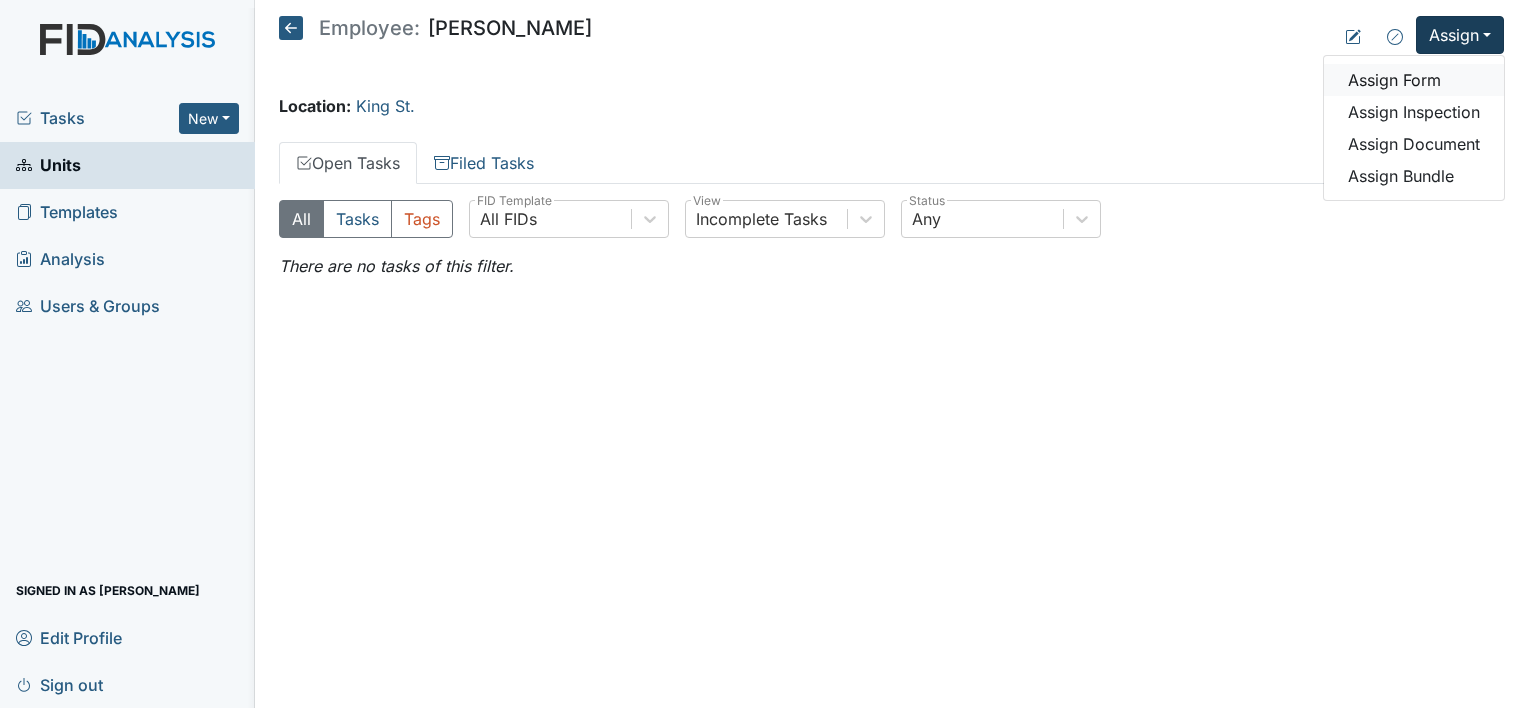 click on "Assign Form" at bounding box center (1414, 80) 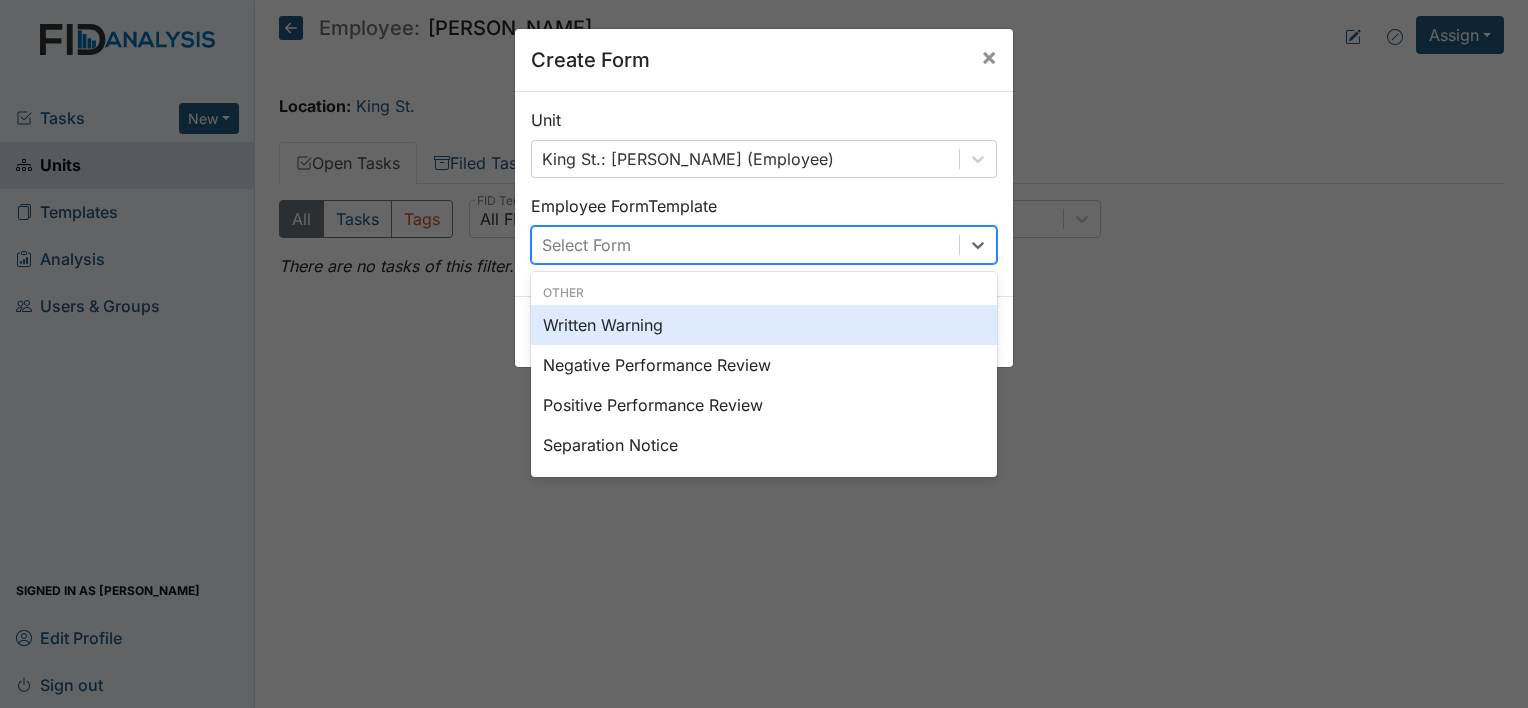 click on "Select Form" at bounding box center (745, 245) 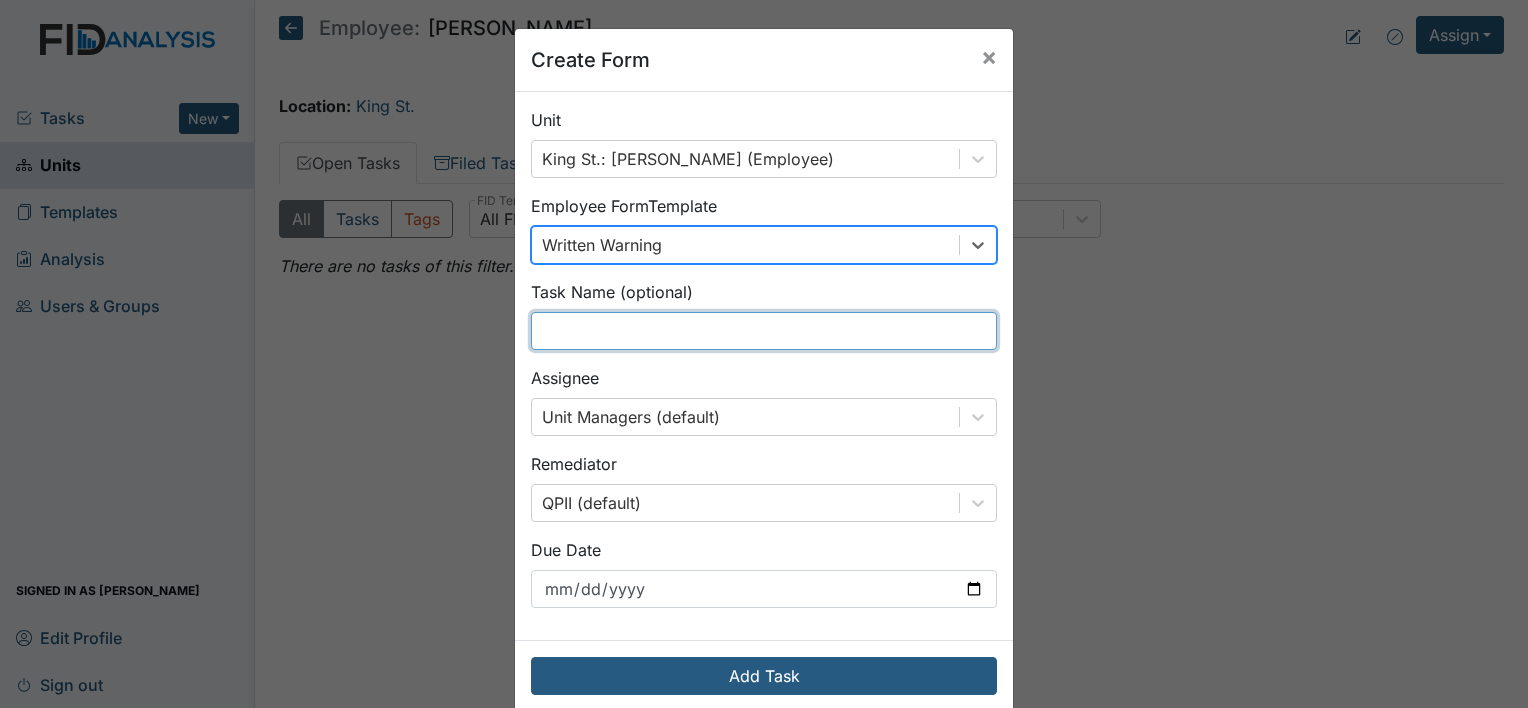 click at bounding box center [764, 331] 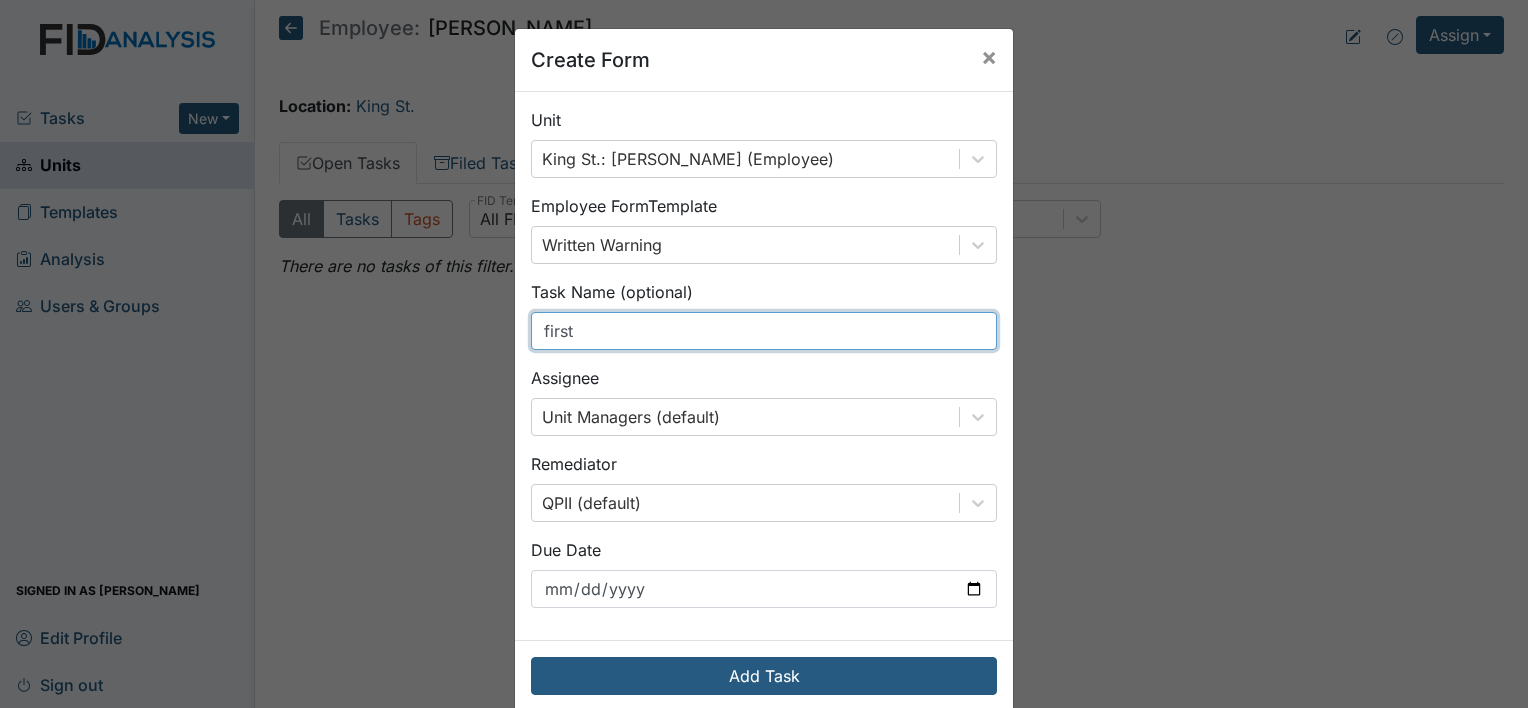type on "first" 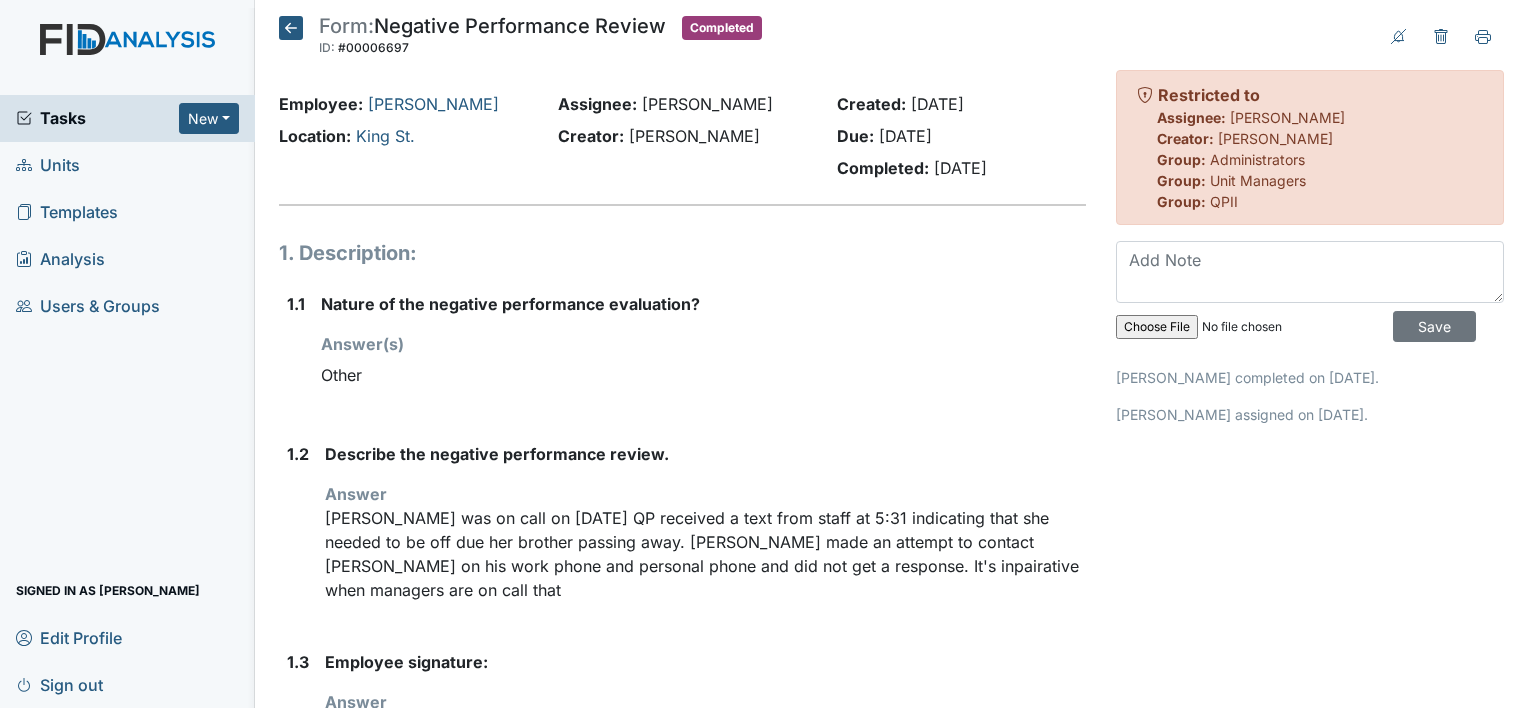 scroll, scrollTop: 0, scrollLeft: 0, axis: both 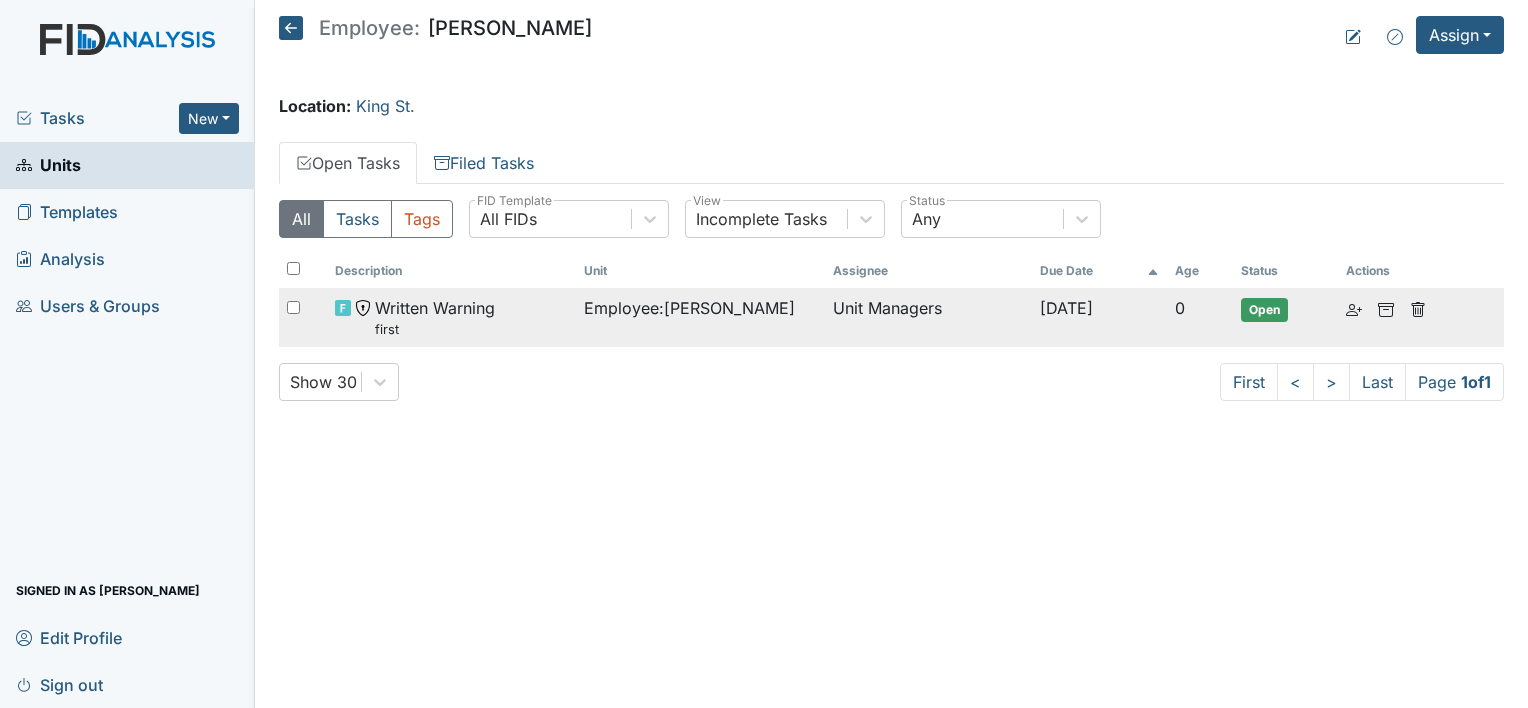 click on "Written Warning  first" at bounding box center (435, 317) 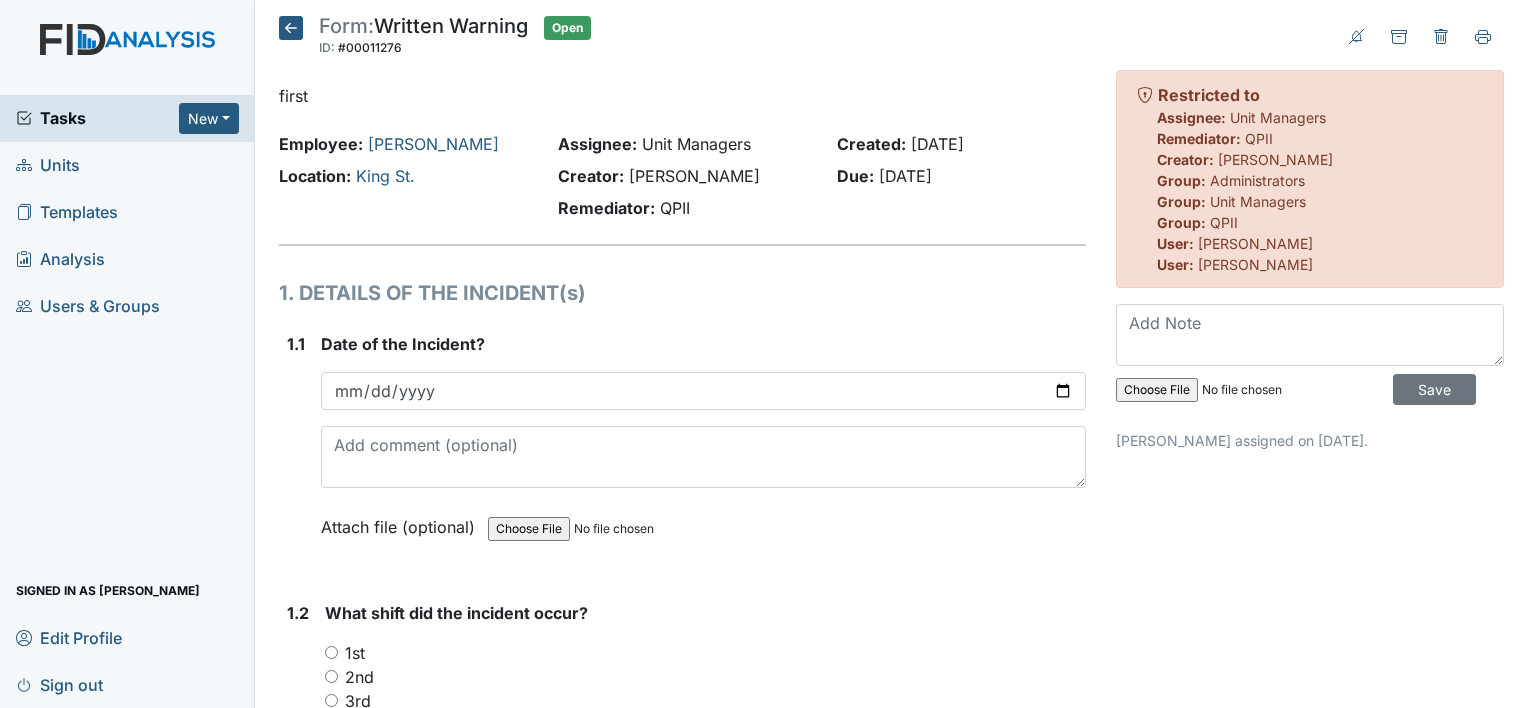 scroll, scrollTop: 0, scrollLeft: 0, axis: both 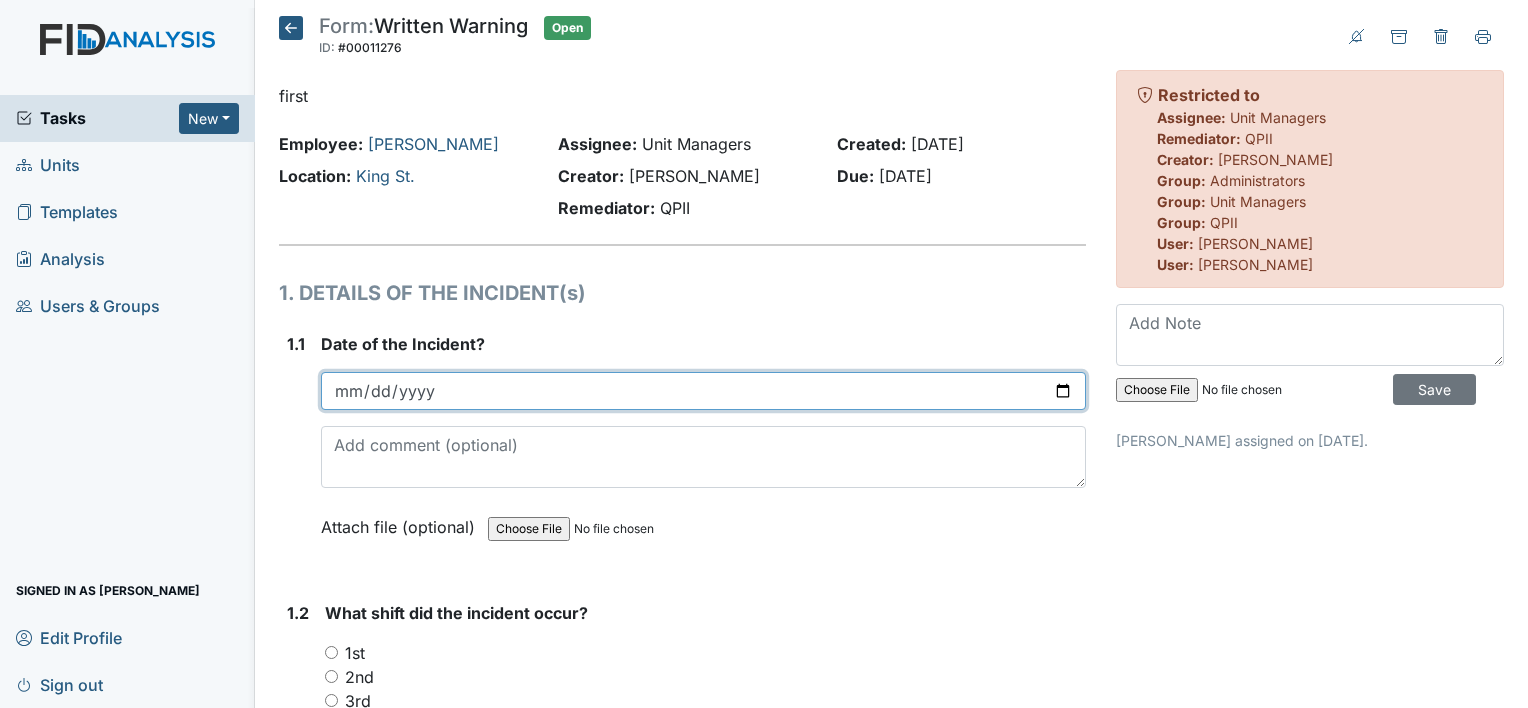 click at bounding box center [703, 391] 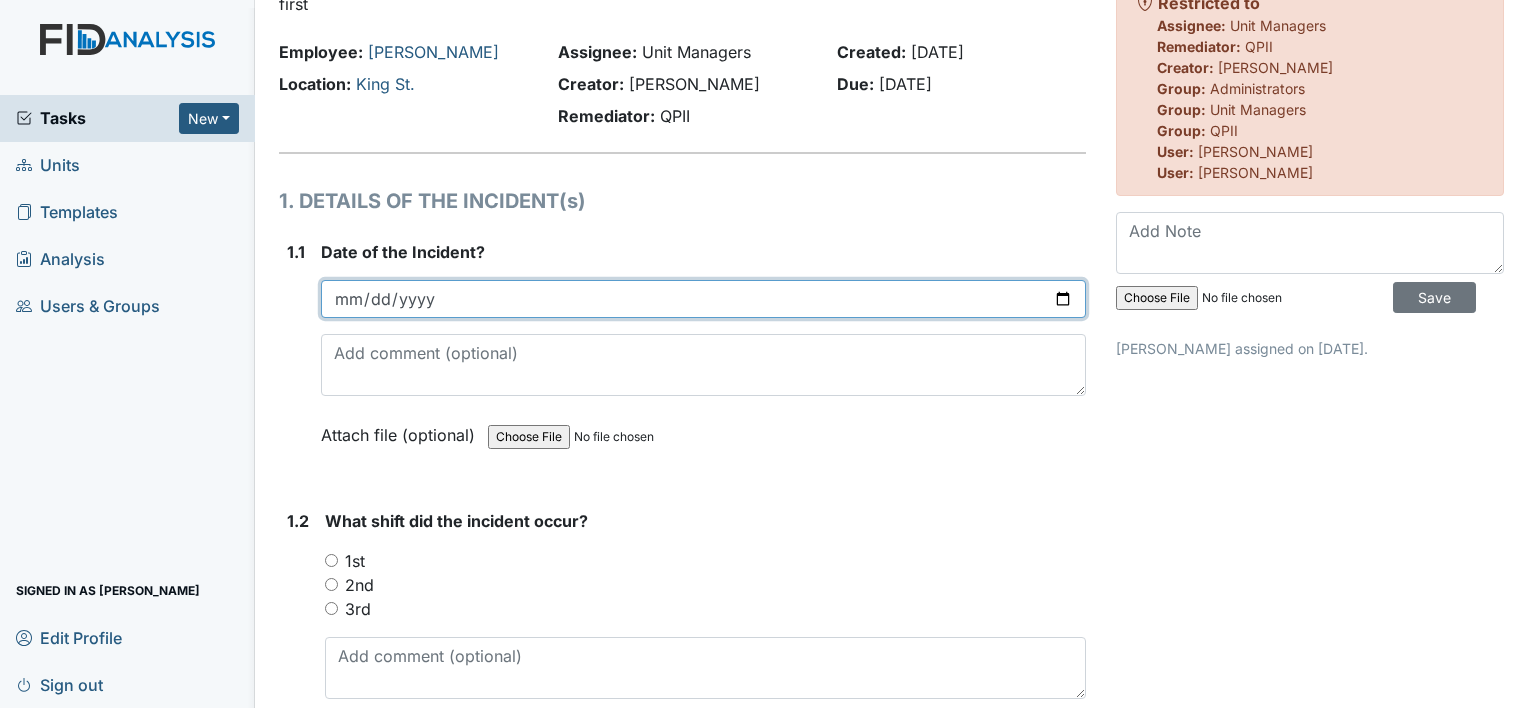 scroll, scrollTop: 200, scrollLeft: 0, axis: vertical 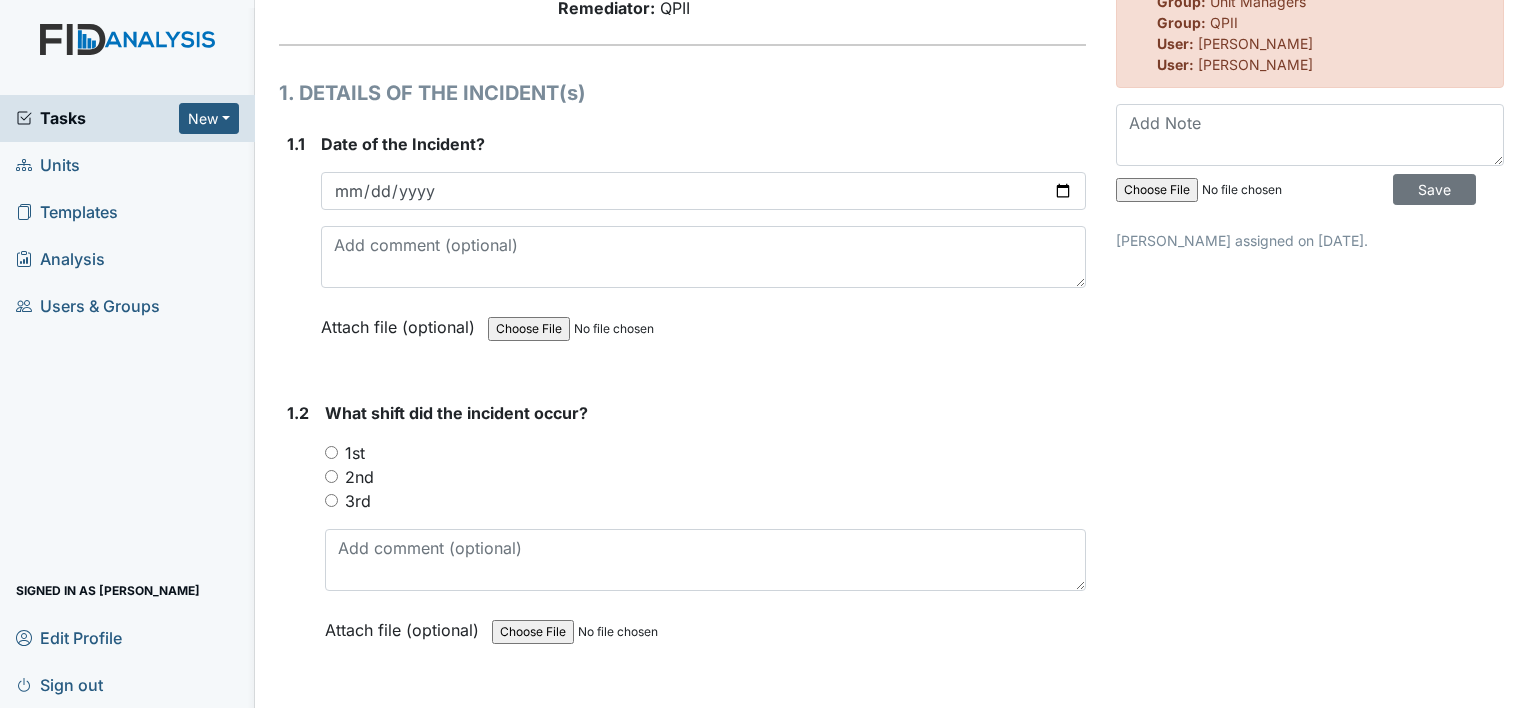 click on "1st" at bounding box center [355, 453] 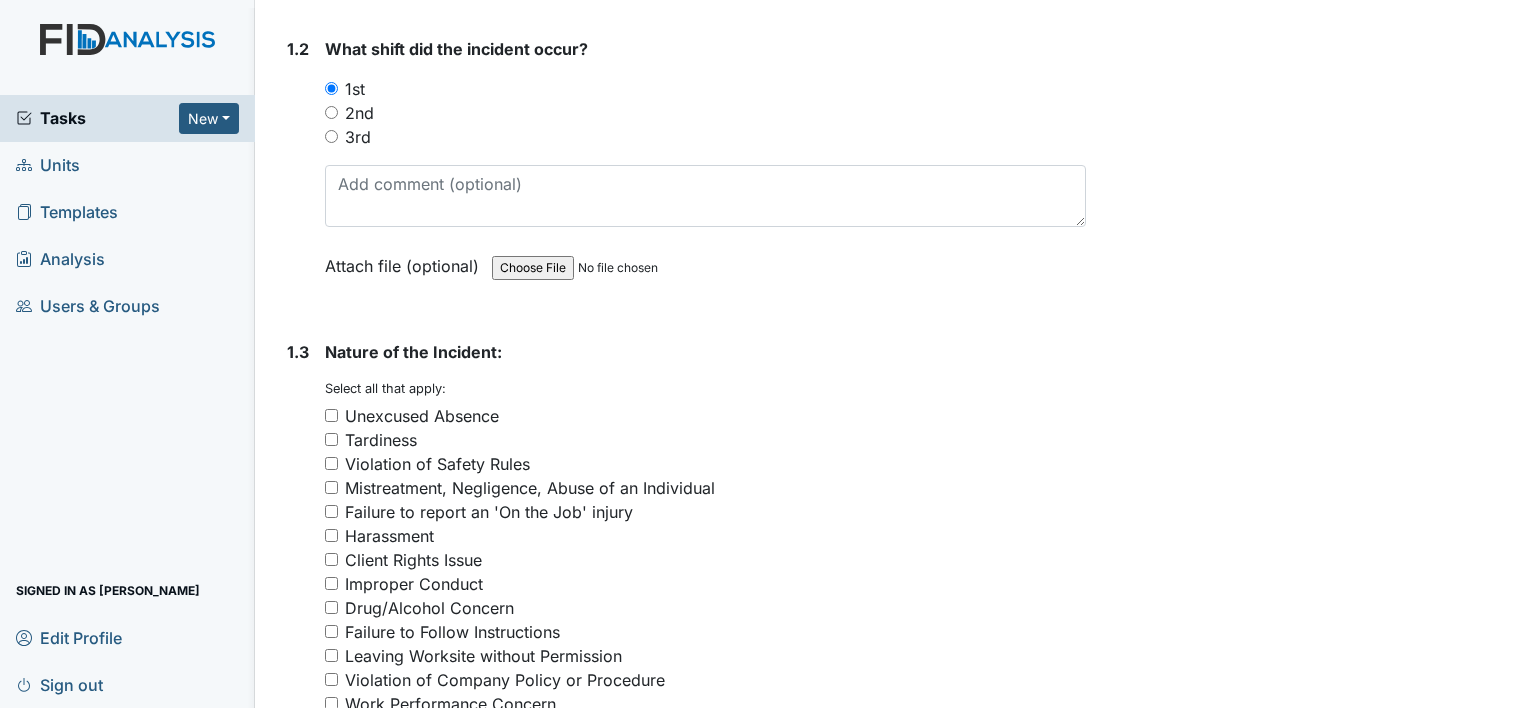 scroll, scrollTop: 600, scrollLeft: 0, axis: vertical 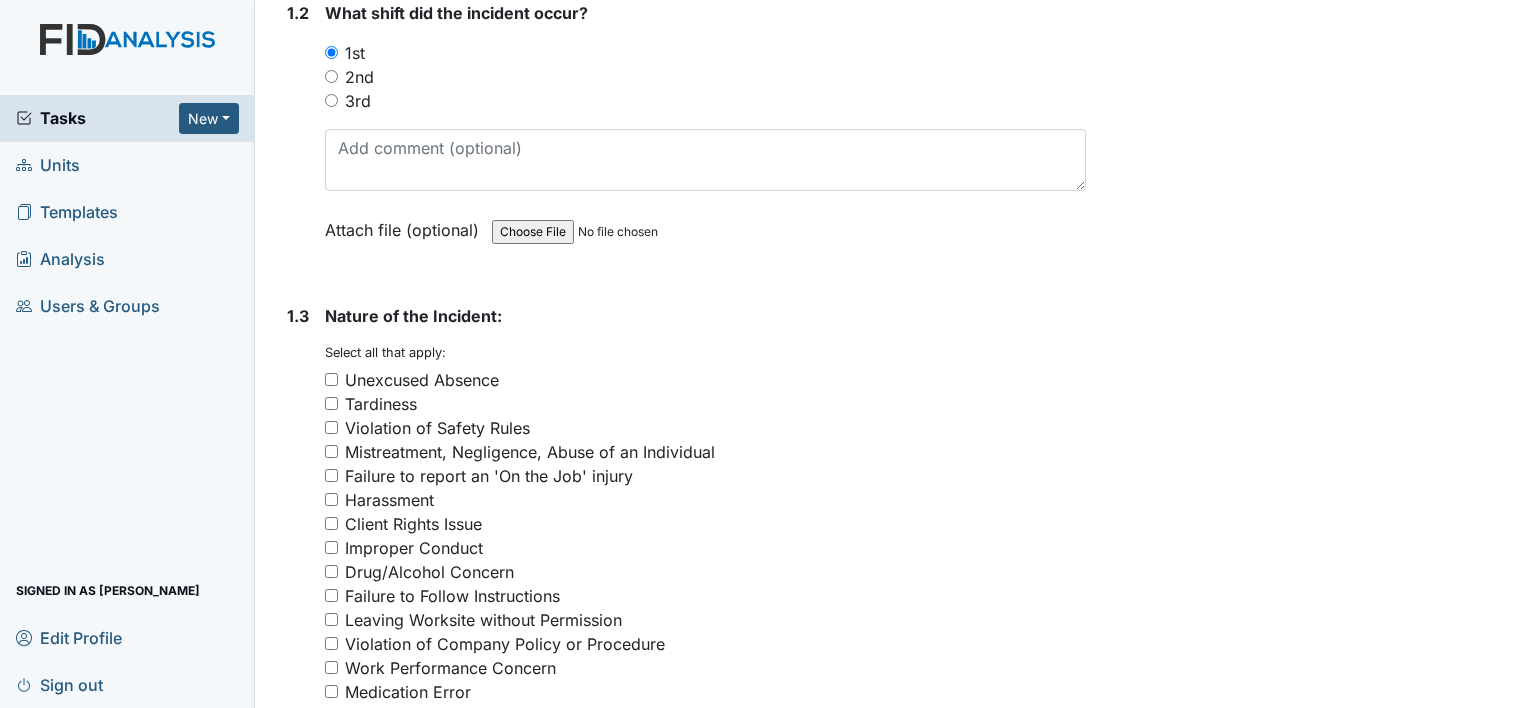 click on "Violation of Safety Rules" at bounding box center (437, 428) 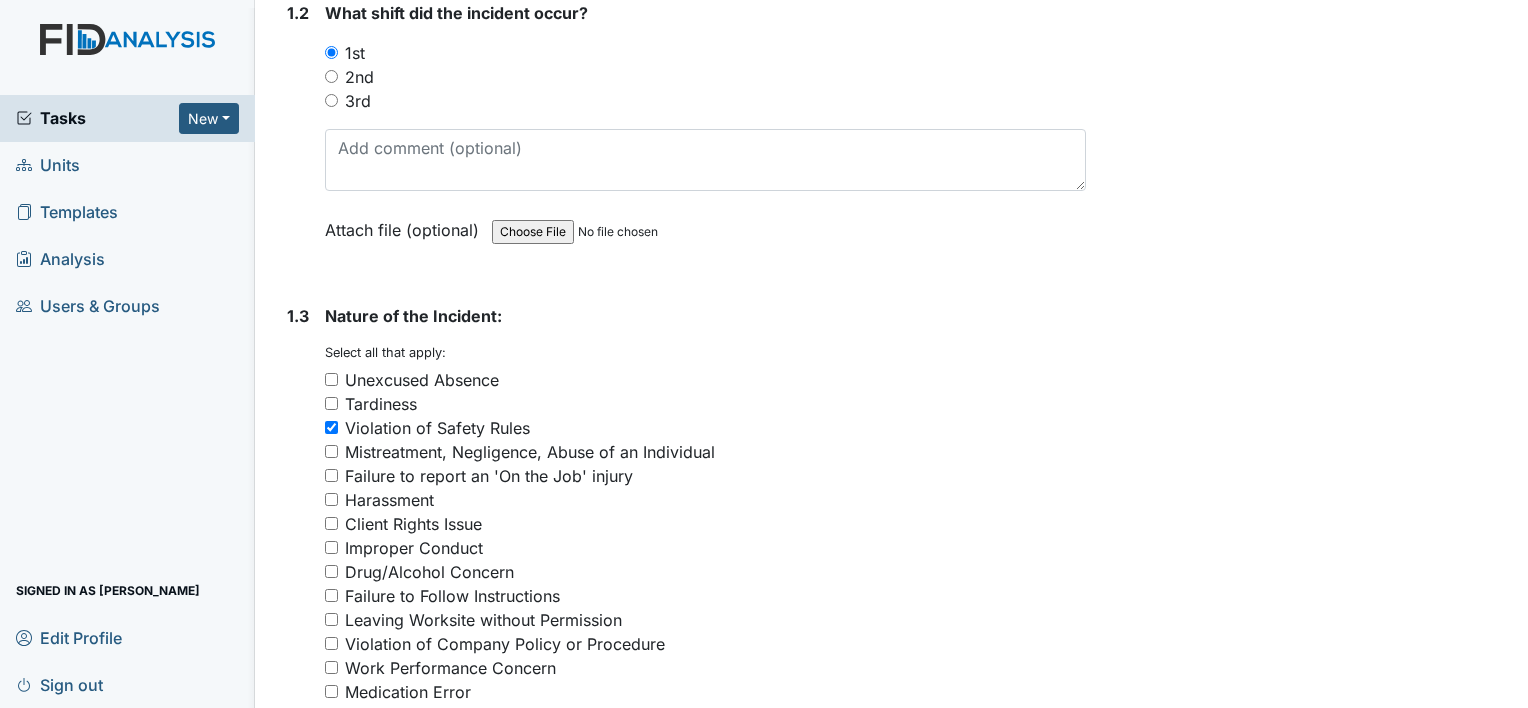 click on "Violation of Company Policy or Procedure" at bounding box center (505, 644) 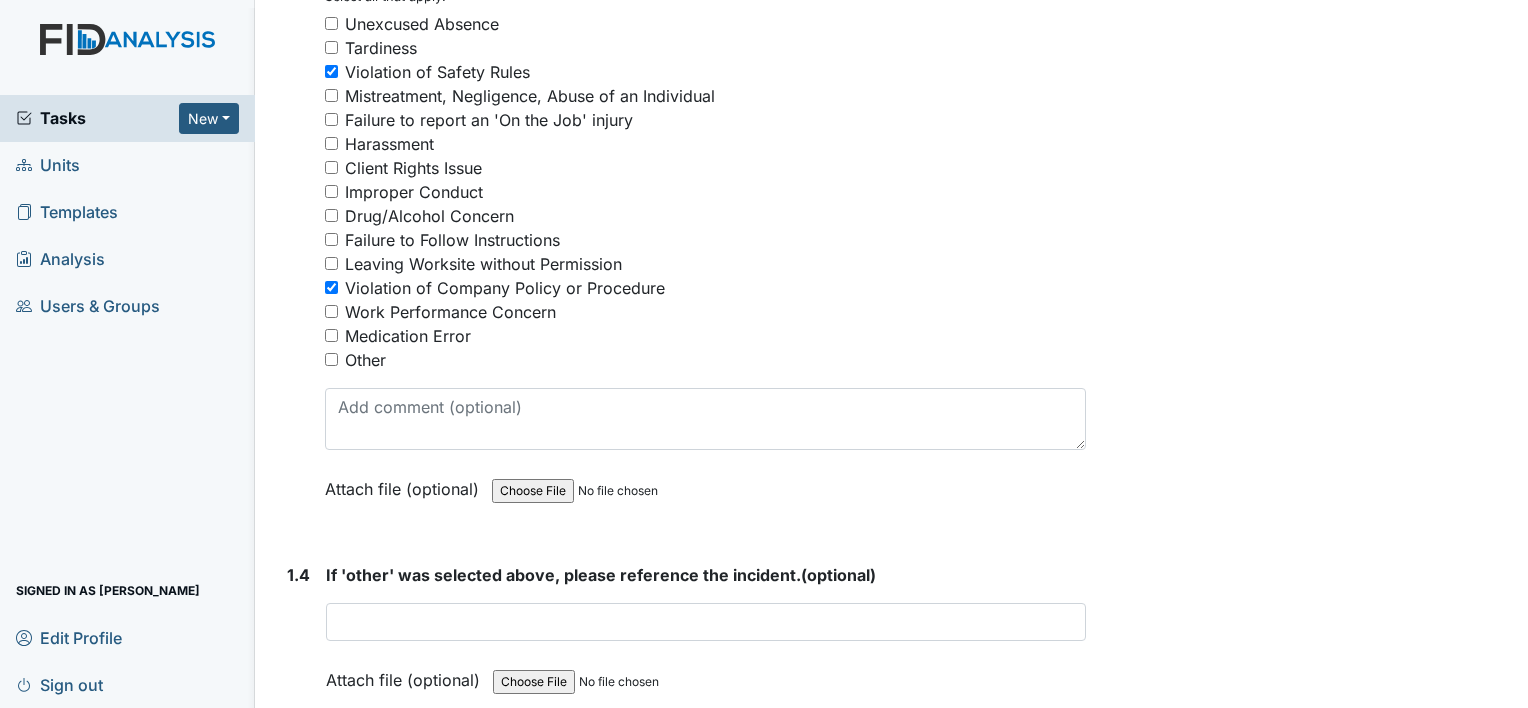 scroll, scrollTop: 1000, scrollLeft: 0, axis: vertical 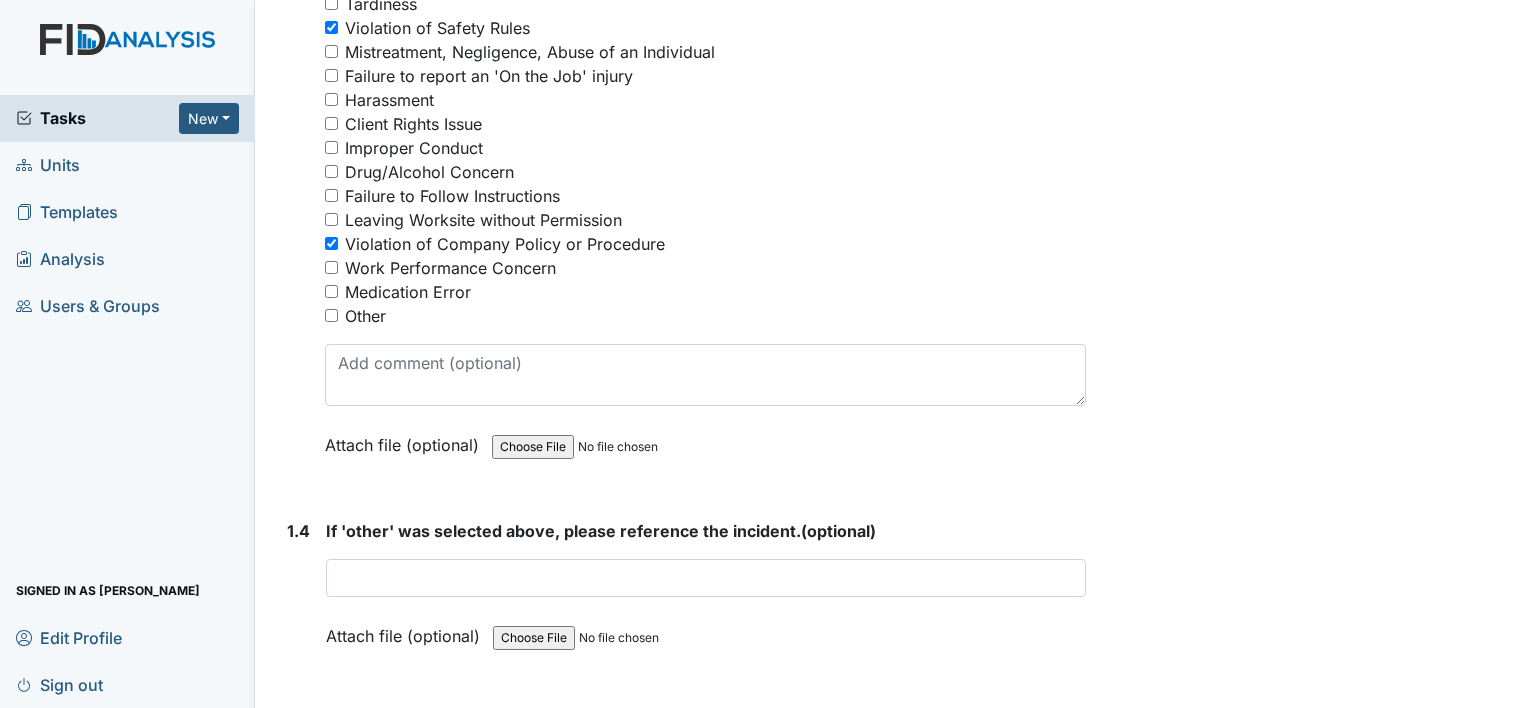 click on "Other" at bounding box center [331, 315] 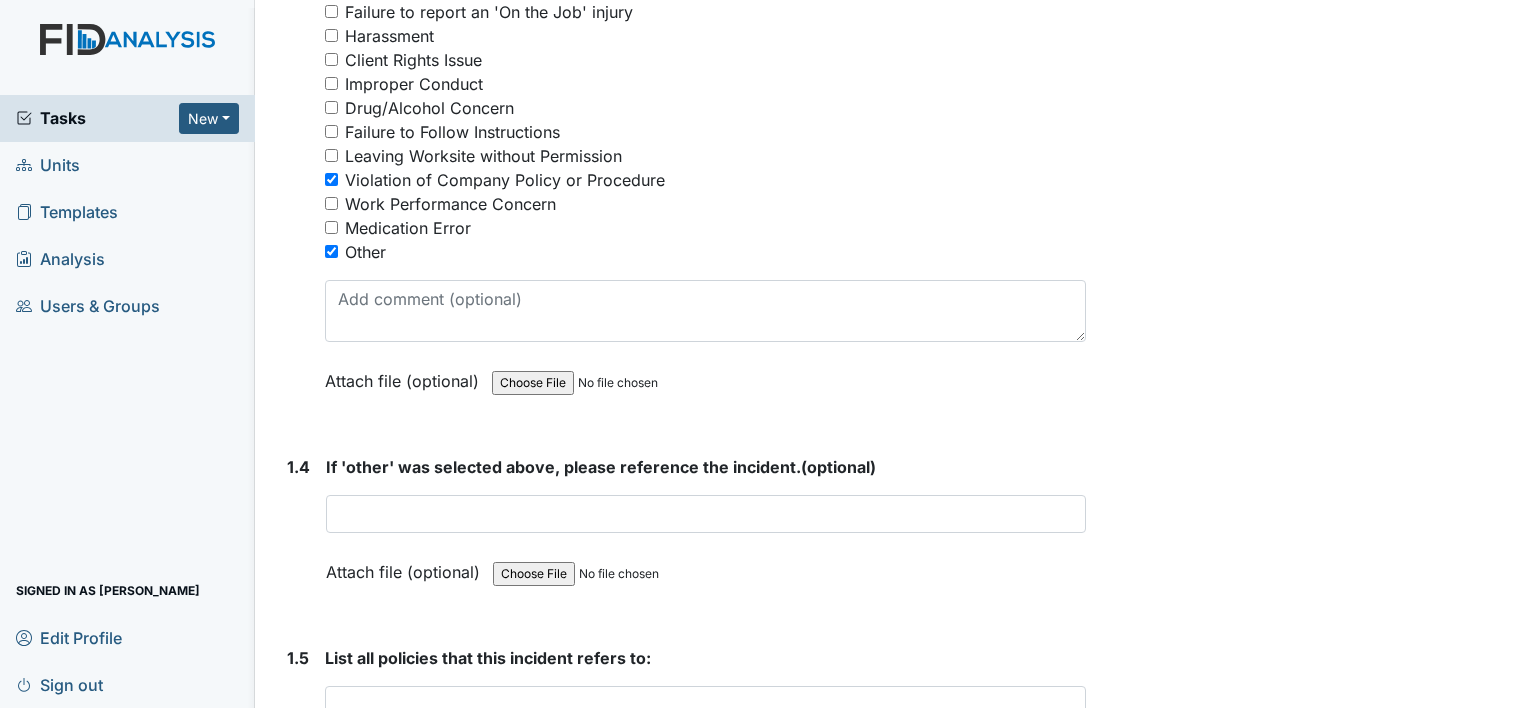 scroll, scrollTop: 1100, scrollLeft: 0, axis: vertical 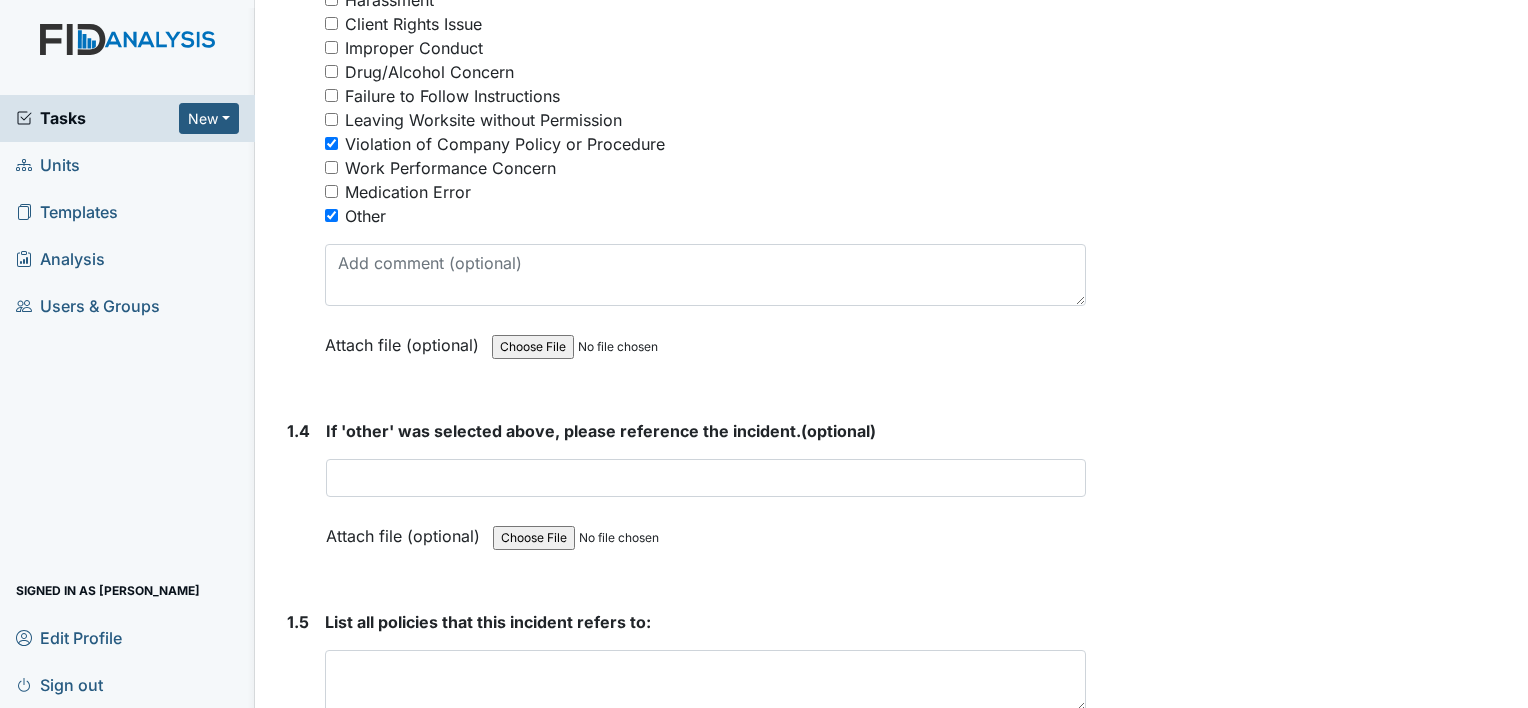 click on "Other" at bounding box center (331, 215) 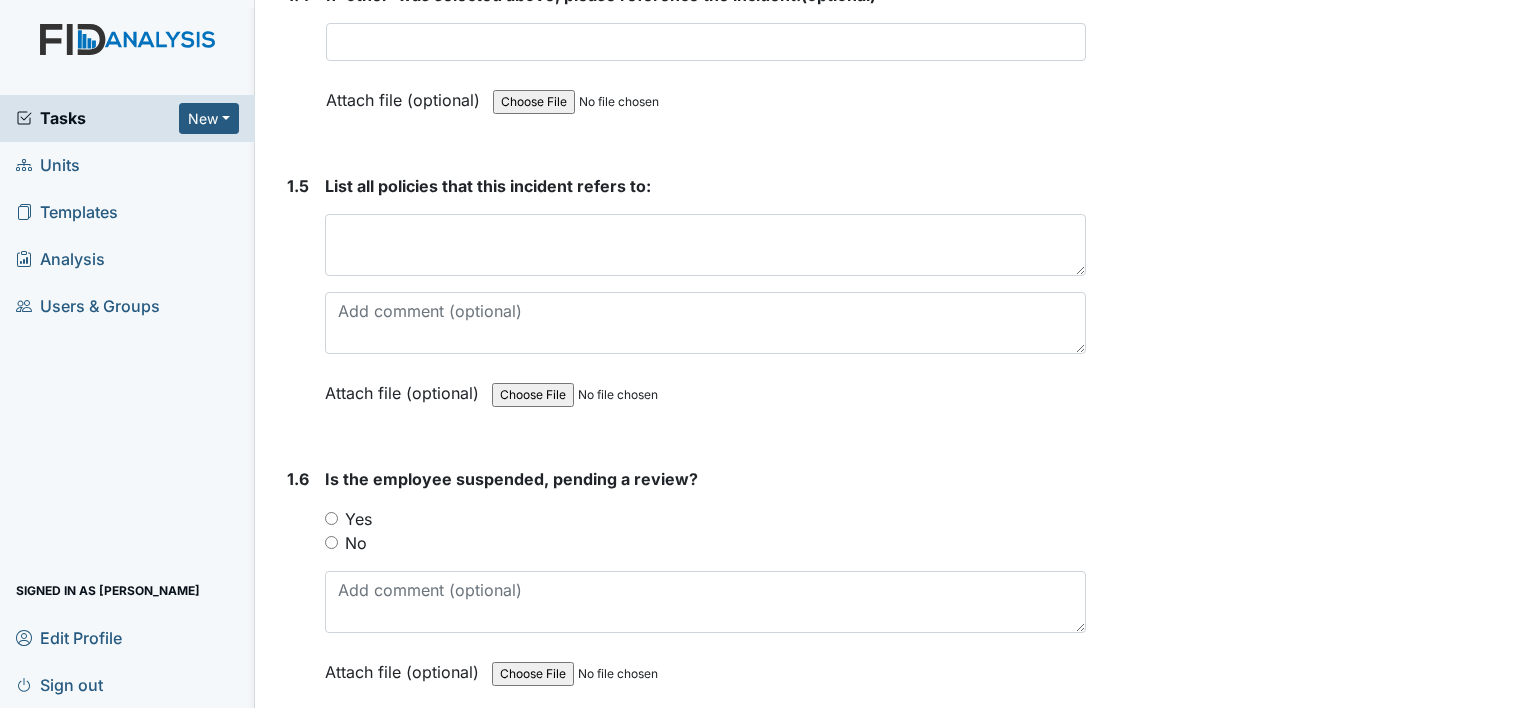 scroll, scrollTop: 1600, scrollLeft: 0, axis: vertical 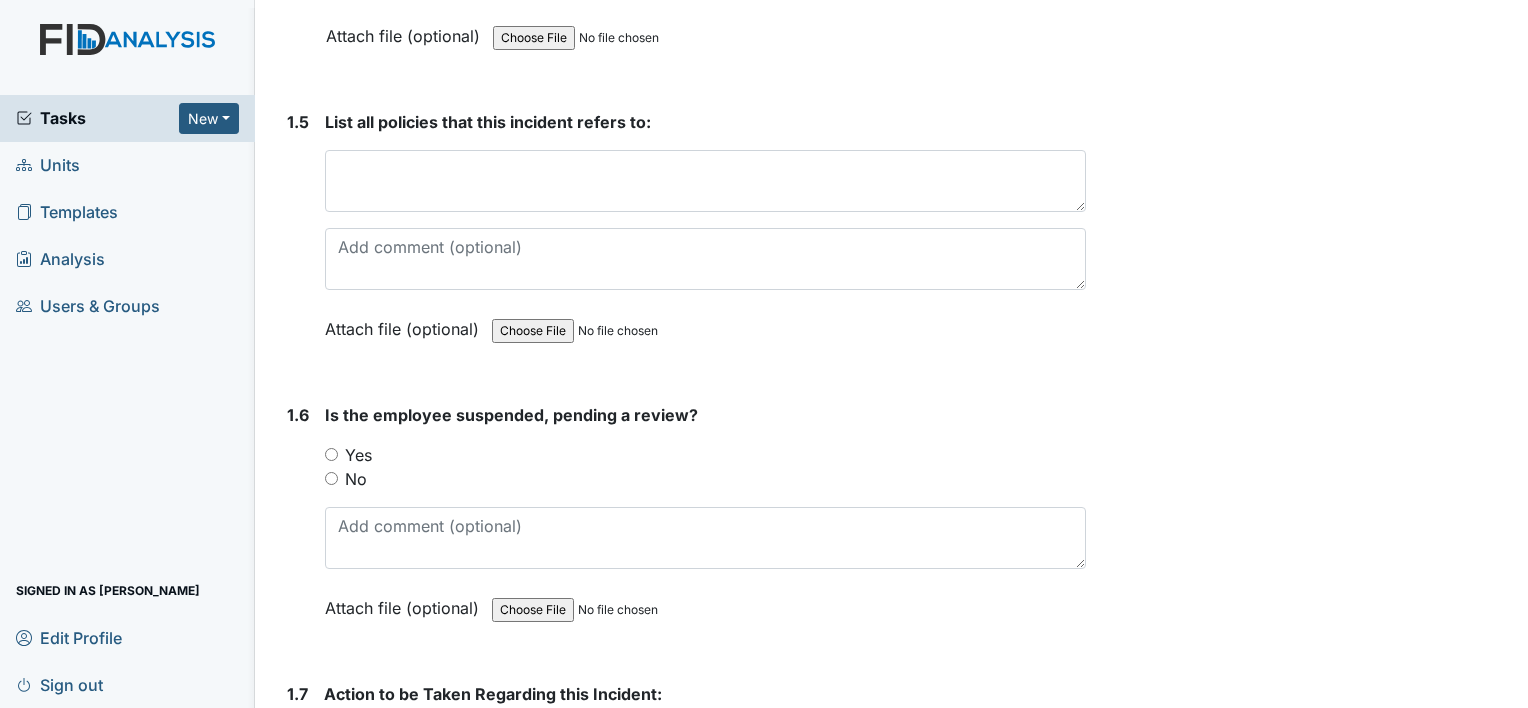 click on "No" at bounding box center (356, 479) 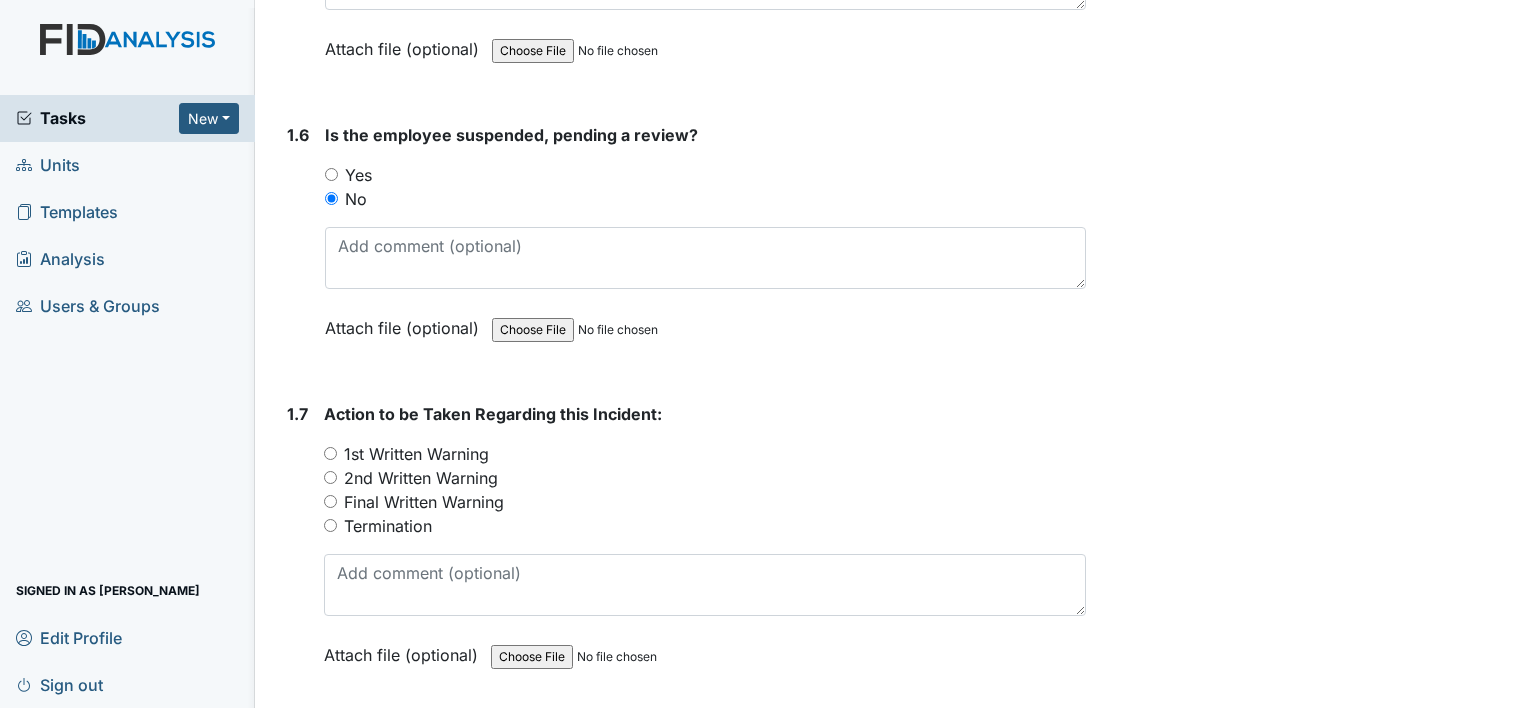 scroll, scrollTop: 1900, scrollLeft: 0, axis: vertical 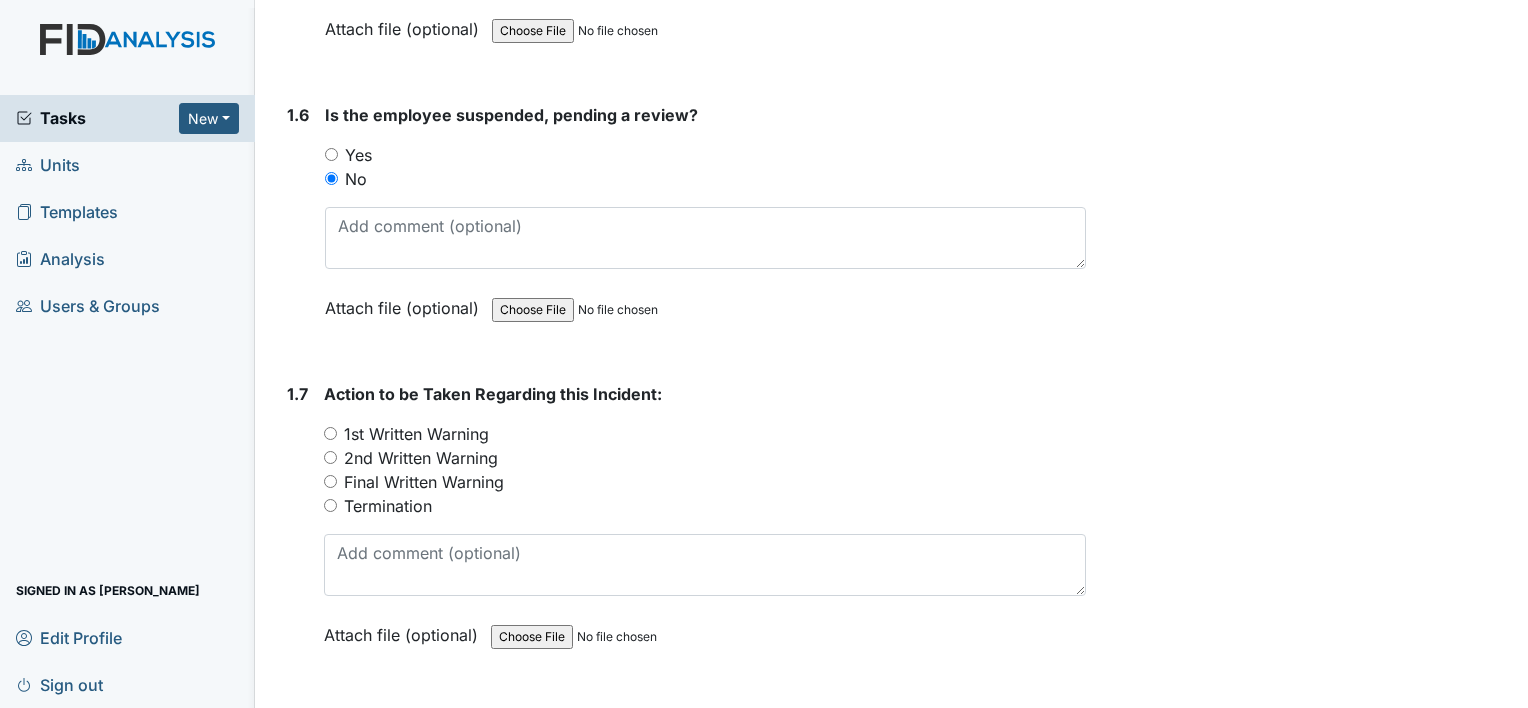 click on "1st Written Warning" at bounding box center (416, 434) 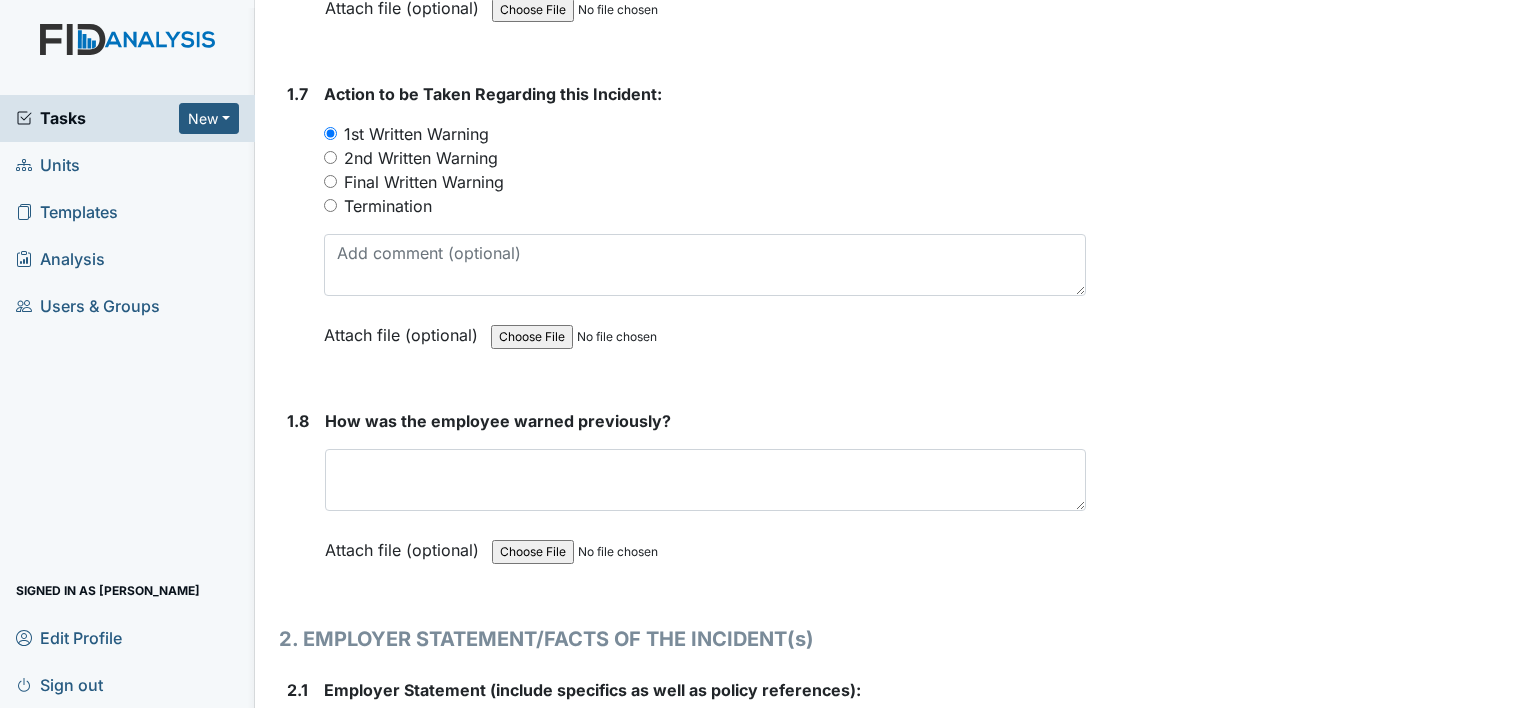 scroll, scrollTop: 2300, scrollLeft: 0, axis: vertical 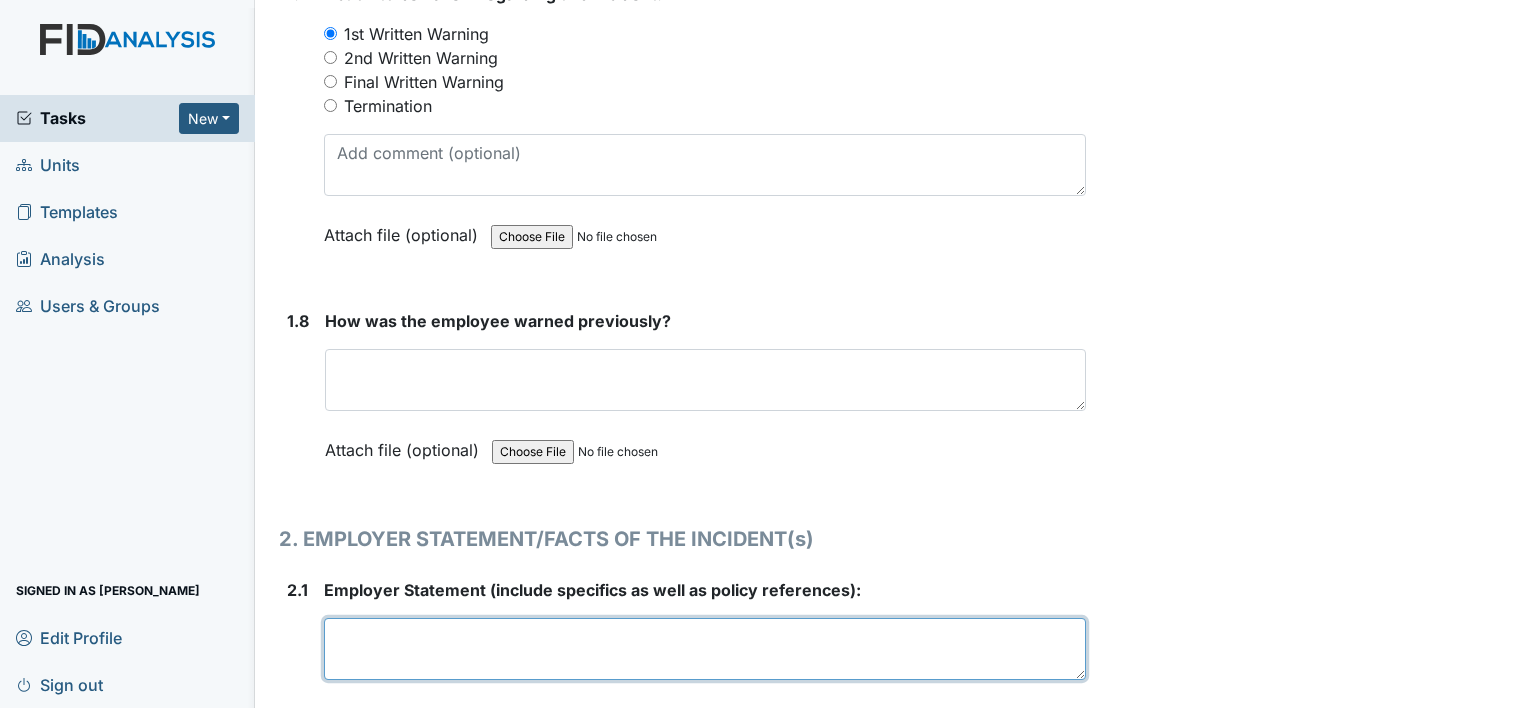 click at bounding box center (705, 649) 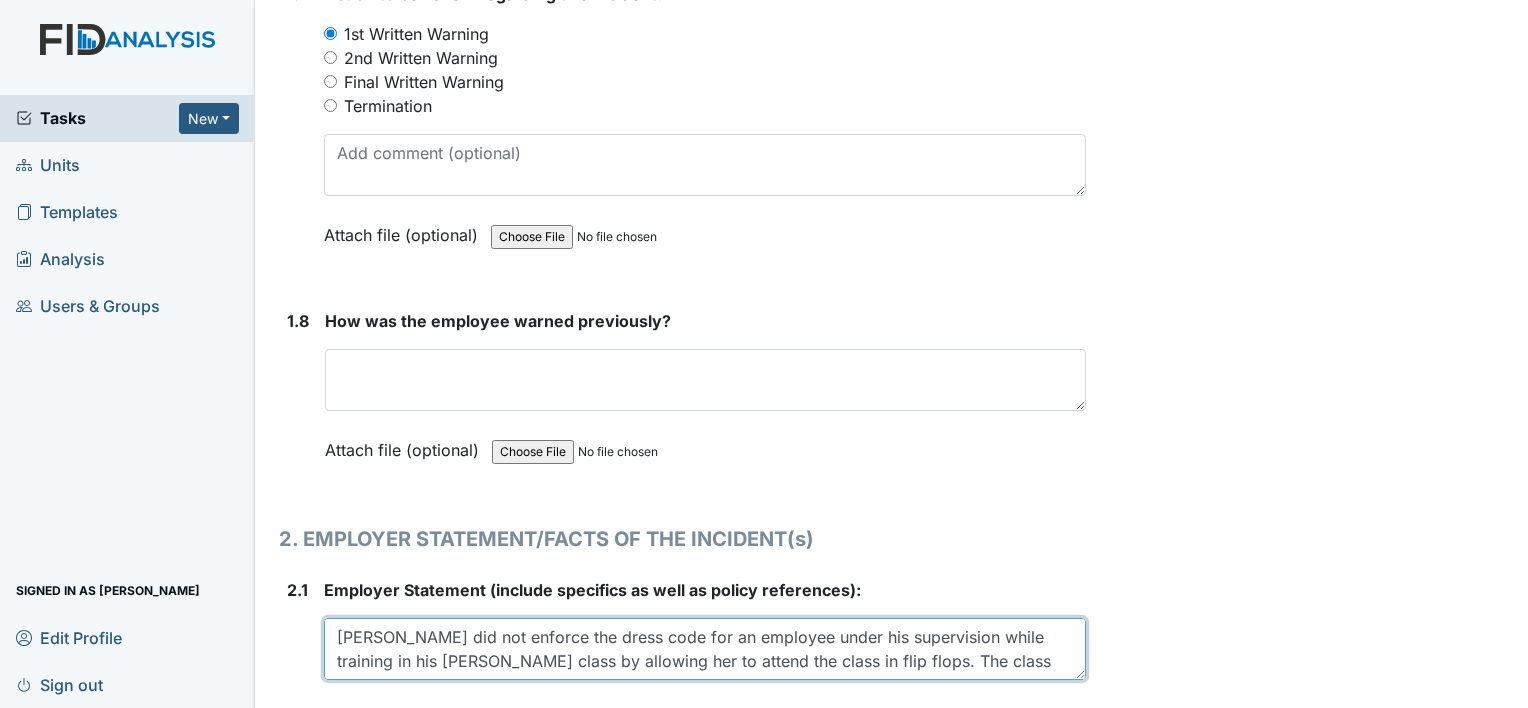 scroll, scrollTop: 16, scrollLeft: 0, axis: vertical 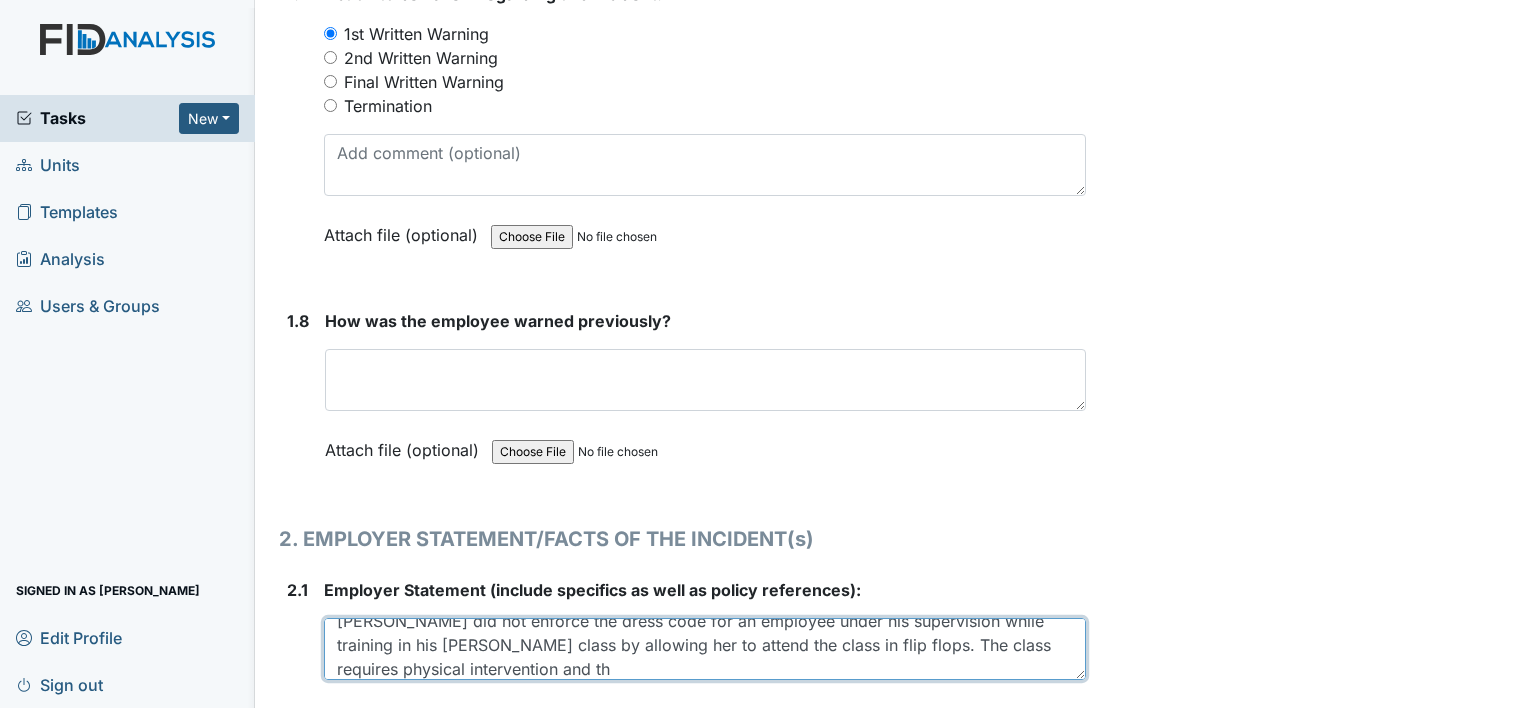 type on "Jeremy did not enforce the dress code for an employee under his supervision while training in his Mandt class by allowing her to attend the class in flip flops. The class requires physical intervention and th" 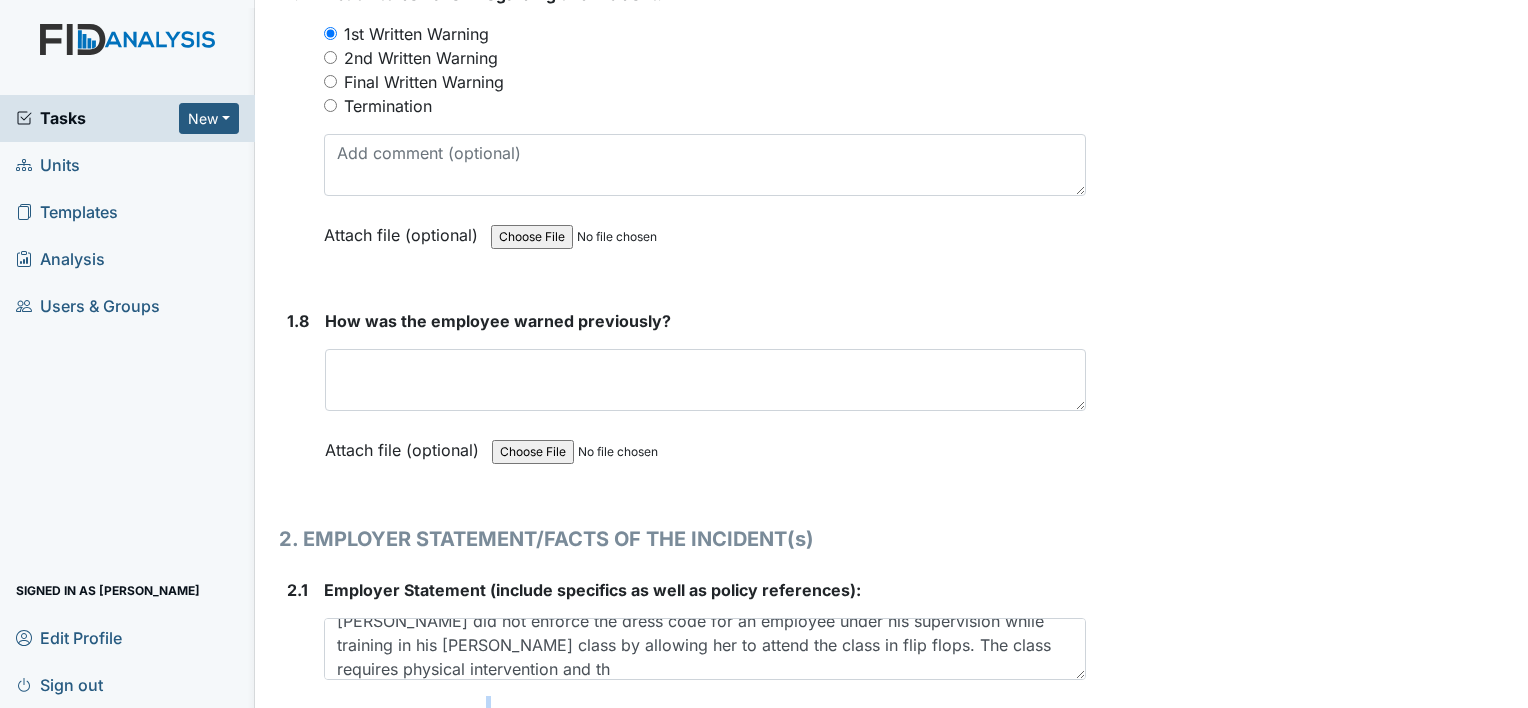 drag, startPoint x: 490, startPoint y: 684, endPoint x: 496, endPoint y: 759, distance: 75.23962 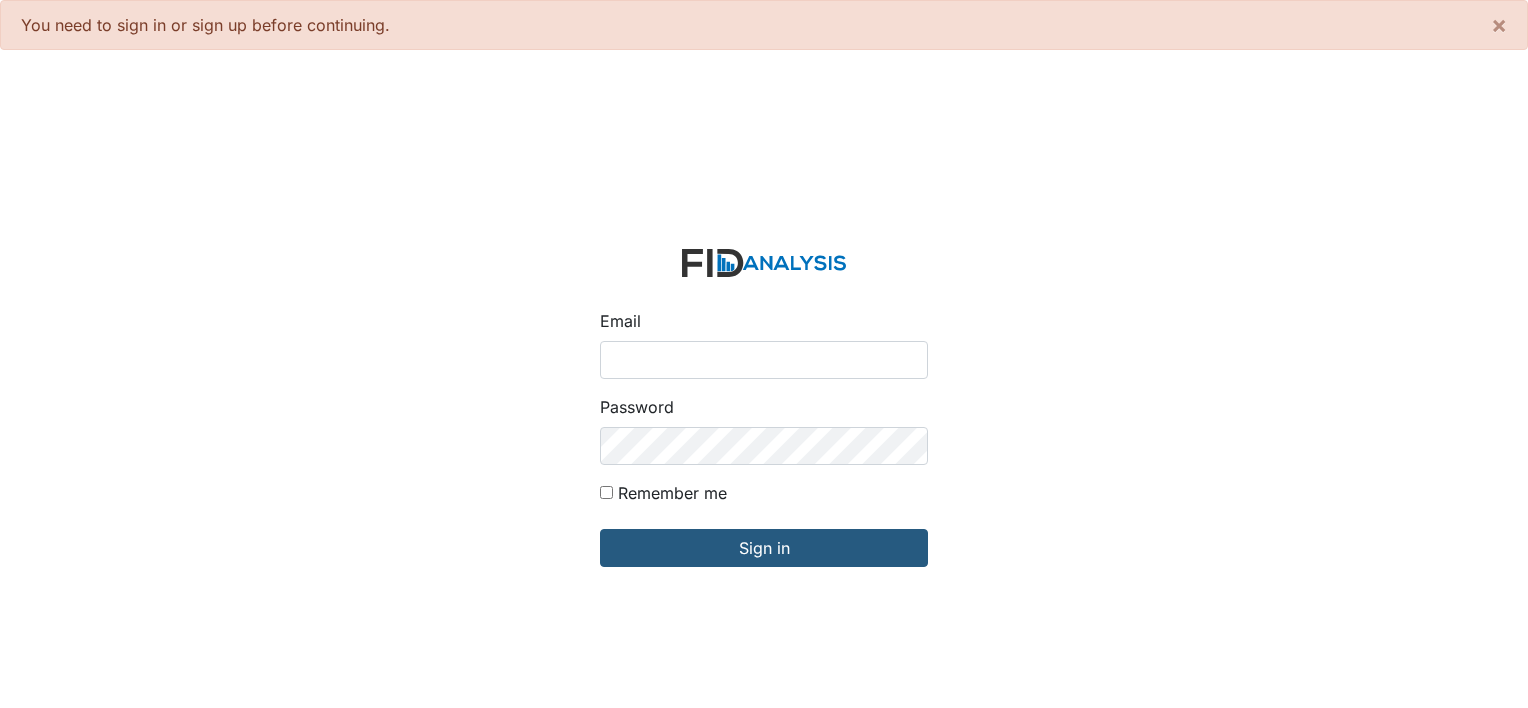 scroll, scrollTop: 0, scrollLeft: 0, axis: both 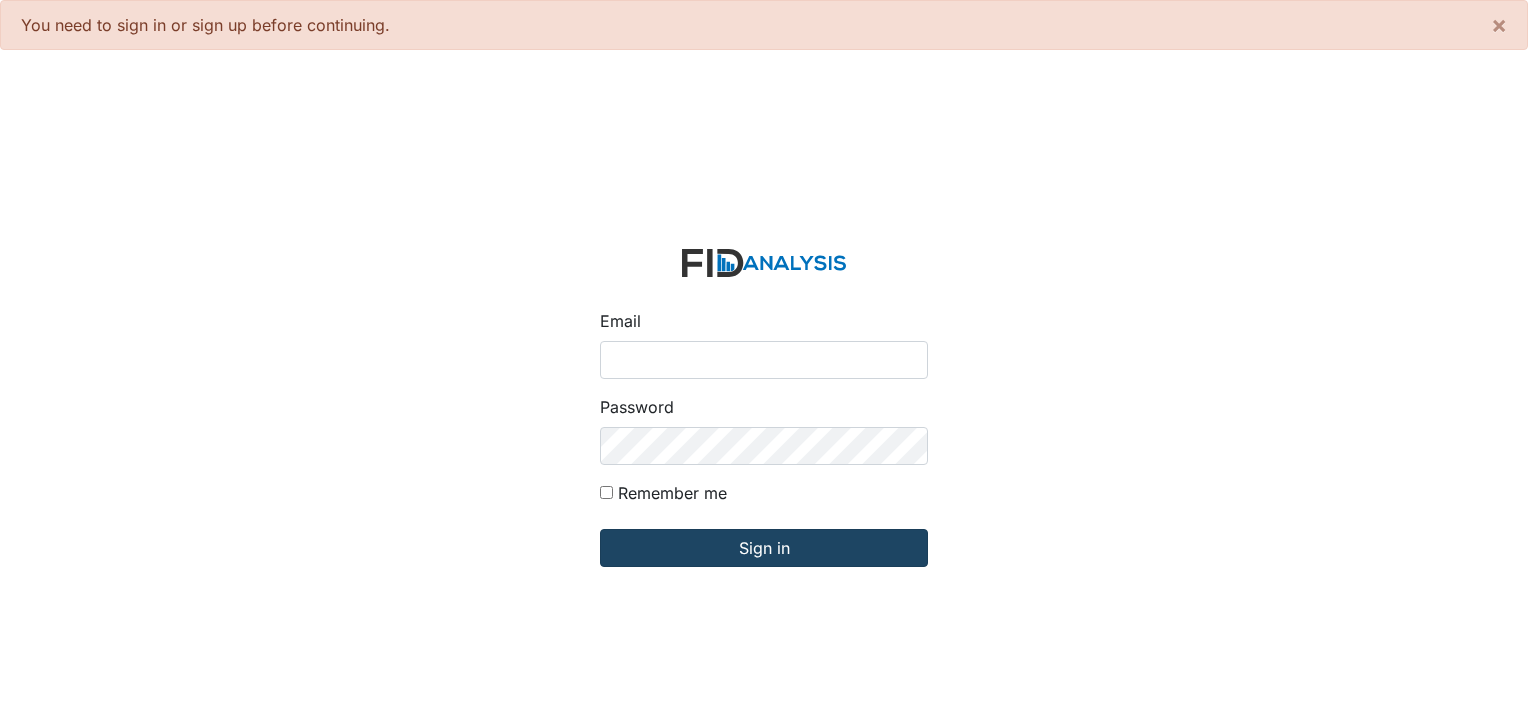 type on "[PERSON_NAME][EMAIL_ADDRESS][DOMAIN_NAME]" 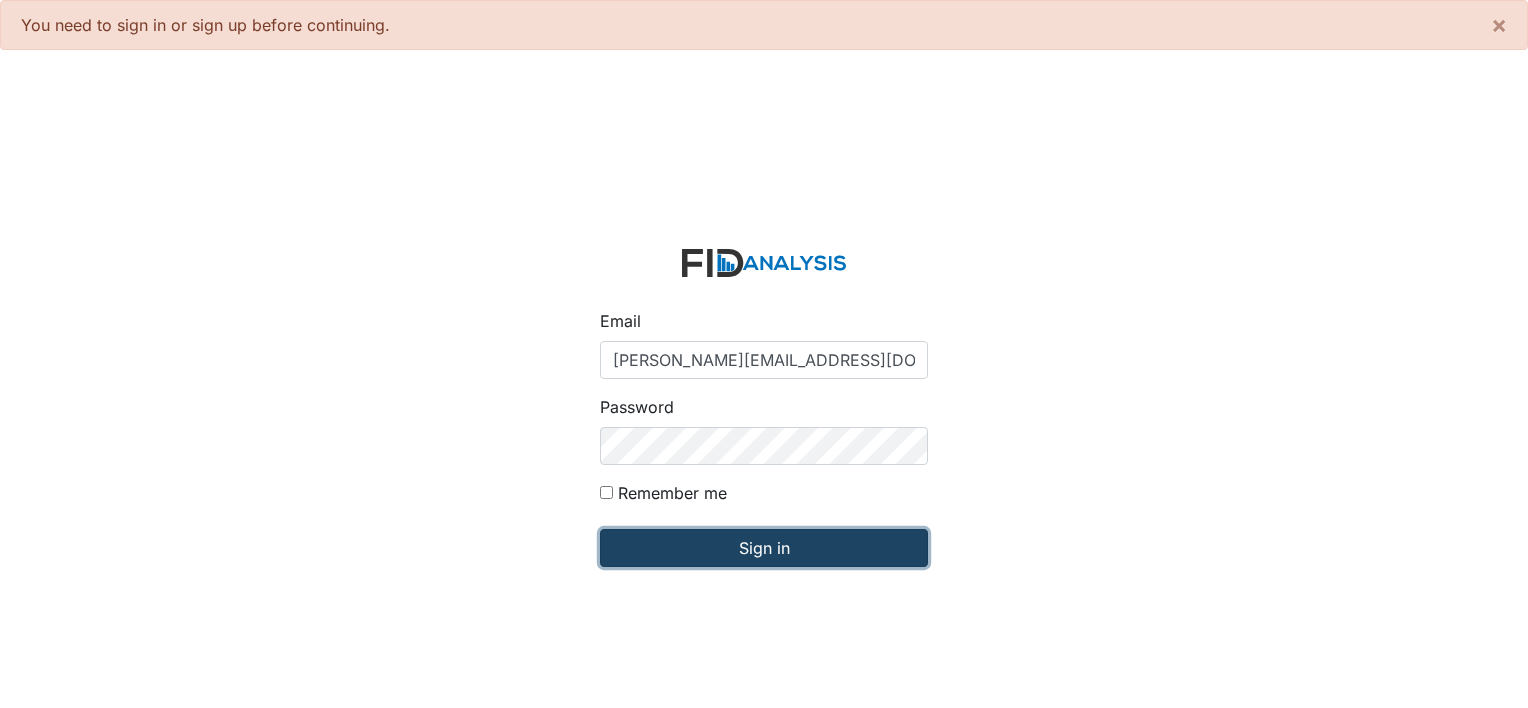 click on "Sign in" at bounding box center [764, 548] 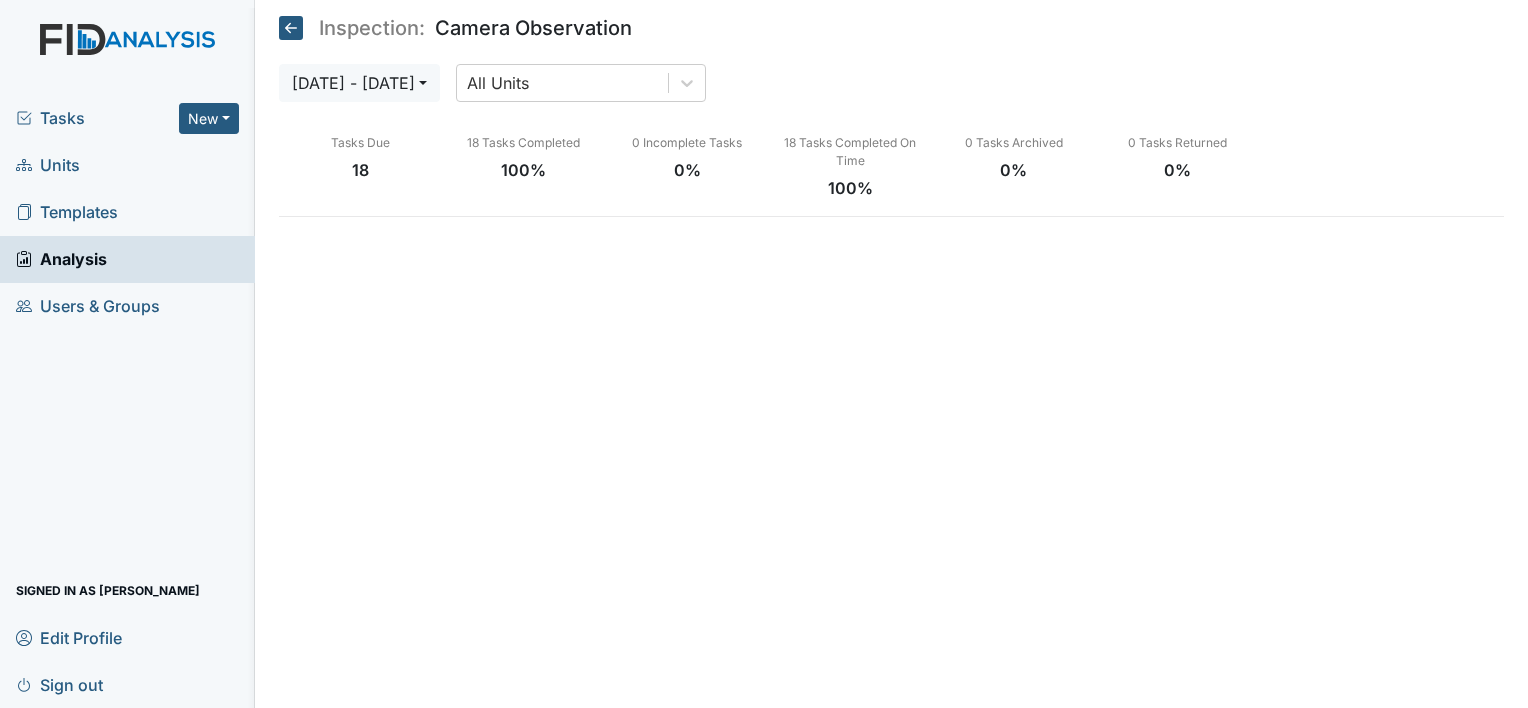 scroll, scrollTop: 0, scrollLeft: 0, axis: both 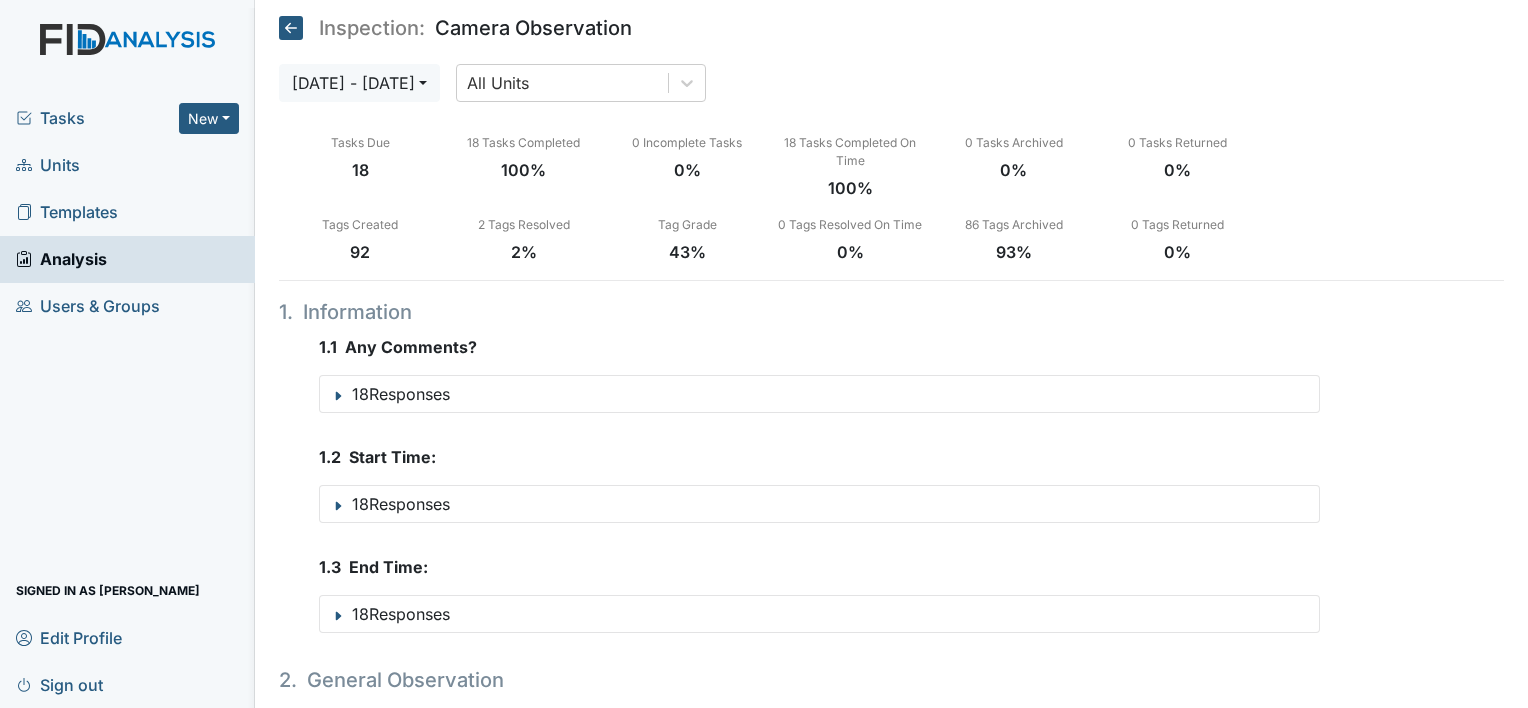 click on "Units" at bounding box center [127, 165] 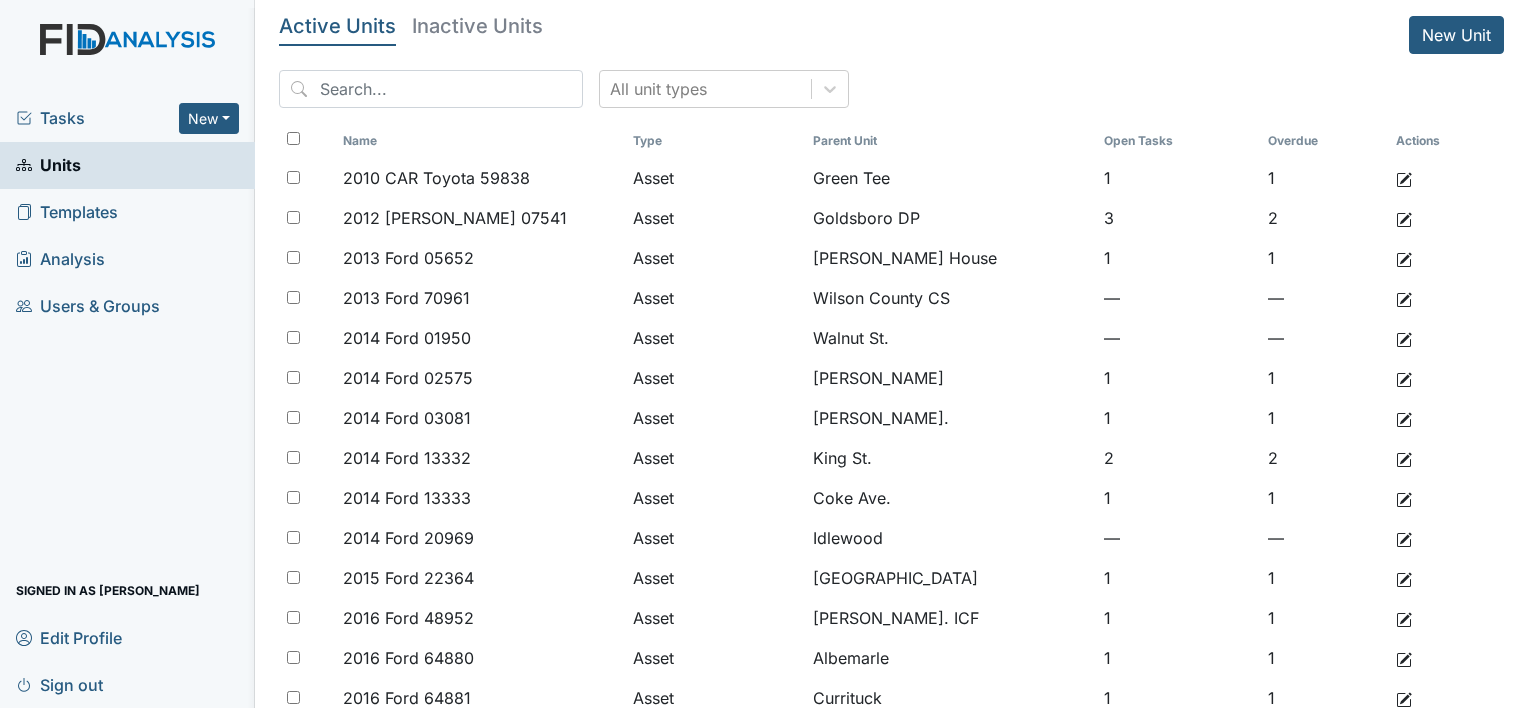 scroll, scrollTop: 0, scrollLeft: 0, axis: both 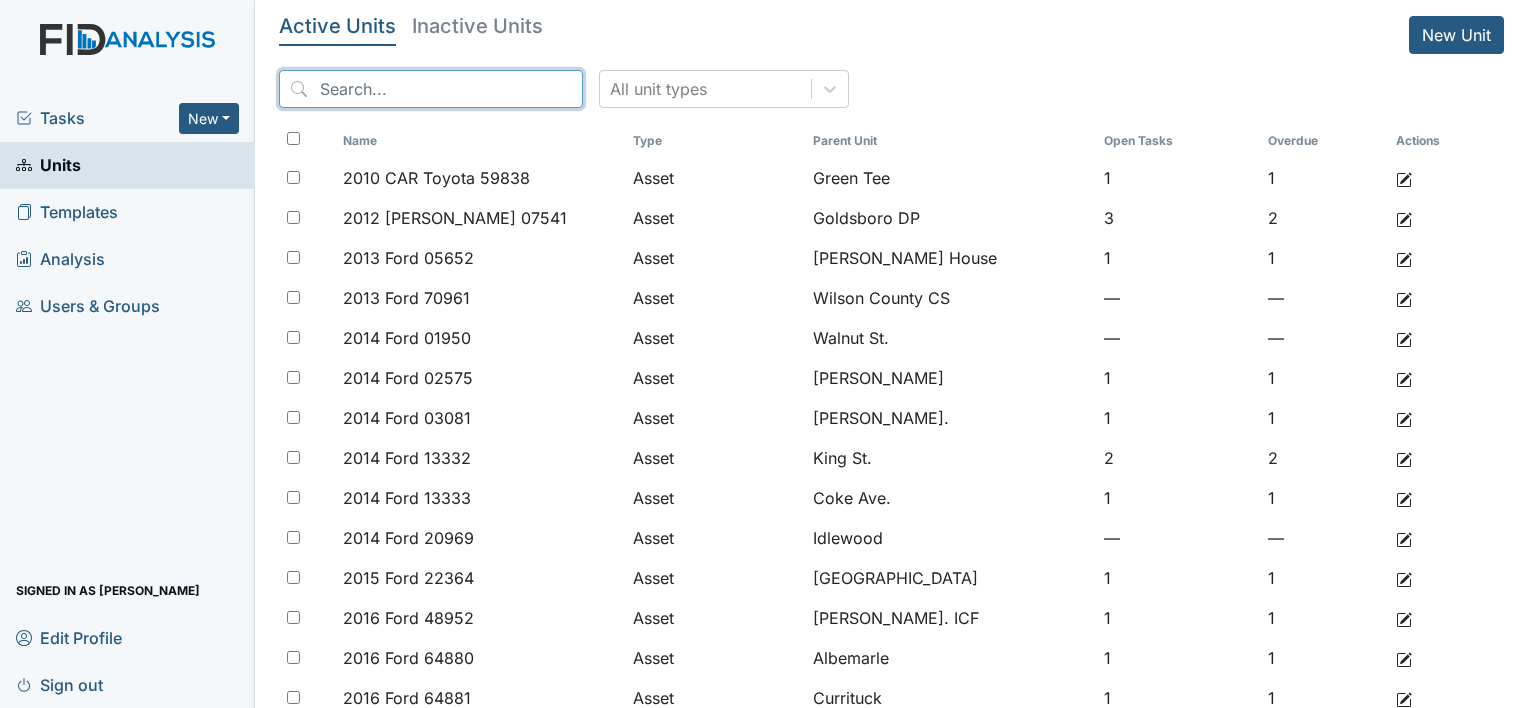 click at bounding box center (431, 89) 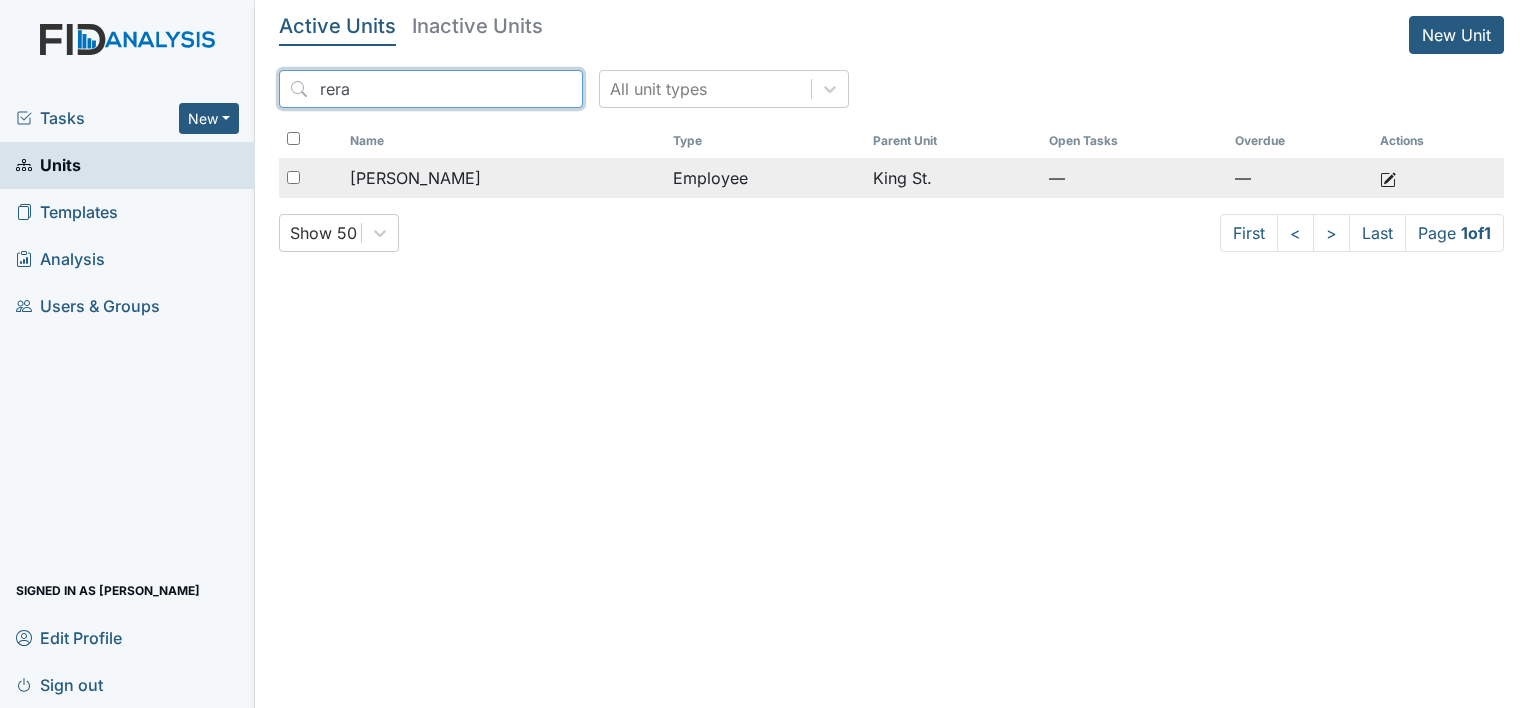 type on "rera" 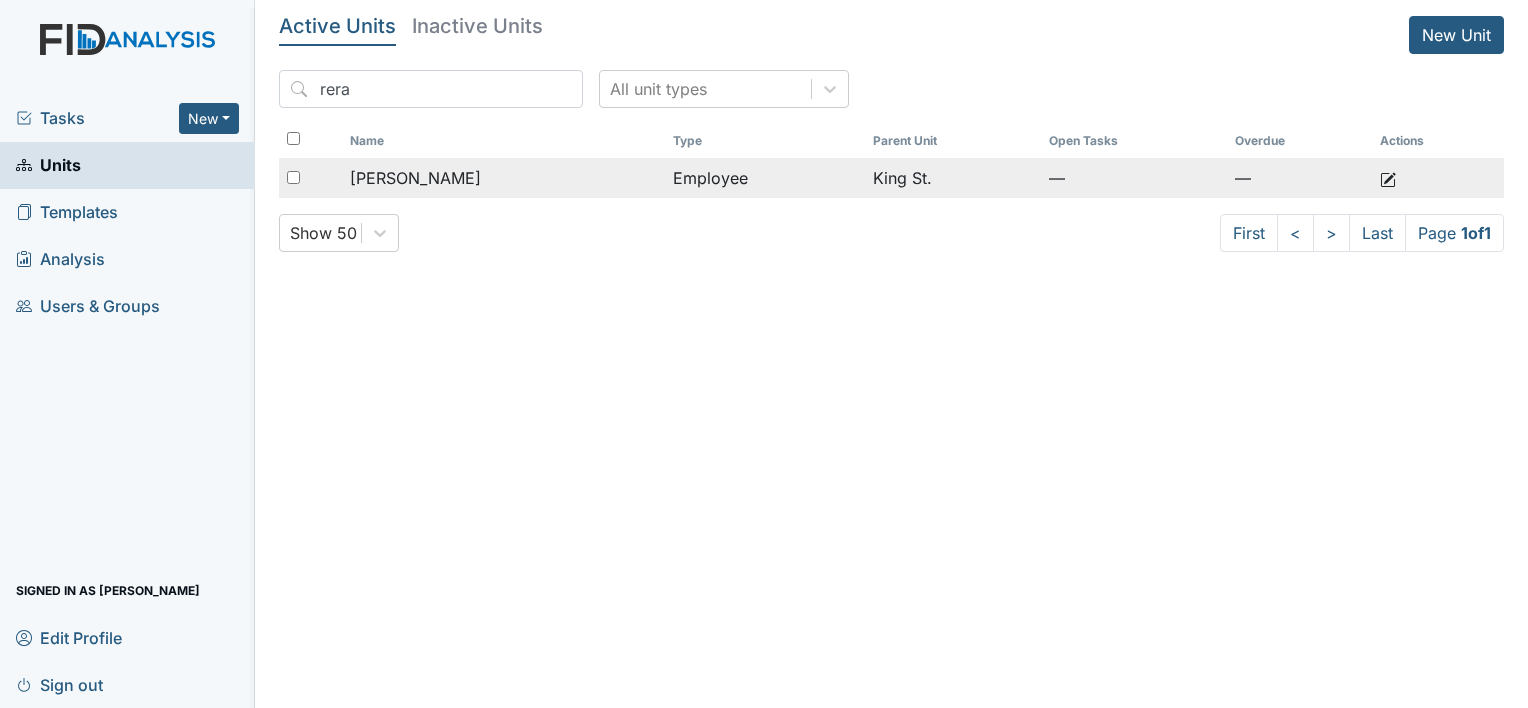 click on "[PERSON_NAME]" at bounding box center [415, 178] 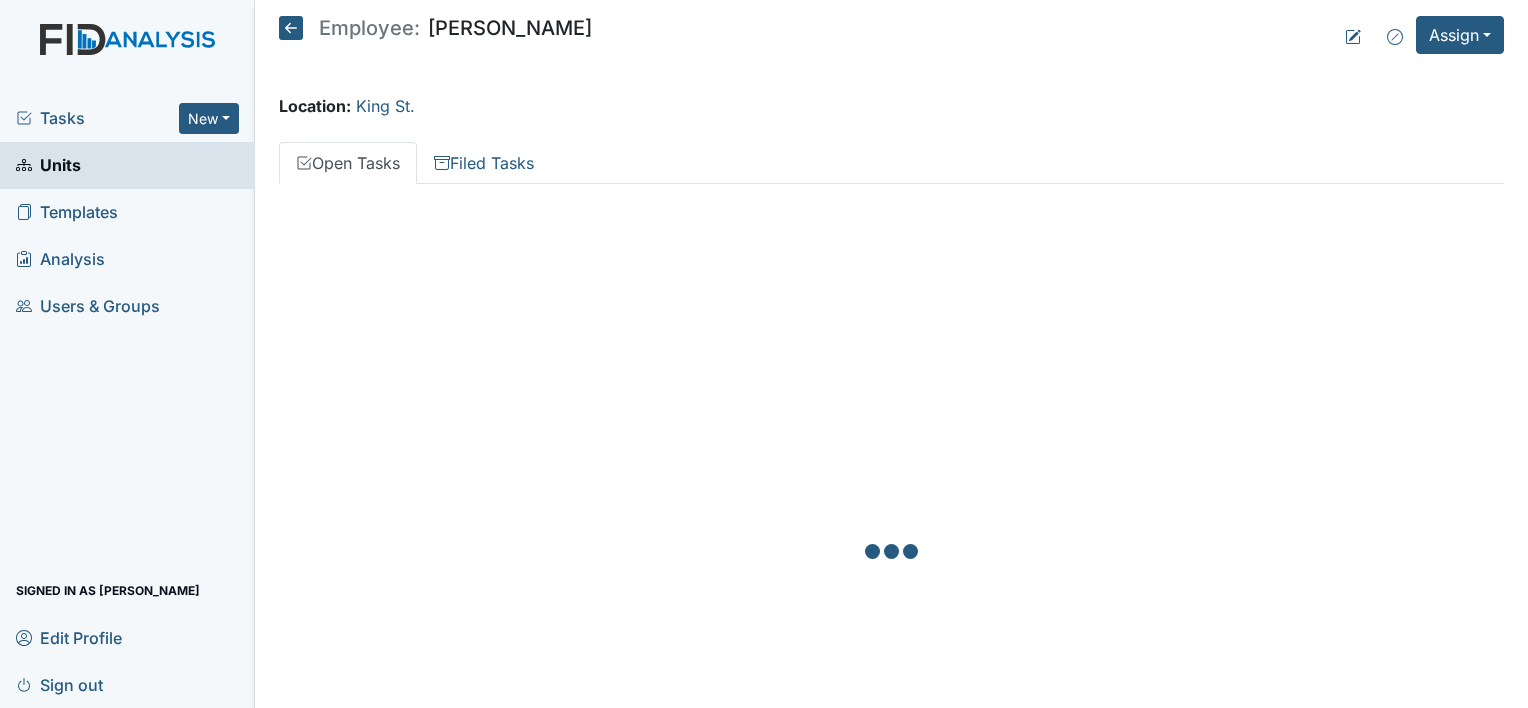 scroll, scrollTop: 0, scrollLeft: 0, axis: both 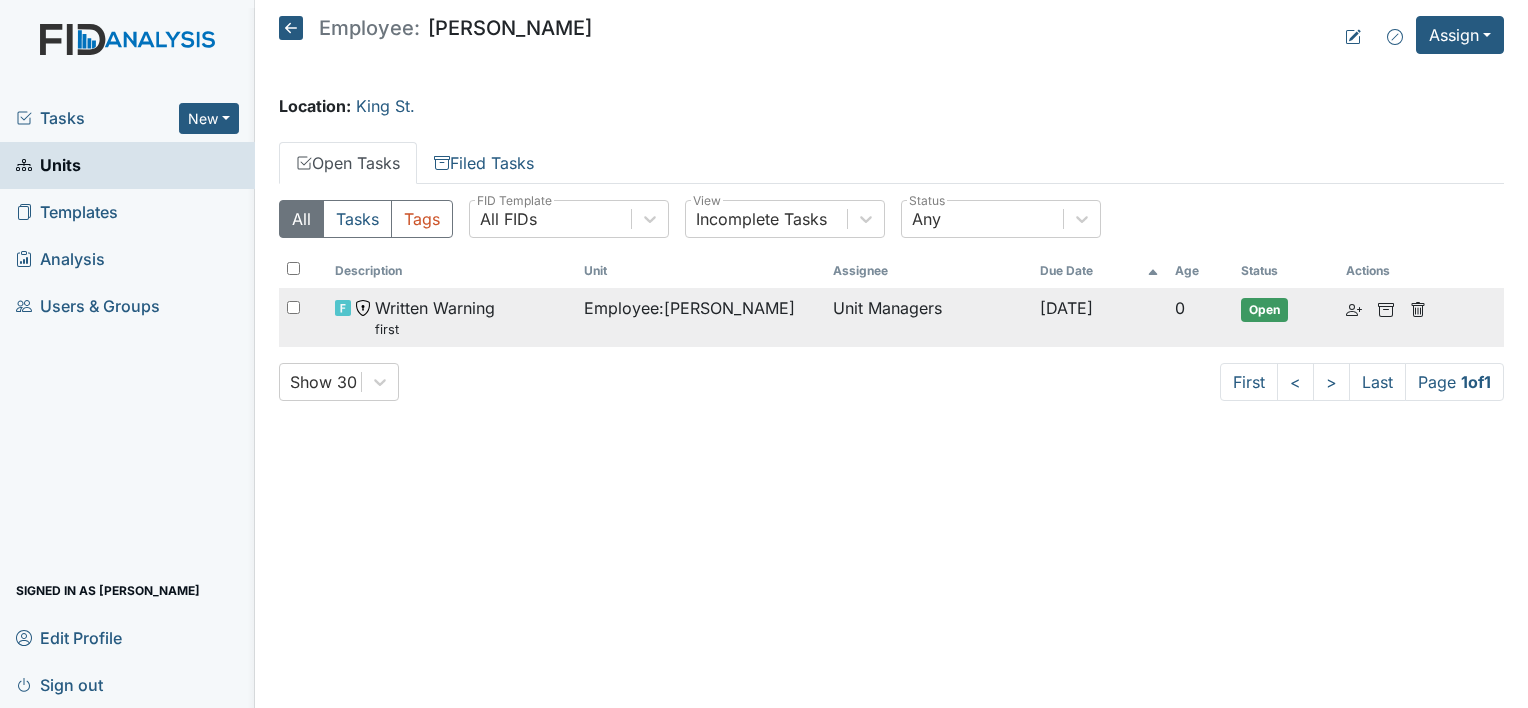 click on "Written Warning  first" at bounding box center [435, 317] 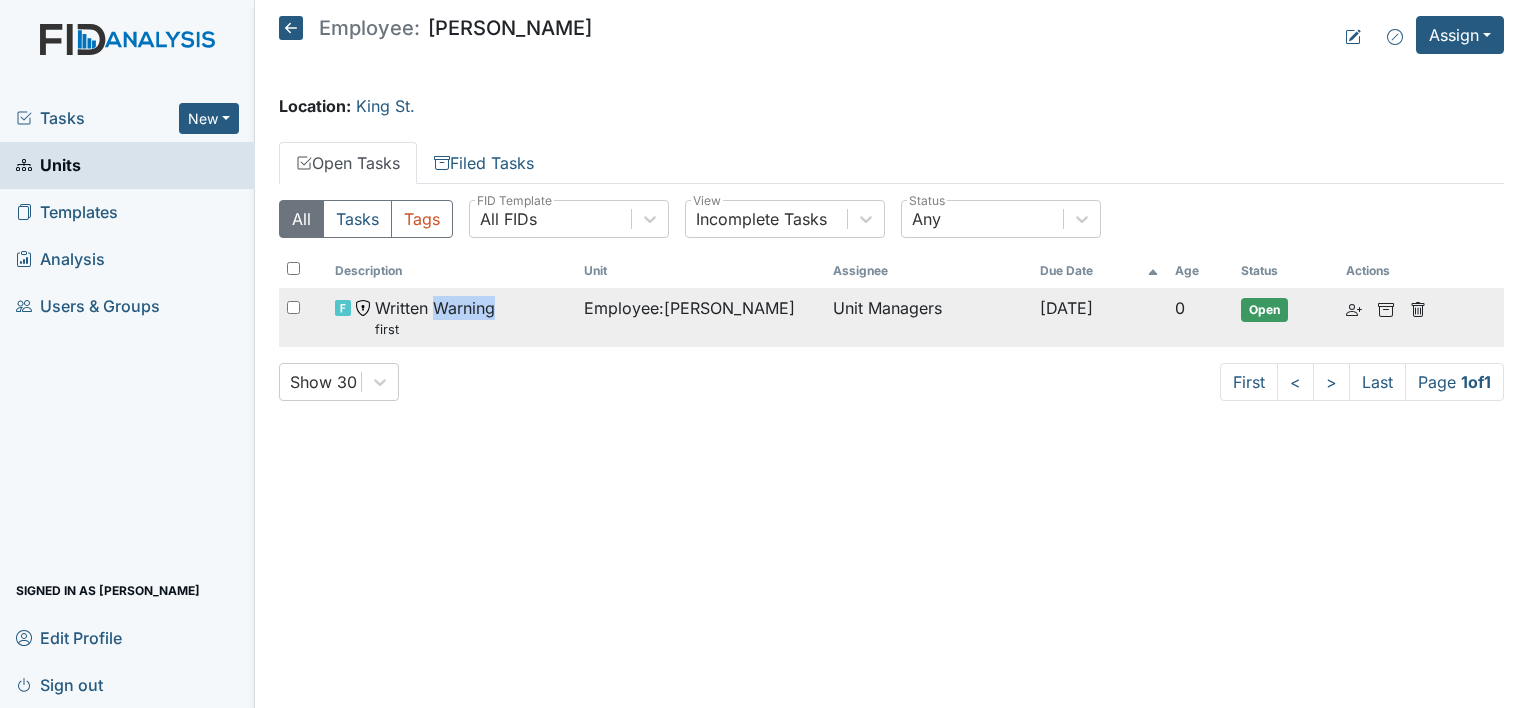 click on "Written Warning  first" at bounding box center [435, 317] 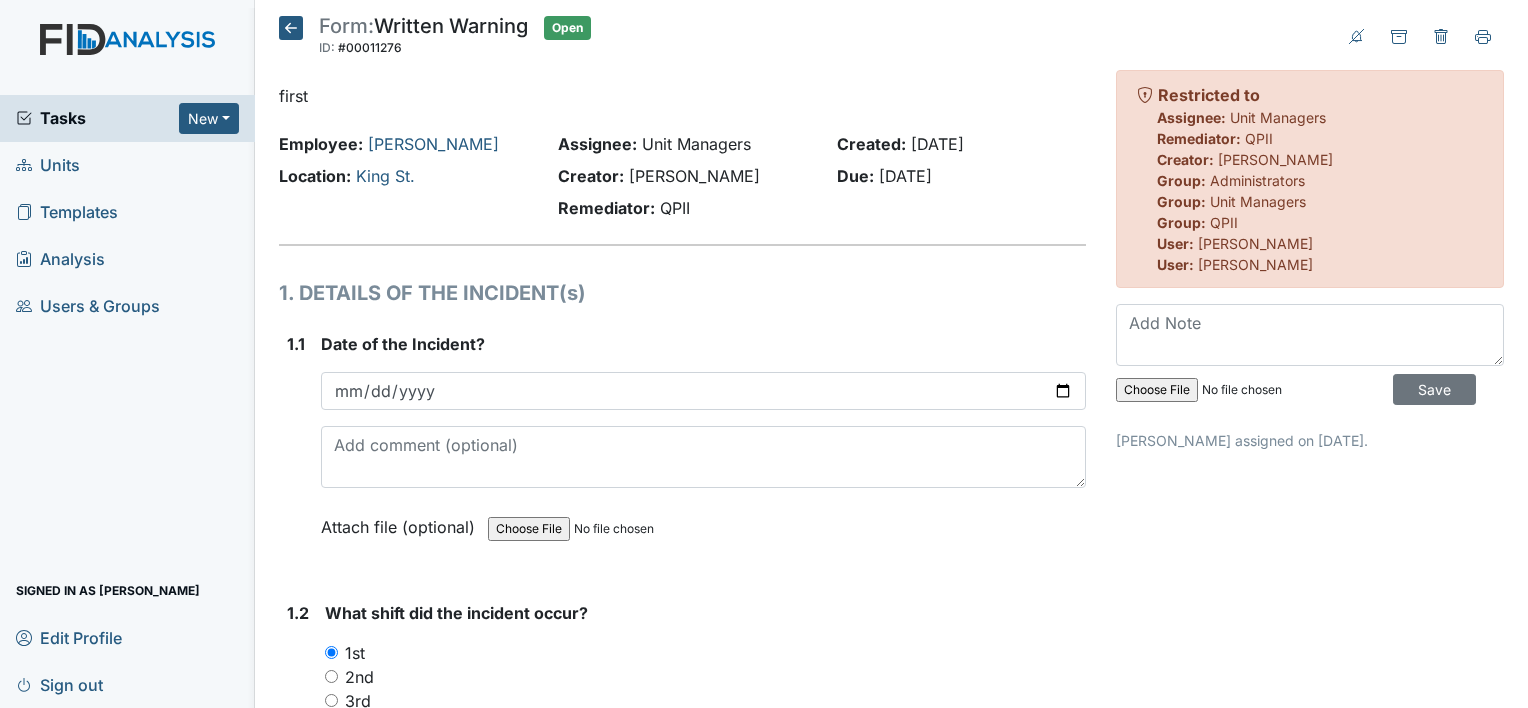 scroll, scrollTop: 0, scrollLeft: 0, axis: both 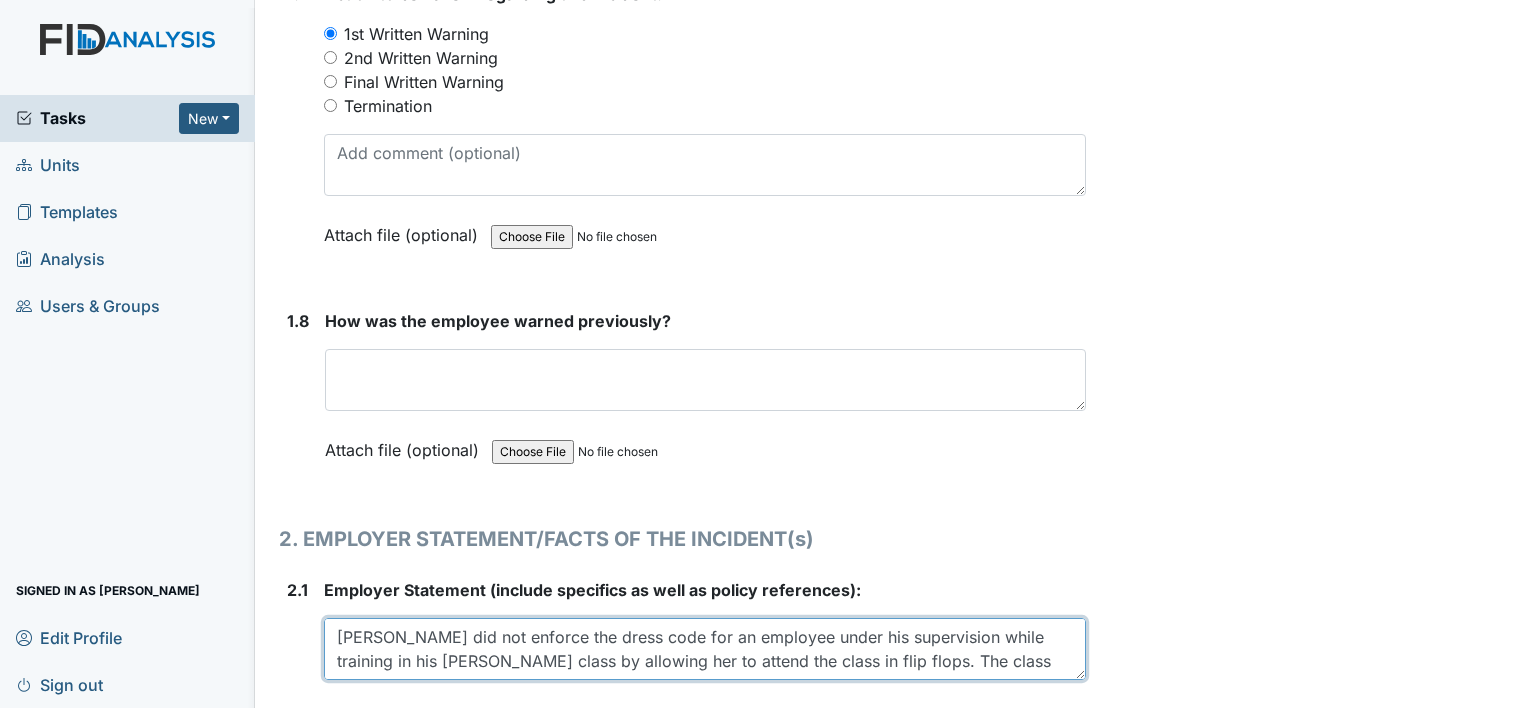 click on "Jeremy did not enforce the dress code for an employee under his supervision while training in his Mandt class by allowing her to attend the class in flip flops. The class requires physical intervention and th" at bounding box center [705, 649] 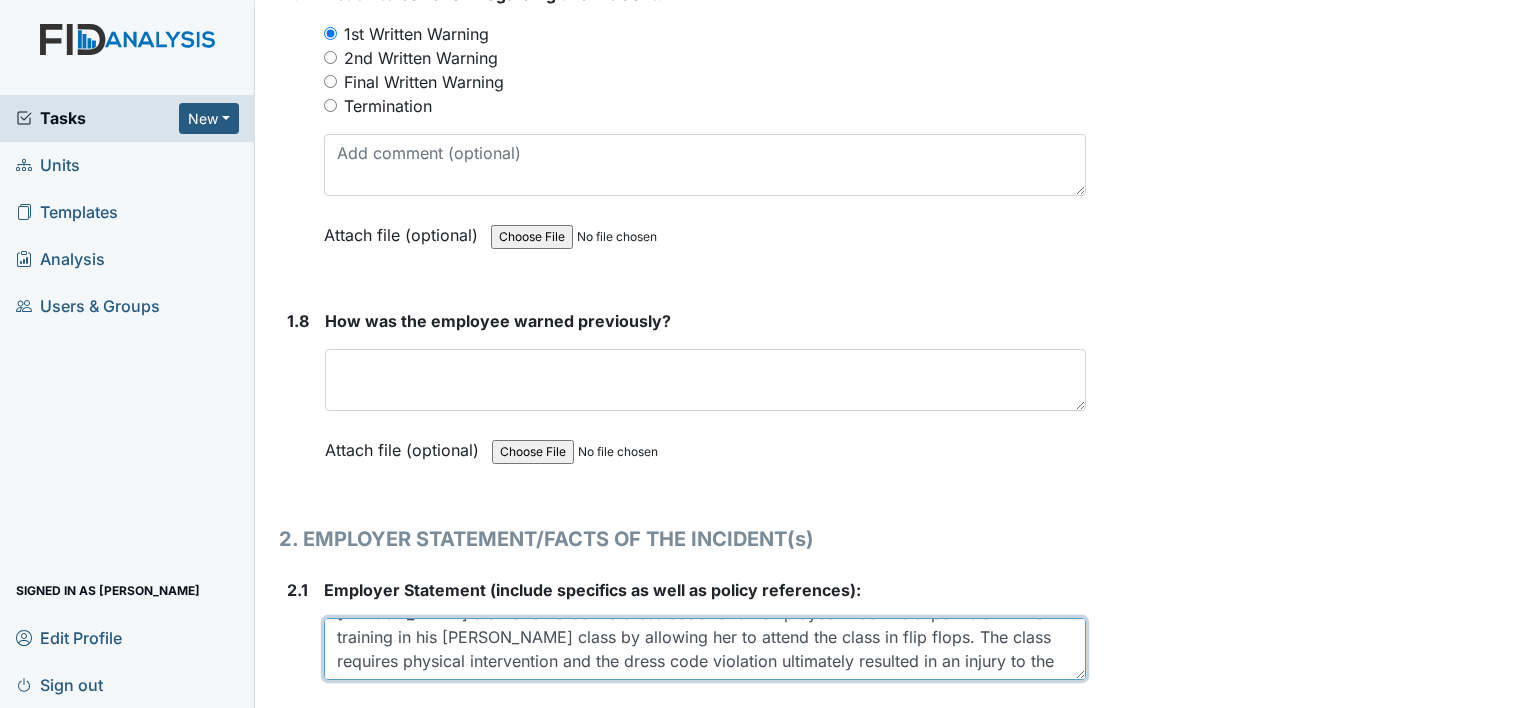 paste on "-flops. The class requires physical intervention," 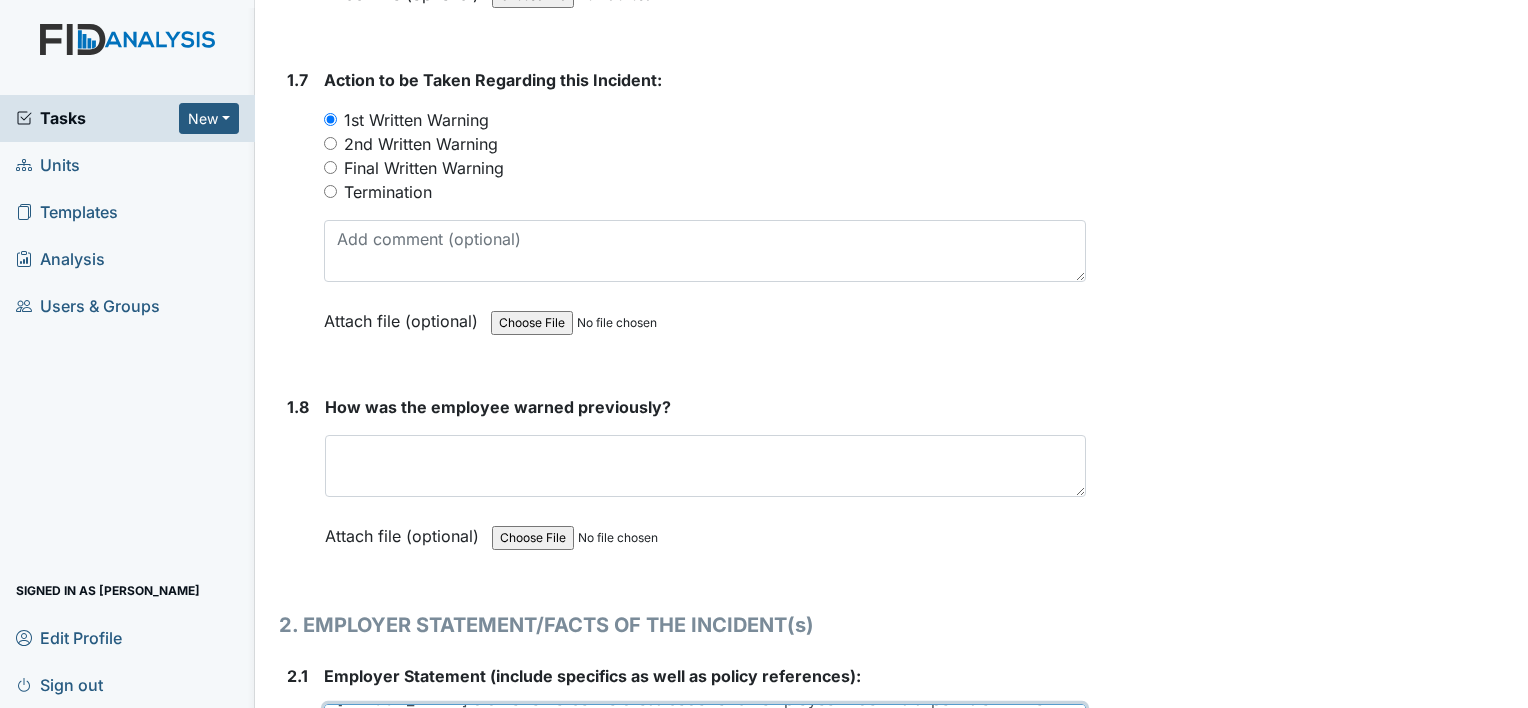 scroll, scrollTop: 2200, scrollLeft: 0, axis: vertical 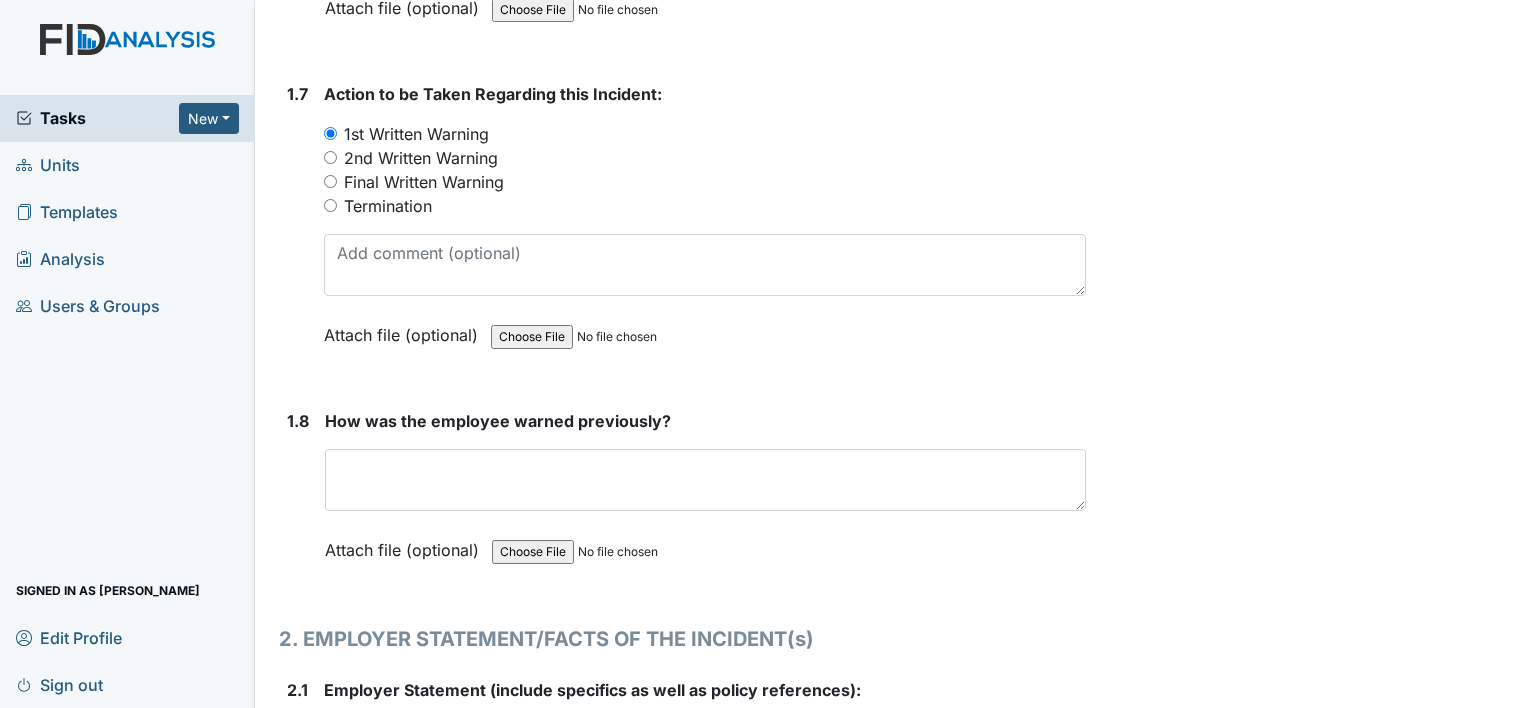 type on "Jeremy did not enforce the dress code for an employee under his supervision while training in his Mandt class by allowing her to attend the class in flip-flops. The class requires physical intervention, and the dress code violation ultimately resulted in an injury to the employee." 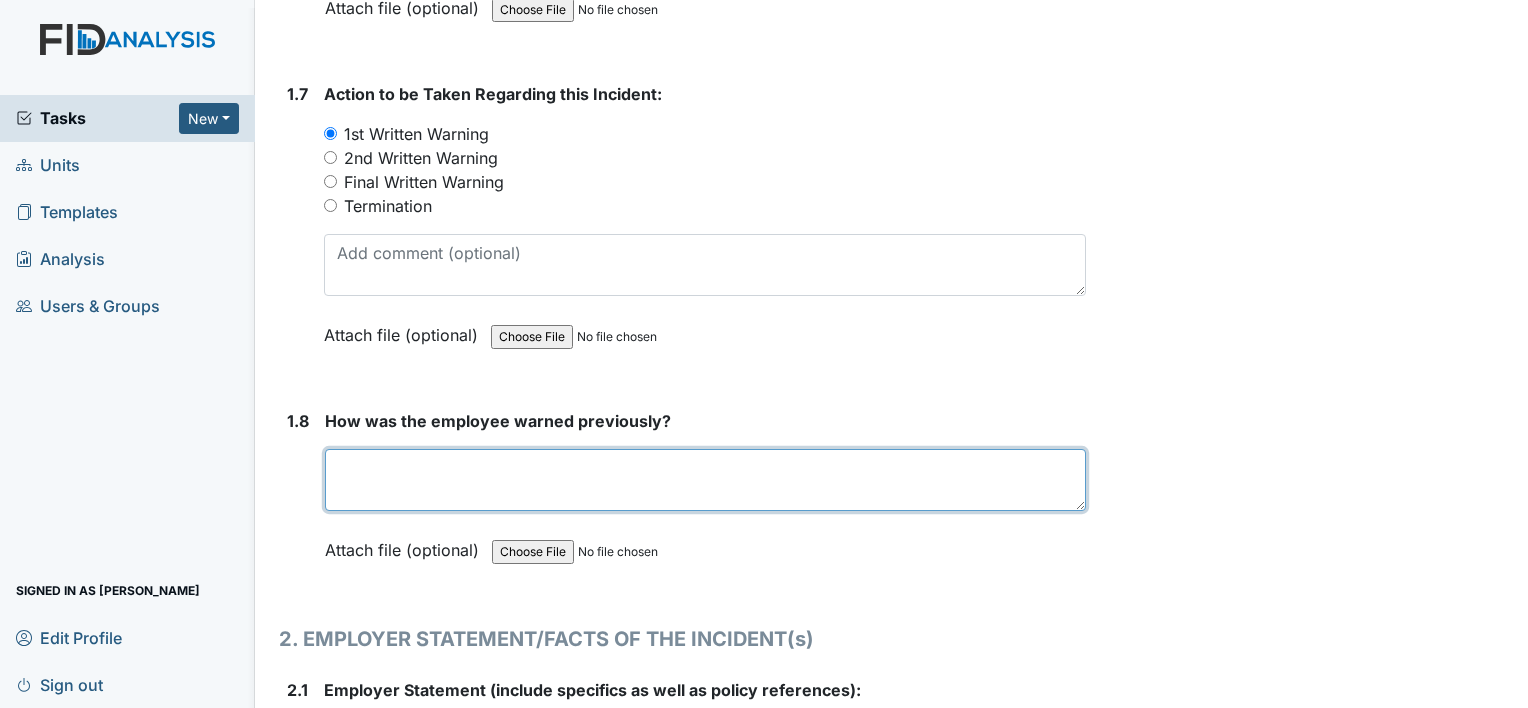 click at bounding box center (705, 480) 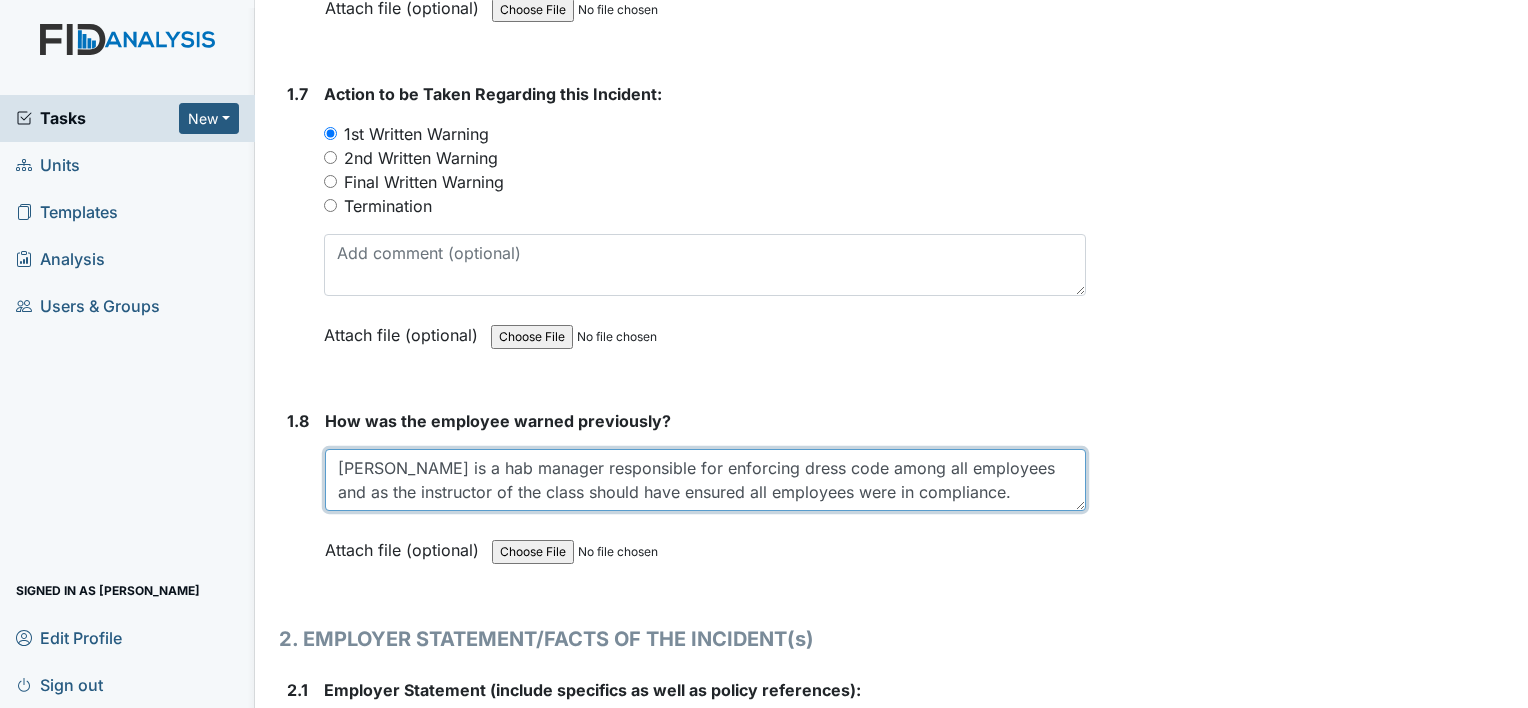 paste on "the dress code among all employees, and as the instructor of the class," 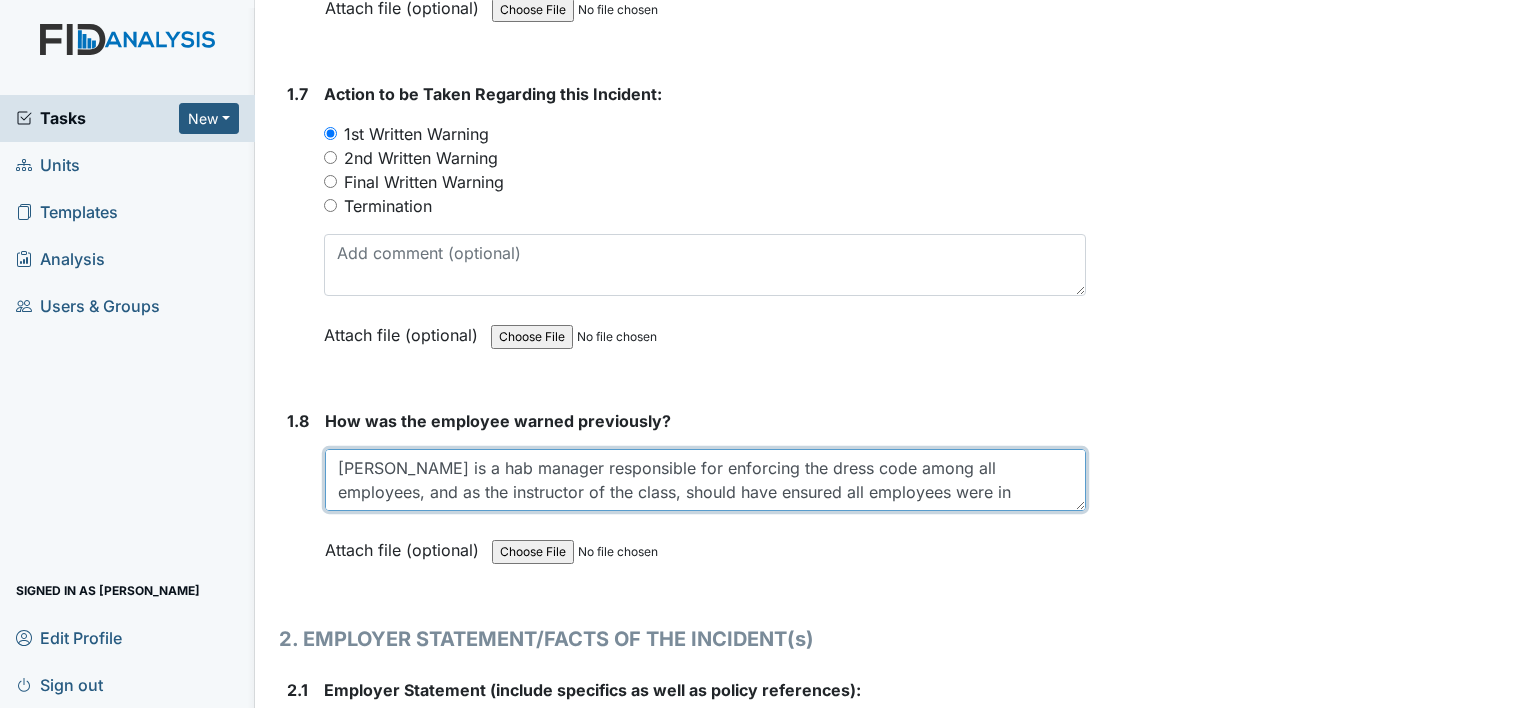 click on "Jeremy is a hab manager responsible for enforcing the dress code among all employees, and as the instructor of the class, should have ensured all employees were in compliance." at bounding box center (705, 480) 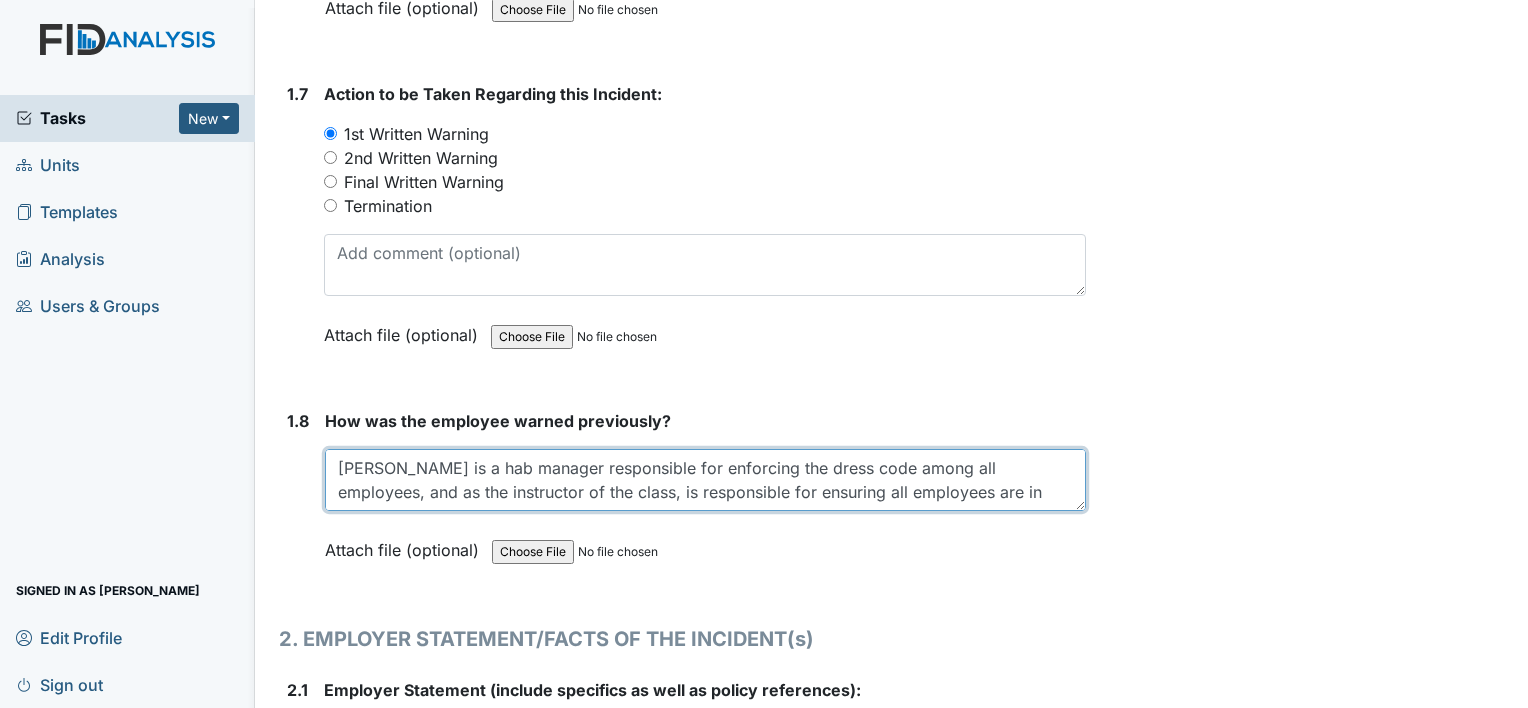 type on "Jeremy is a hab manager responsible for enforcing the dress code among all employees, and as the instructor of the class, is responsible for ensuring all employees are in compliance." 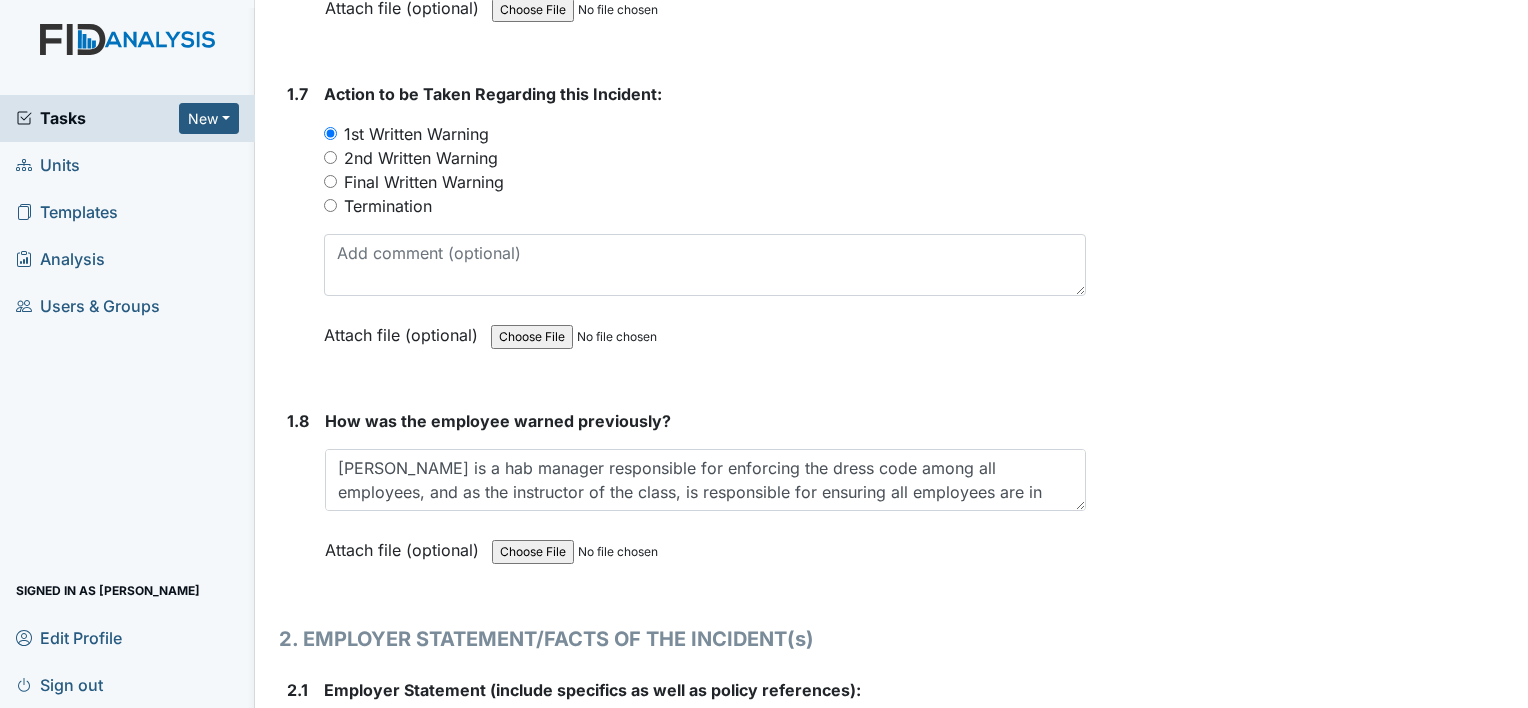 click on "1. DETAILS OF THE INCIDENT(s)
1.1
Date of the Incident?
2025-07-14
Attach file (optional)
You can upload .pdf, .txt, .jpg, .jpeg, .png, .csv, .xls, or .doc files under 100MB.
1.2
What shift did the incident occur?
You must select one of the below options.
1st
2nd
3rd
Attach file (optional)
You can upload .pdf, .txt, .jpg, .jpeg, .png, .csv, .xls, or .doc files under 100MB.
1.3
Nature of the Incident:
You must select one or more of the below options.
Select all that apply:
Unexcused Absence
Tardiness
Violation of Safety Rules
Mistreatment, Negligence, Abuse of an Individual
Failure to report an 'On the Job' injury
Harassment
Client Rights Issue
Improper Conduct
Drug/Alcohol Concern
Failure to Follow Instructions" at bounding box center [682, 44] 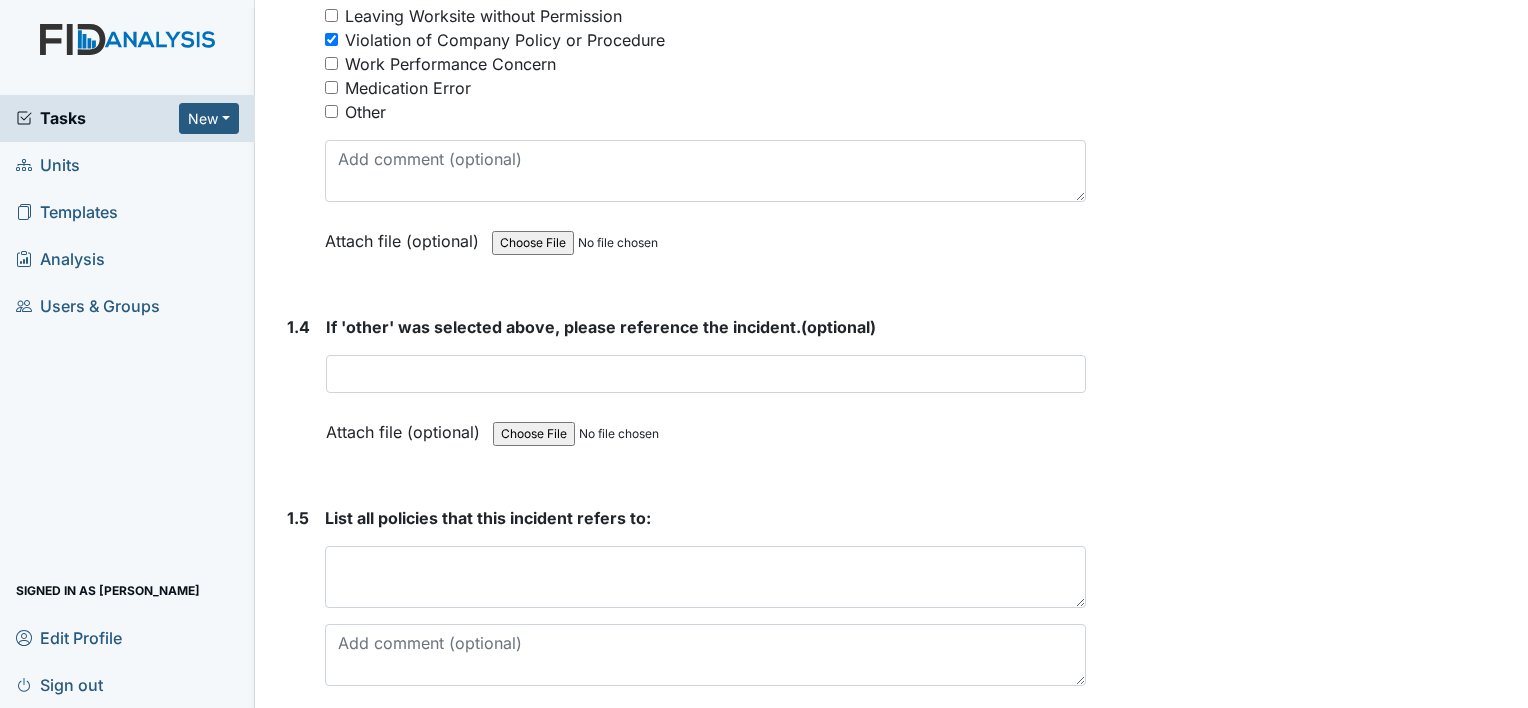 scroll, scrollTop: 1200, scrollLeft: 0, axis: vertical 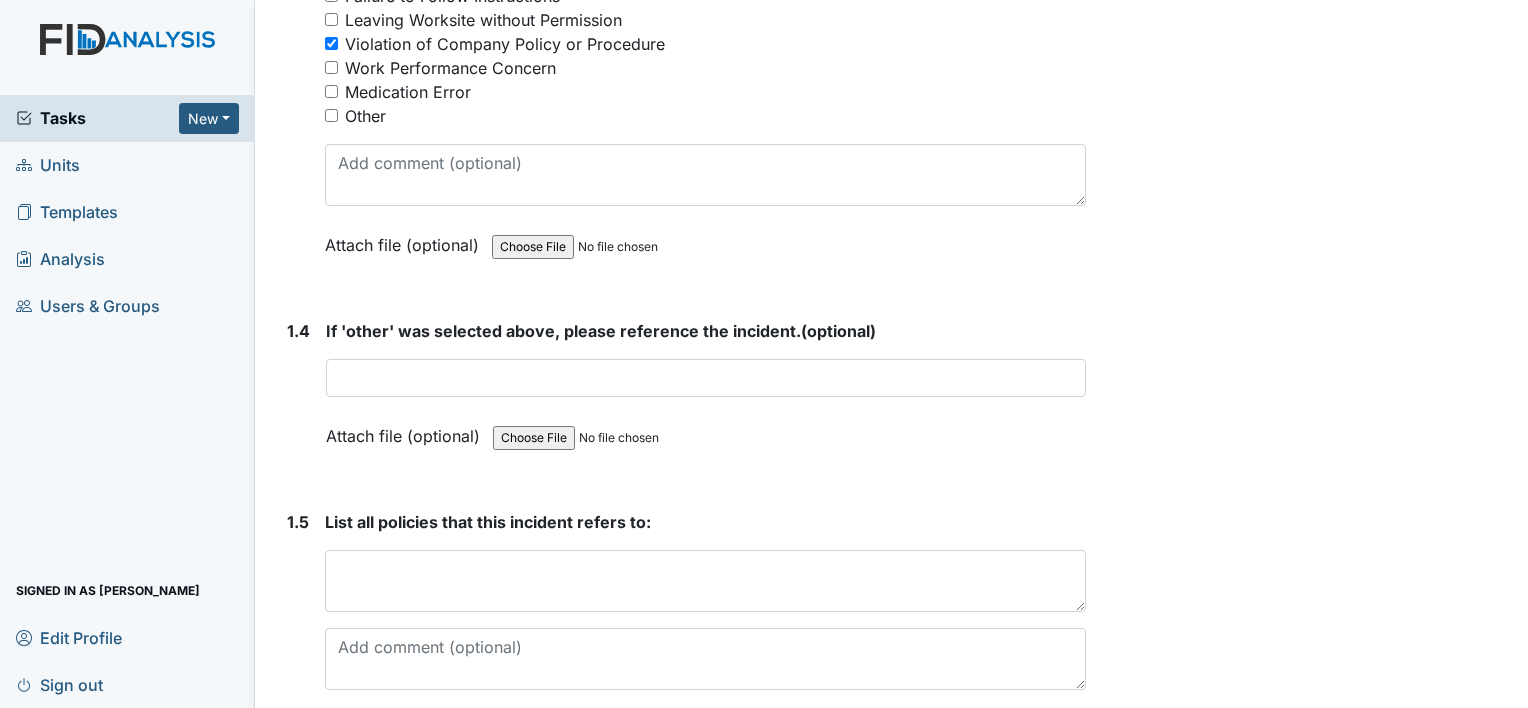 click on "Other" at bounding box center [331, 115] 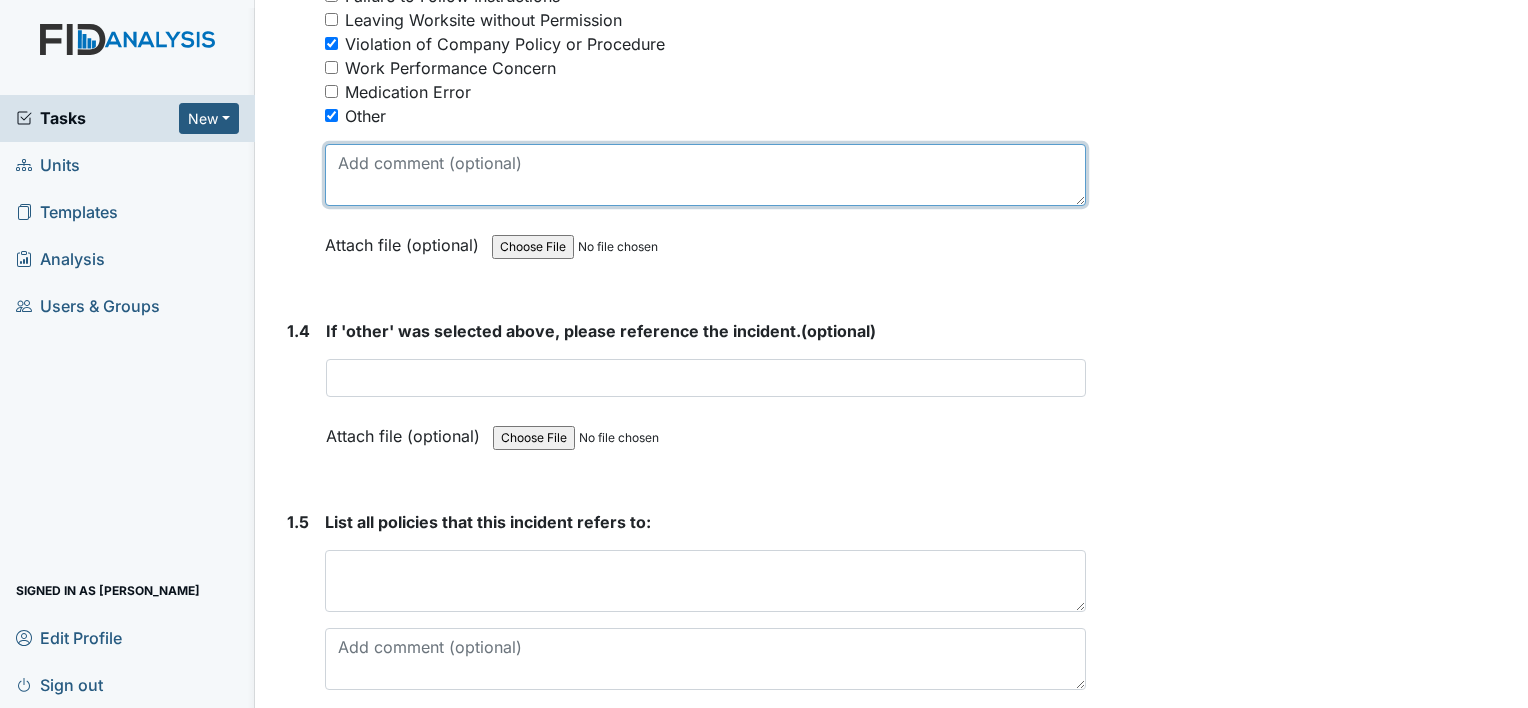 click at bounding box center [705, 175] 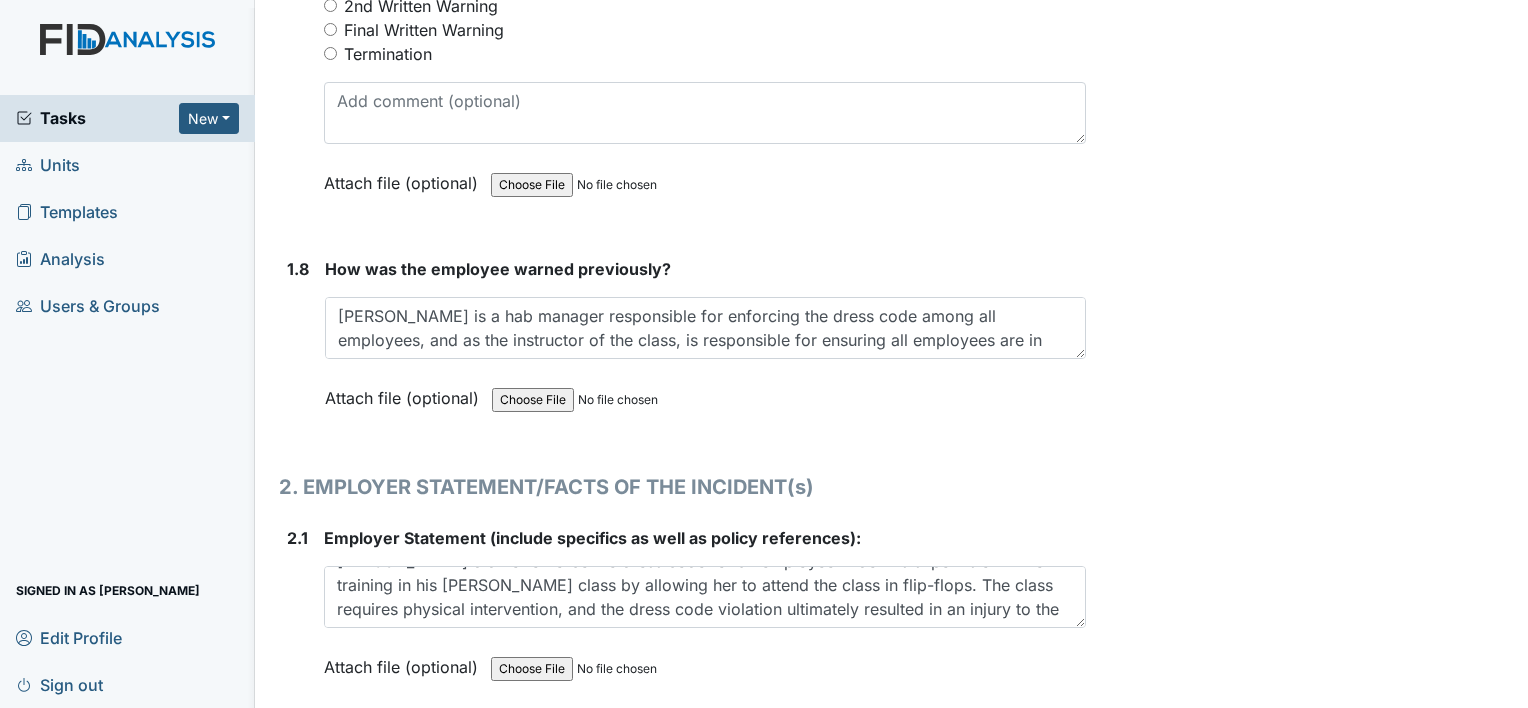 scroll, scrollTop: 2400, scrollLeft: 0, axis: vertical 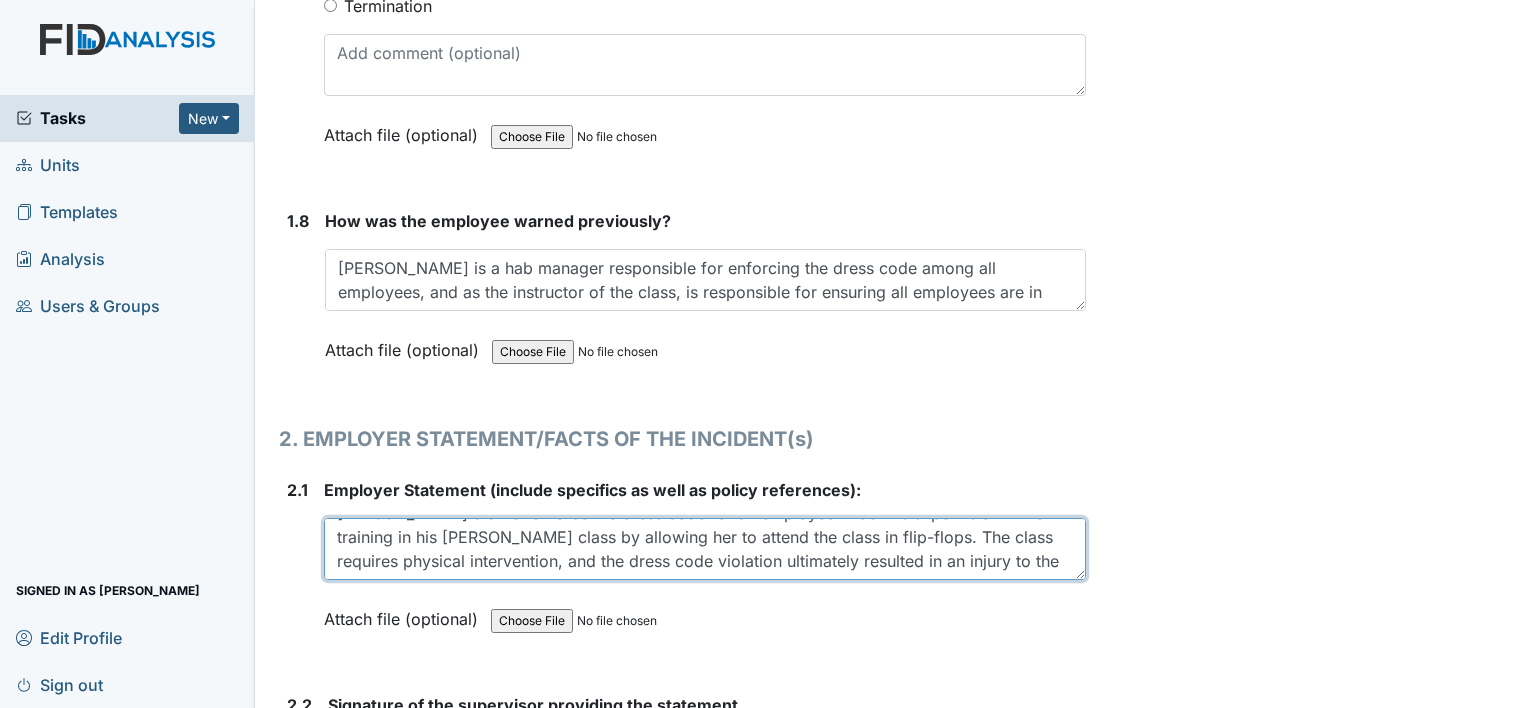 click on "Jeremy did not enforce the dress code for an employee under his supervision while training in his Mandt class by allowing her to attend the class in flip flops. The class requires physical intervention and th" at bounding box center (705, 549) 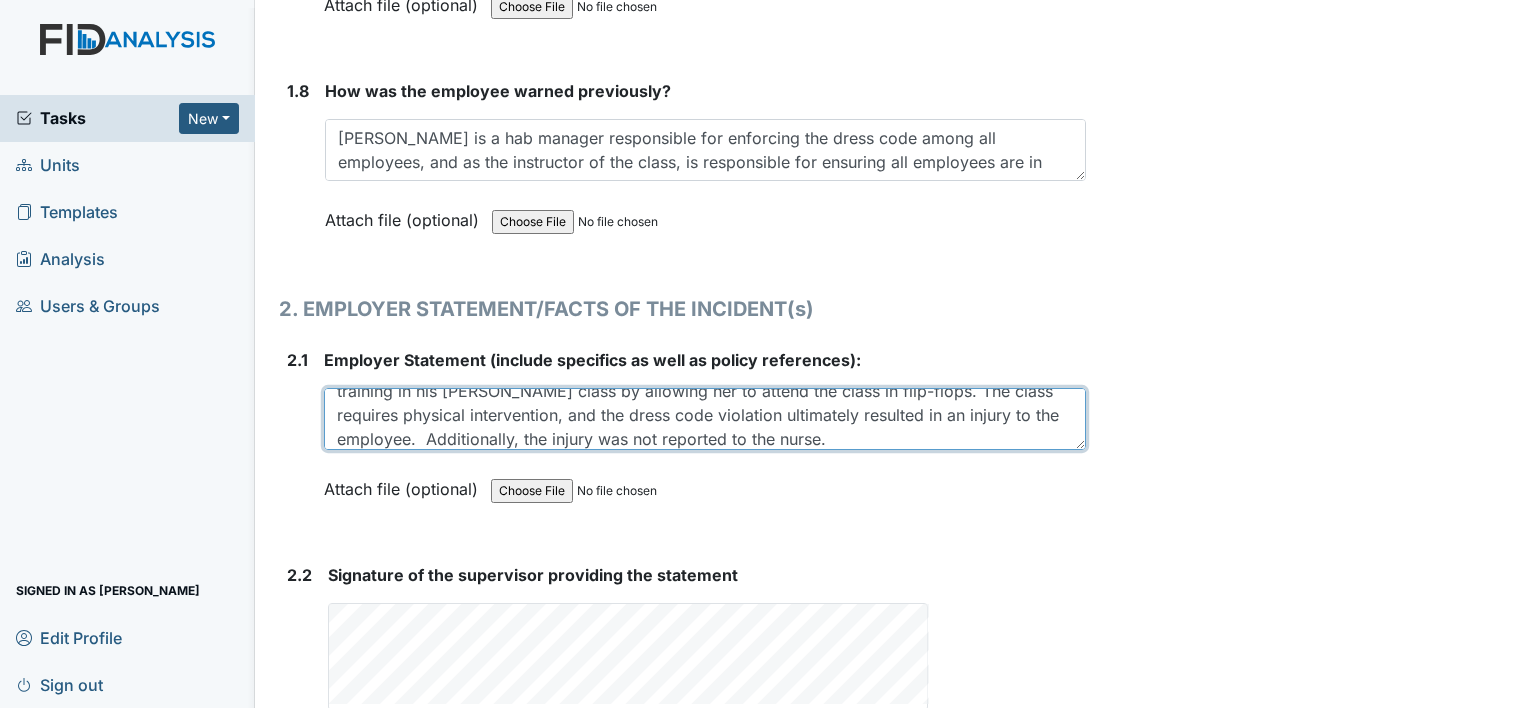 scroll, scrollTop: 2600, scrollLeft: 0, axis: vertical 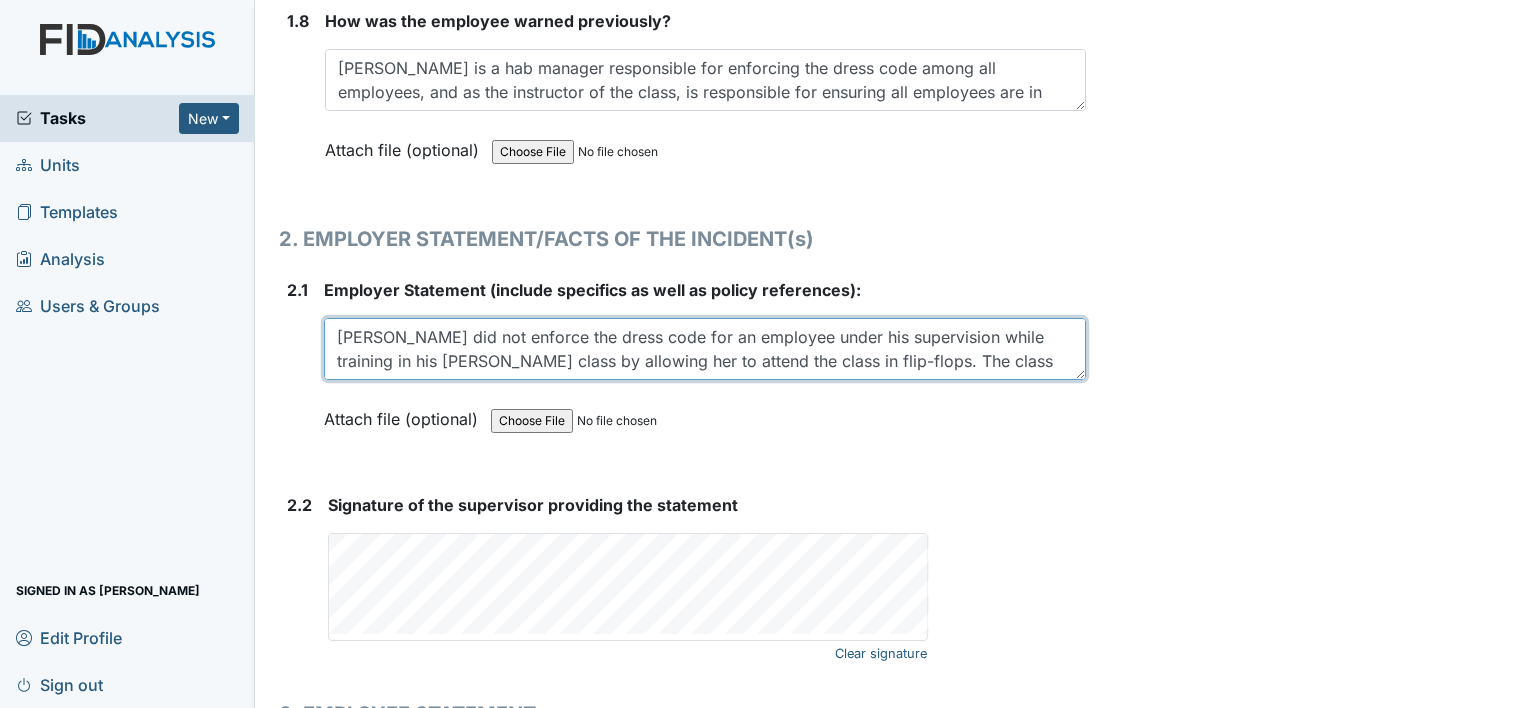 drag, startPoint x: 752, startPoint y: 356, endPoint x: 331, endPoint y: 320, distance: 422.53638 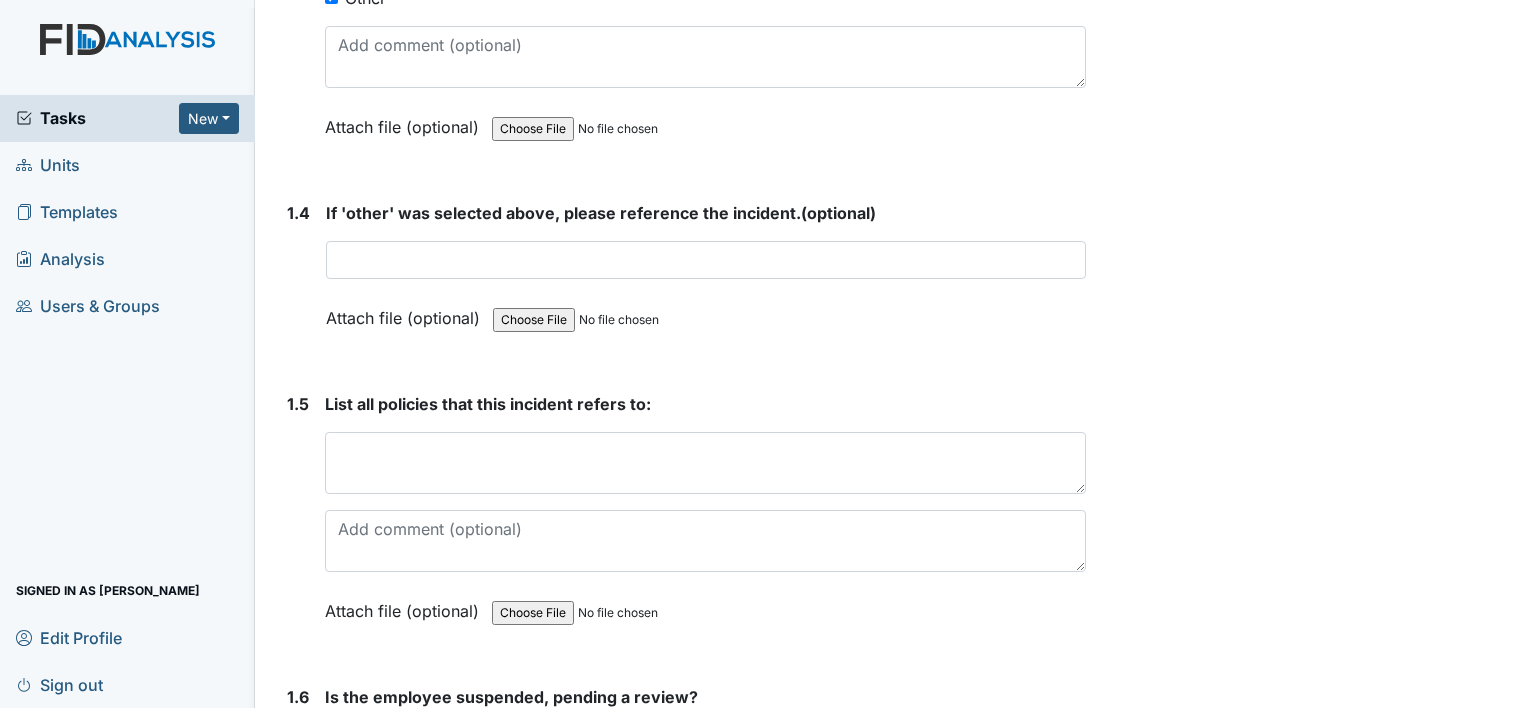 scroll, scrollTop: 1308, scrollLeft: 0, axis: vertical 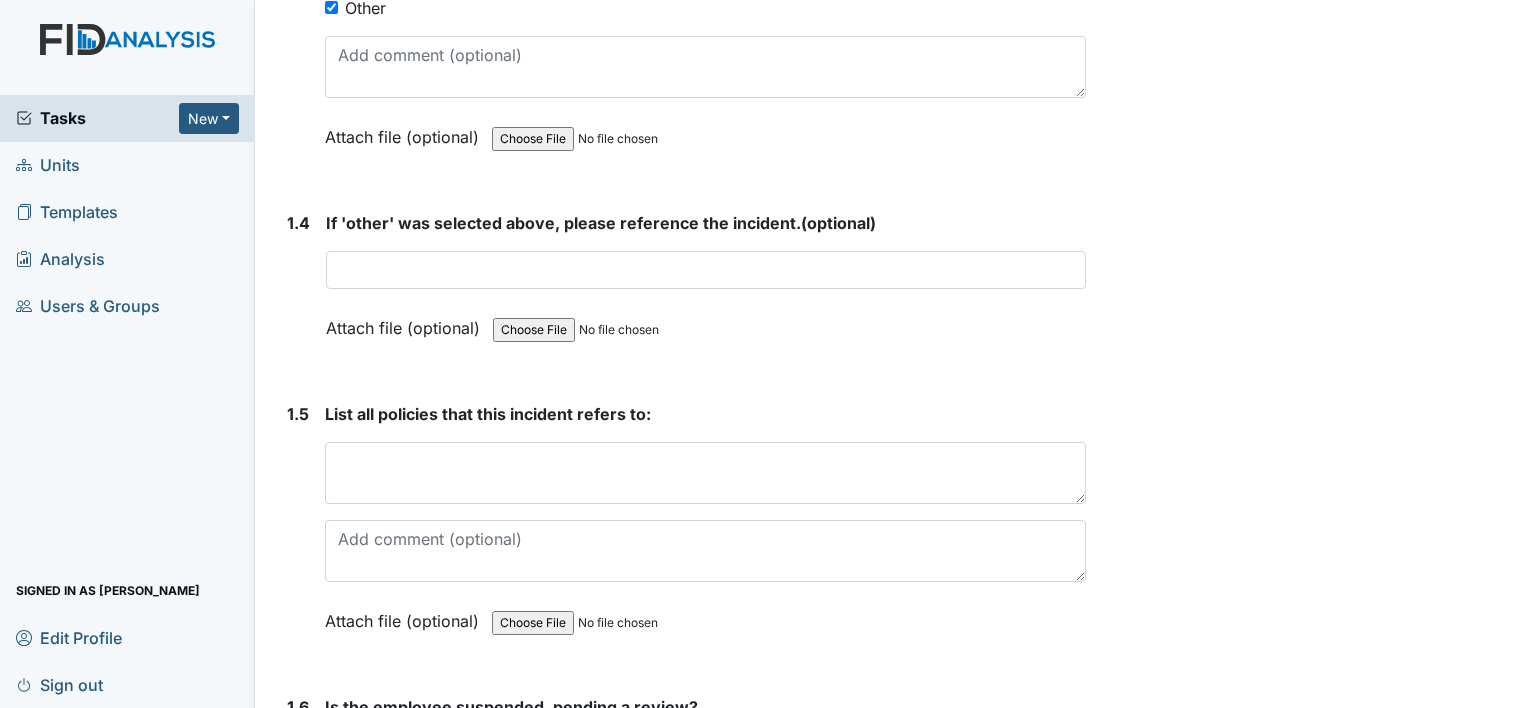 type on "Jeremy did not enforce the dress code for an employee under his supervision while training in his Mandt class by allowing her to attend the class in flip-flops. The class requires physical intervention, and the dress code violation ultimately resulted in an injury to the employee.  Additionally, the injury was not reported to the nurse." 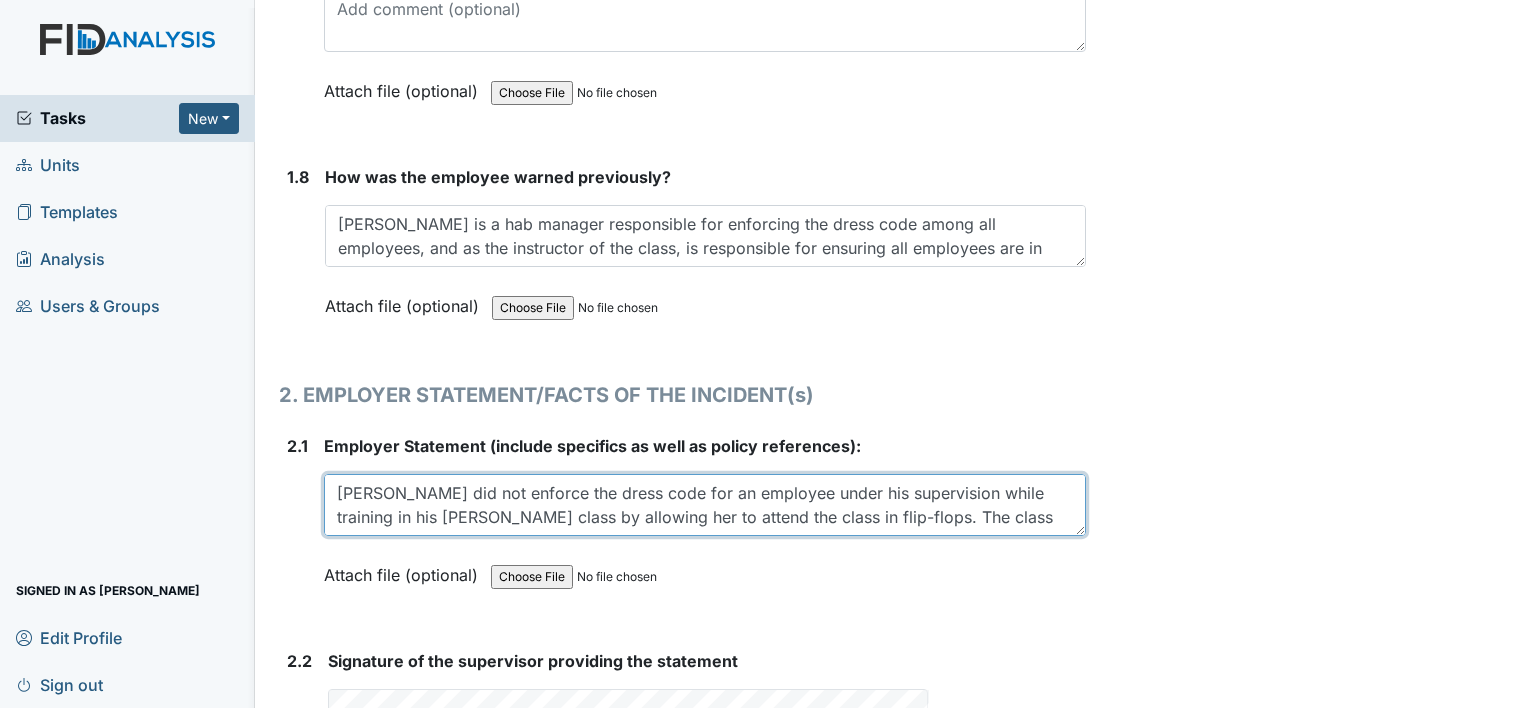 scroll, scrollTop: 2508, scrollLeft: 0, axis: vertical 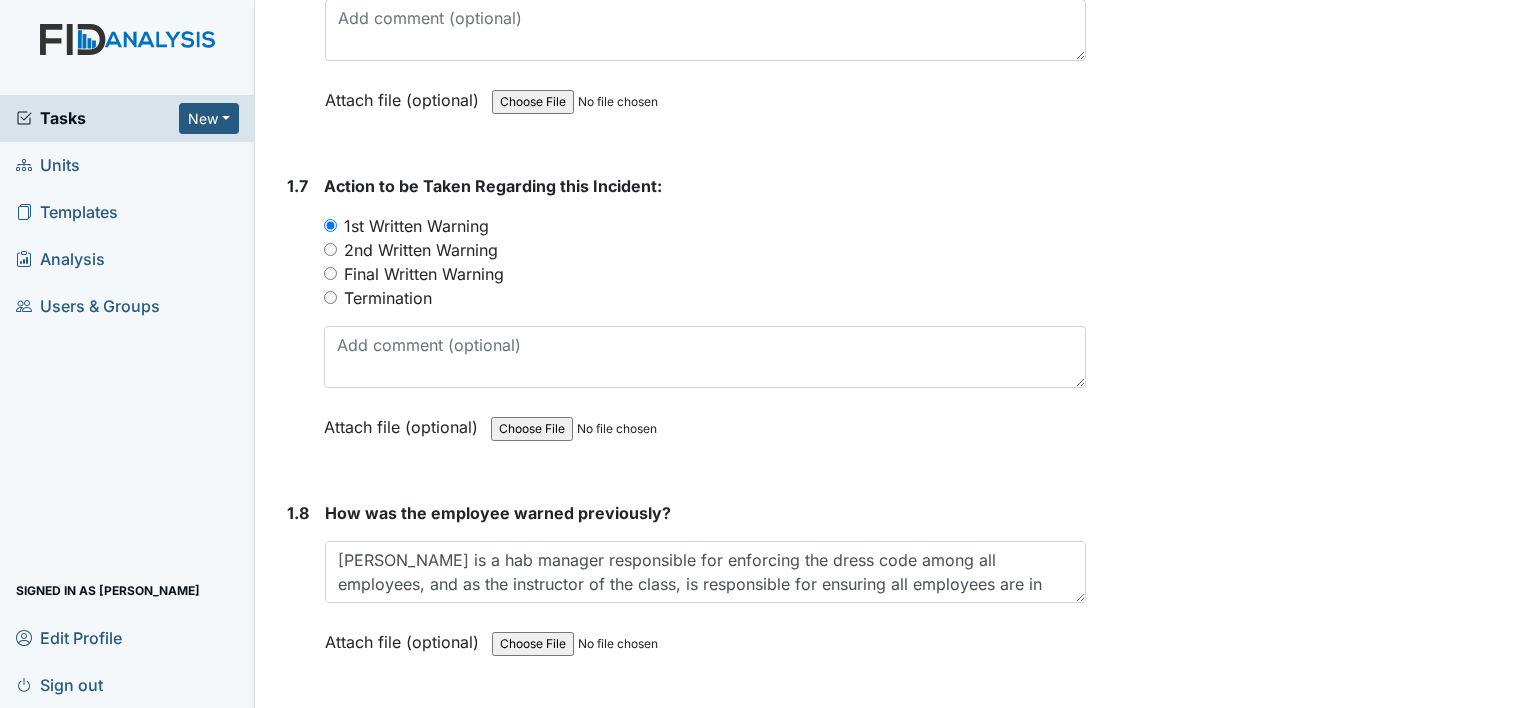 click on "Tasks" at bounding box center [97, 118] 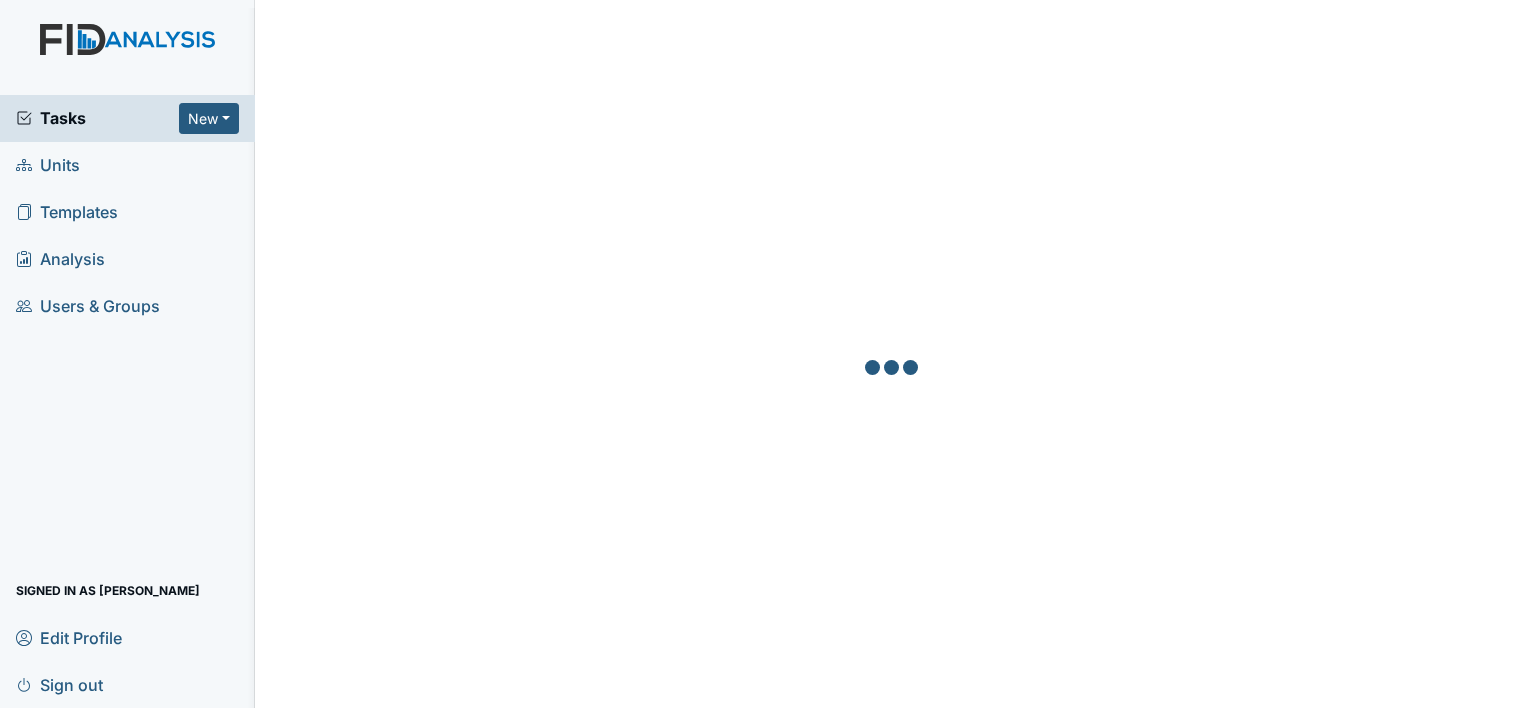scroll, scrollTop: 0, scrollLeft: 0, axis: both 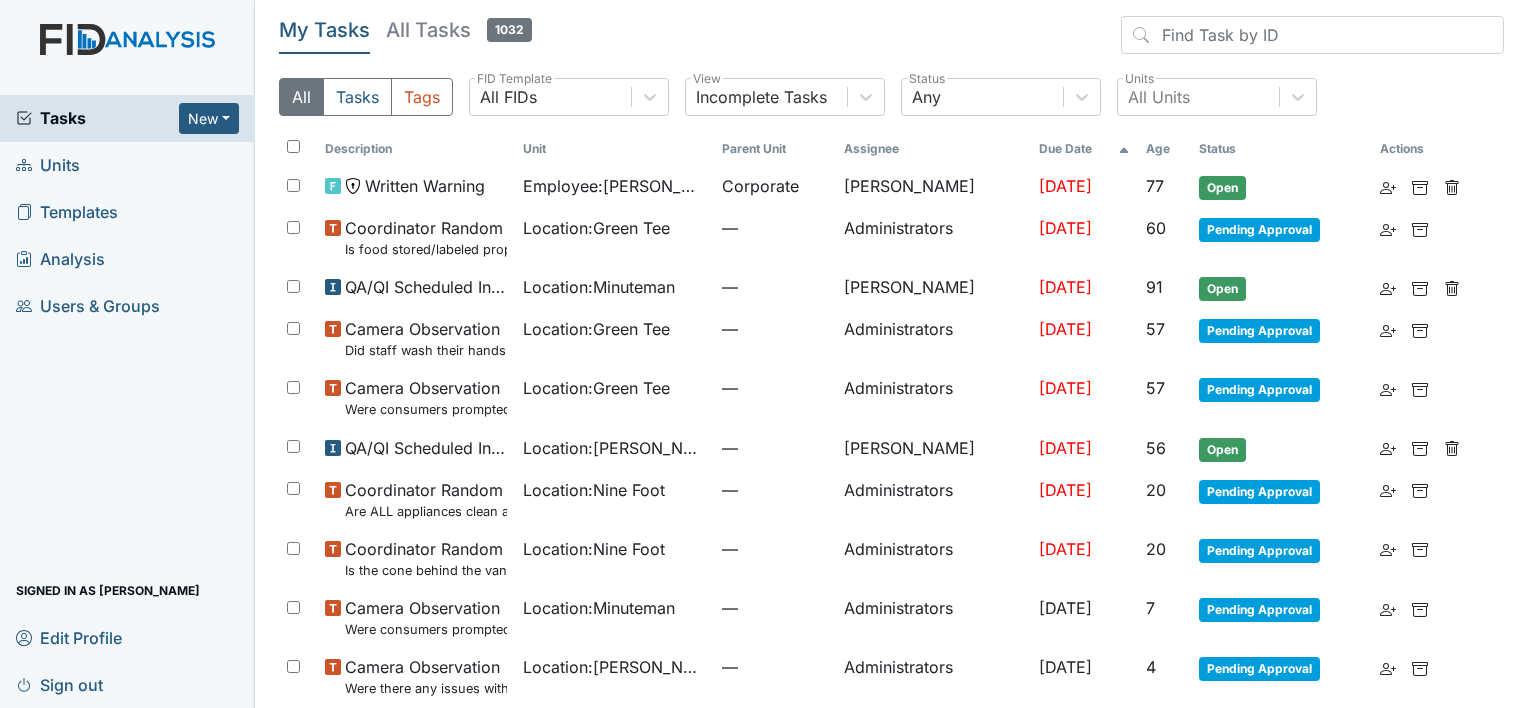 click on "Units" at bounding box center [48, 165] 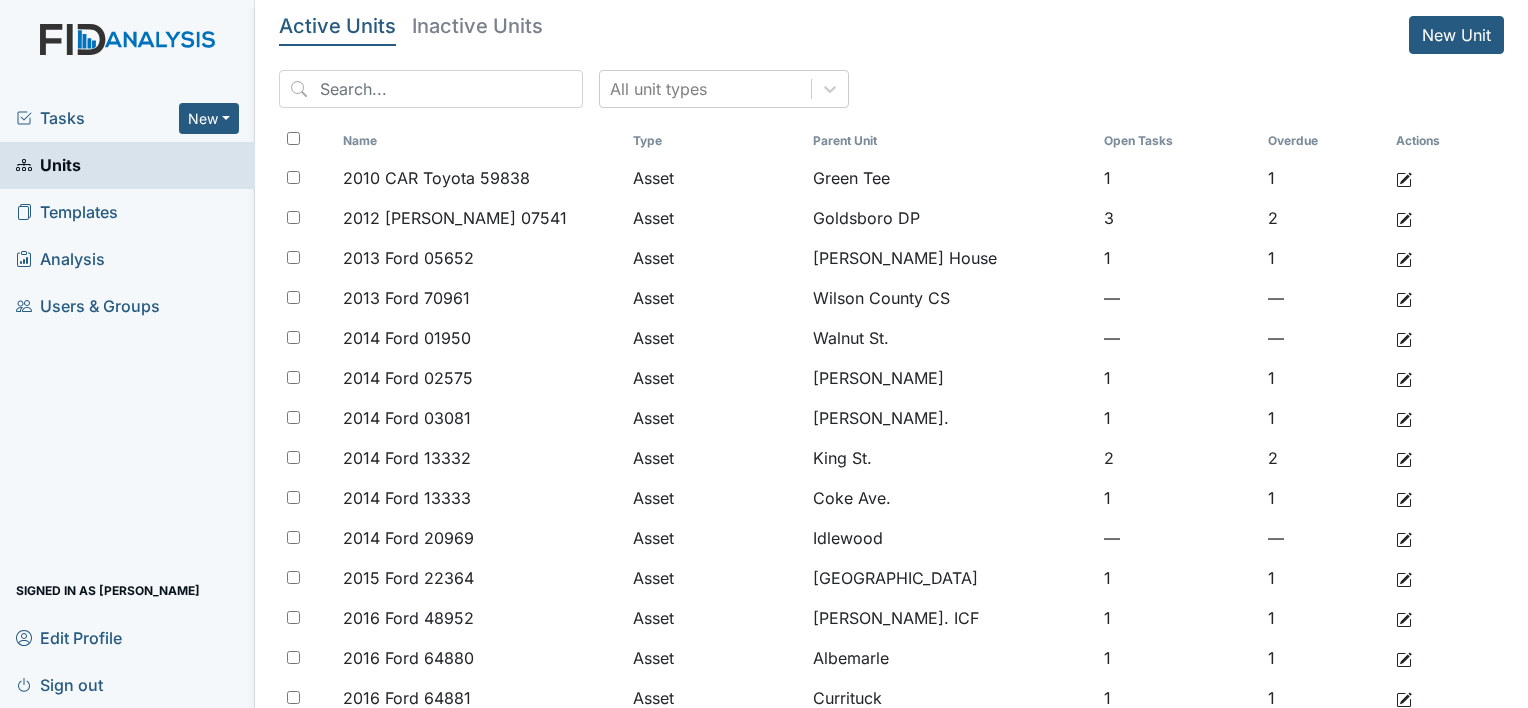 scroll, scrollTop: 0, scrollLeft: 0, axis: both 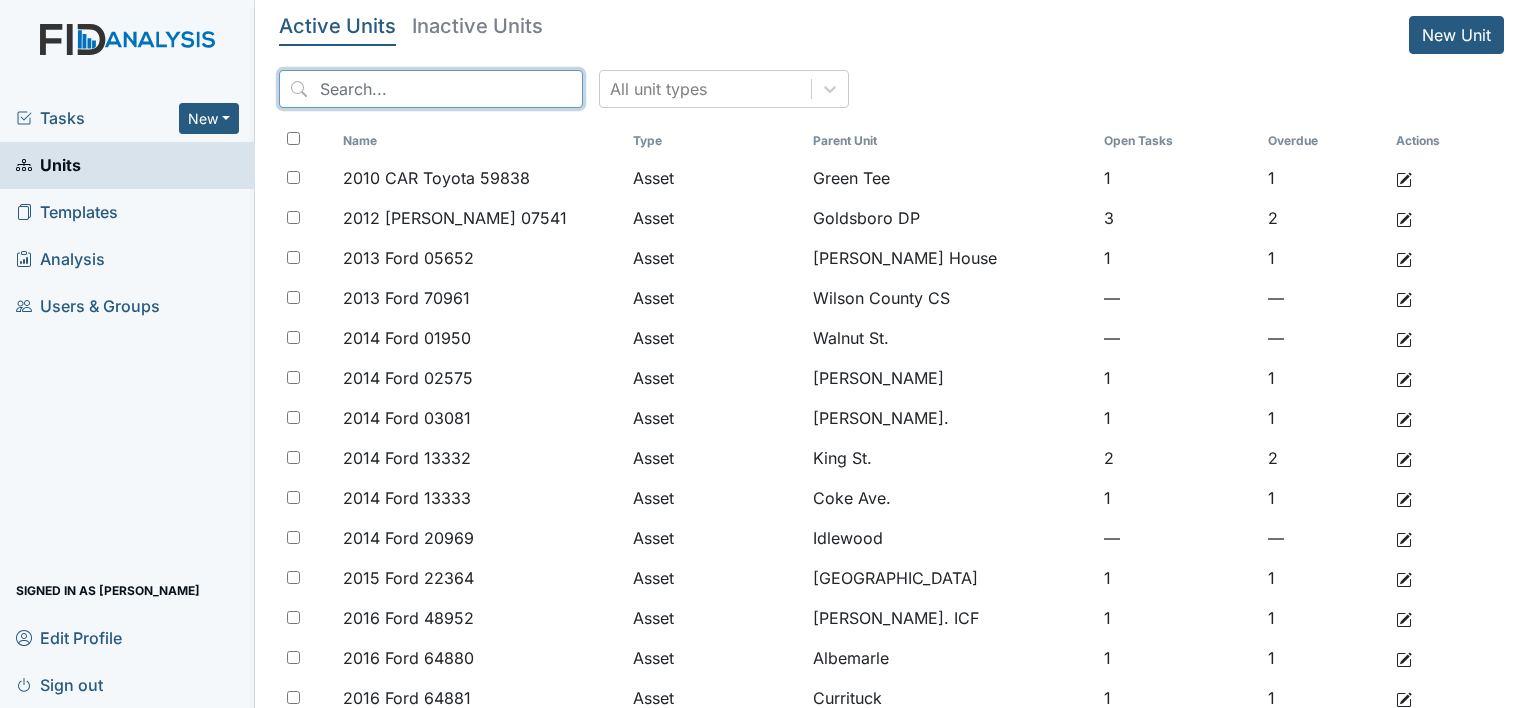 drag, startPoint x: 386, startPoint y: 92, endPoint x: 389, endPoint y: 77, distance: 15.297058 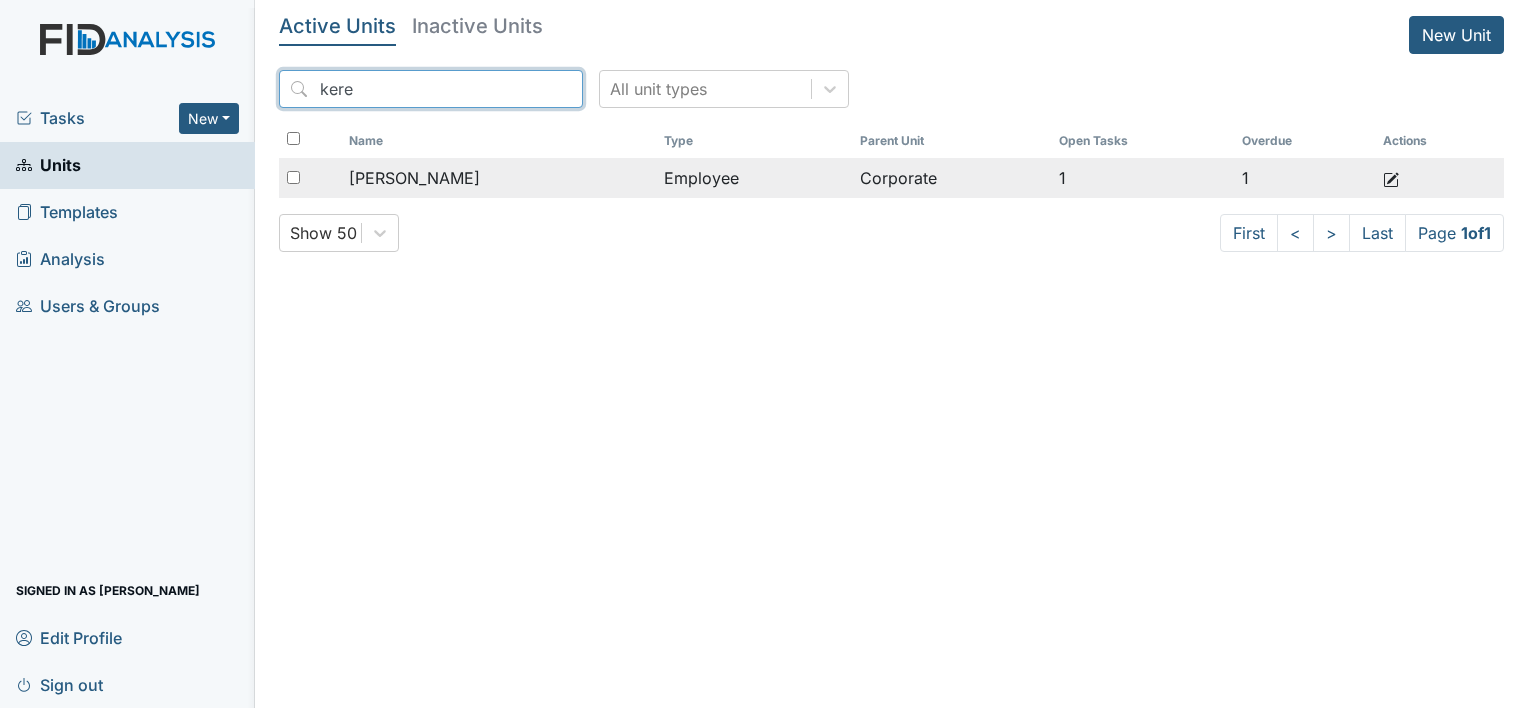 type on "kere" 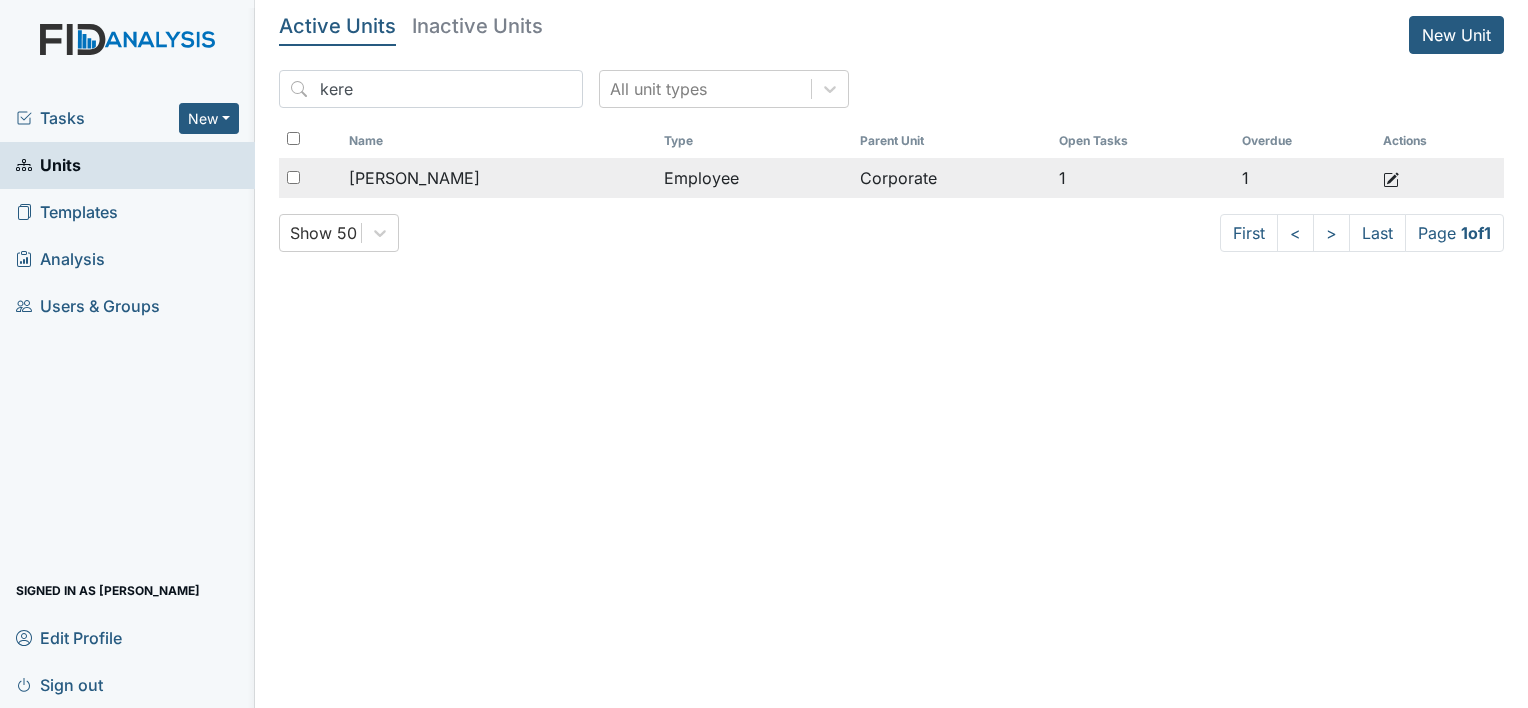 click on "Bennett, Keren" at bounding box center [414, 178] 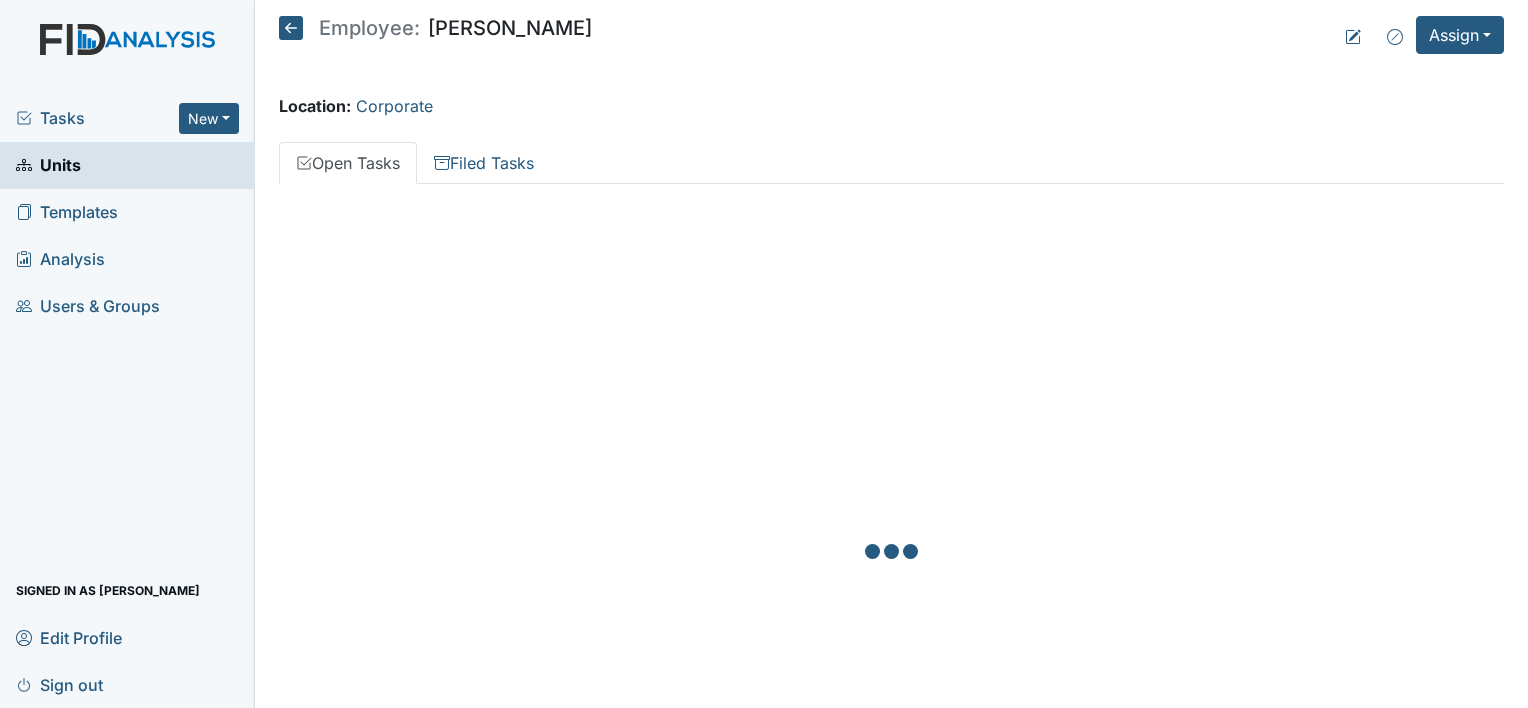 scroll, scrollTop: 0, scrollLeft: 0, axis: both 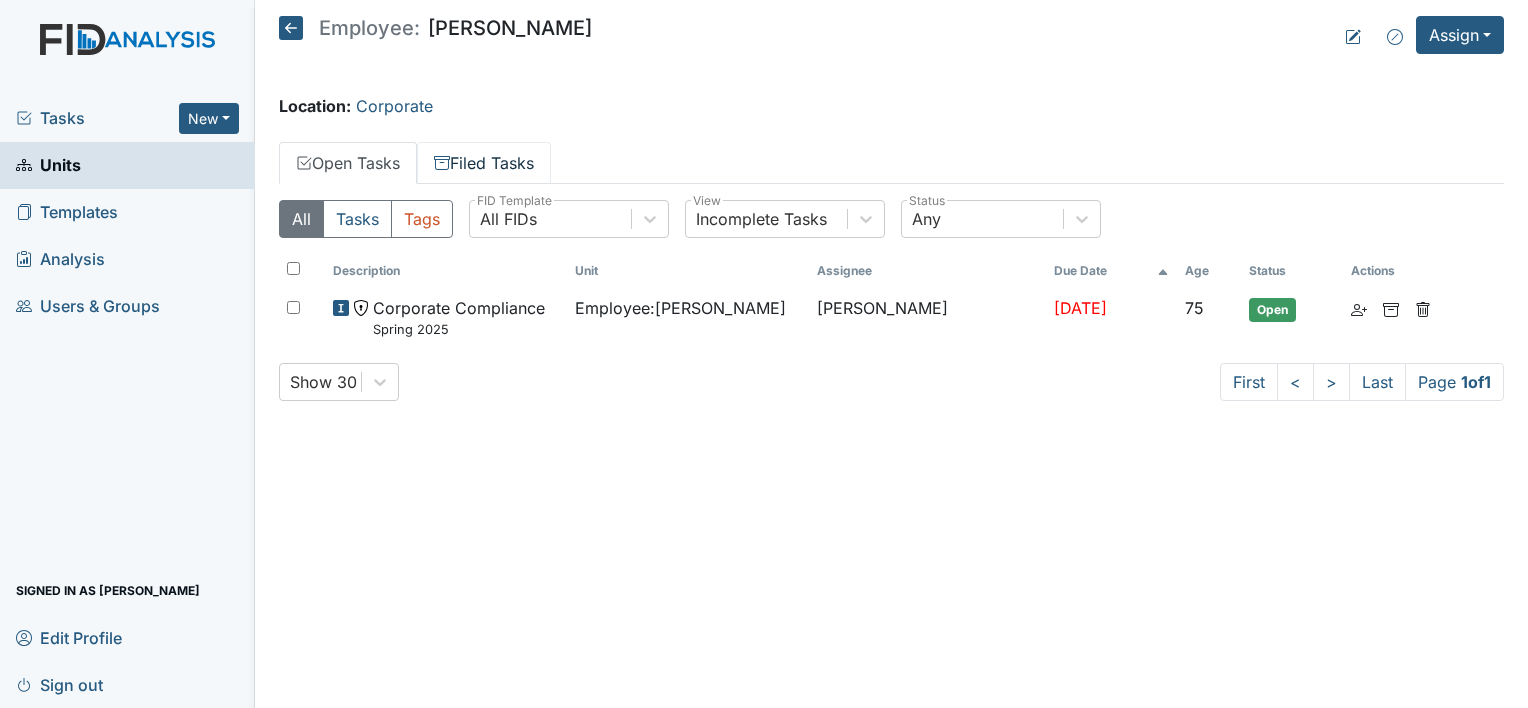 click on "Filed Tasks" at bounding box center [484, 163] 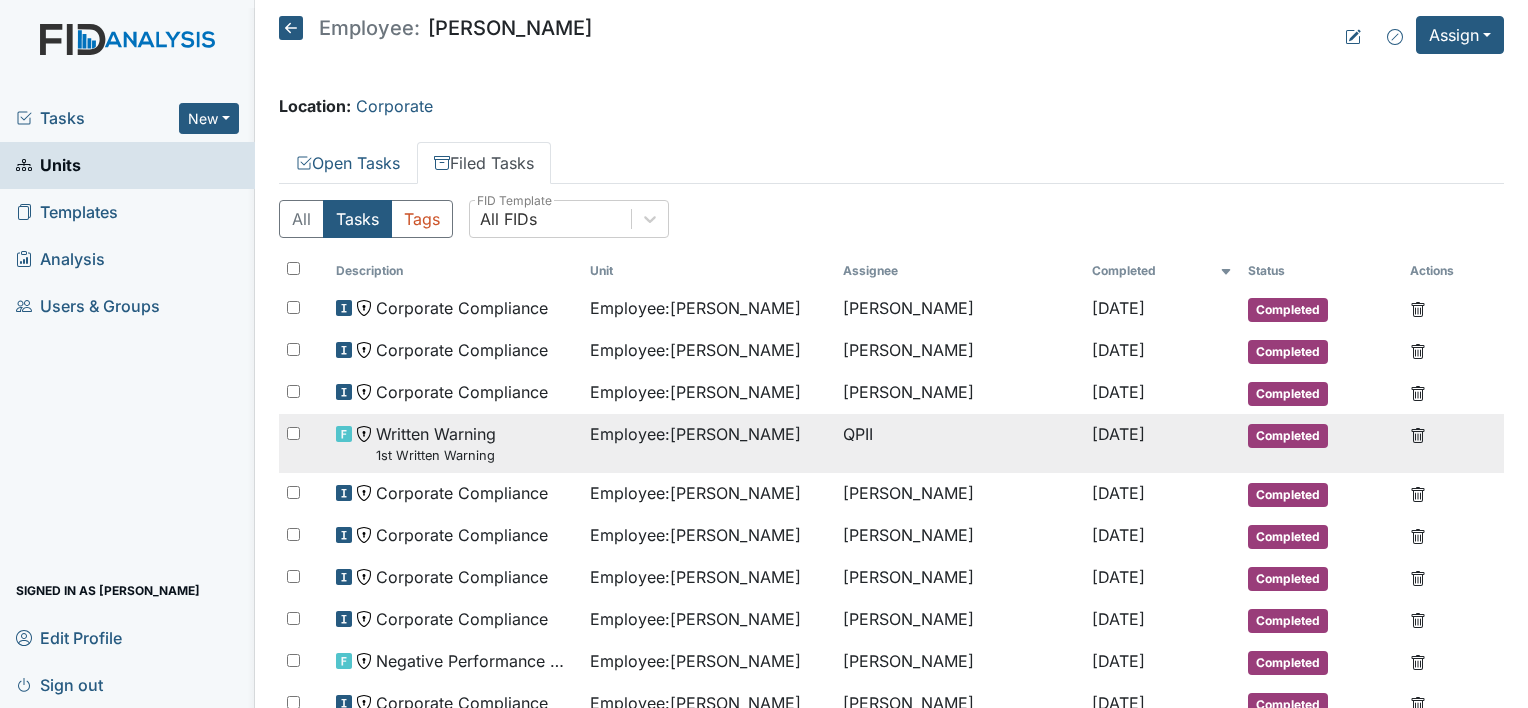 click on "Written Warning  1st Written Warning" at bounding box center (436, 443) 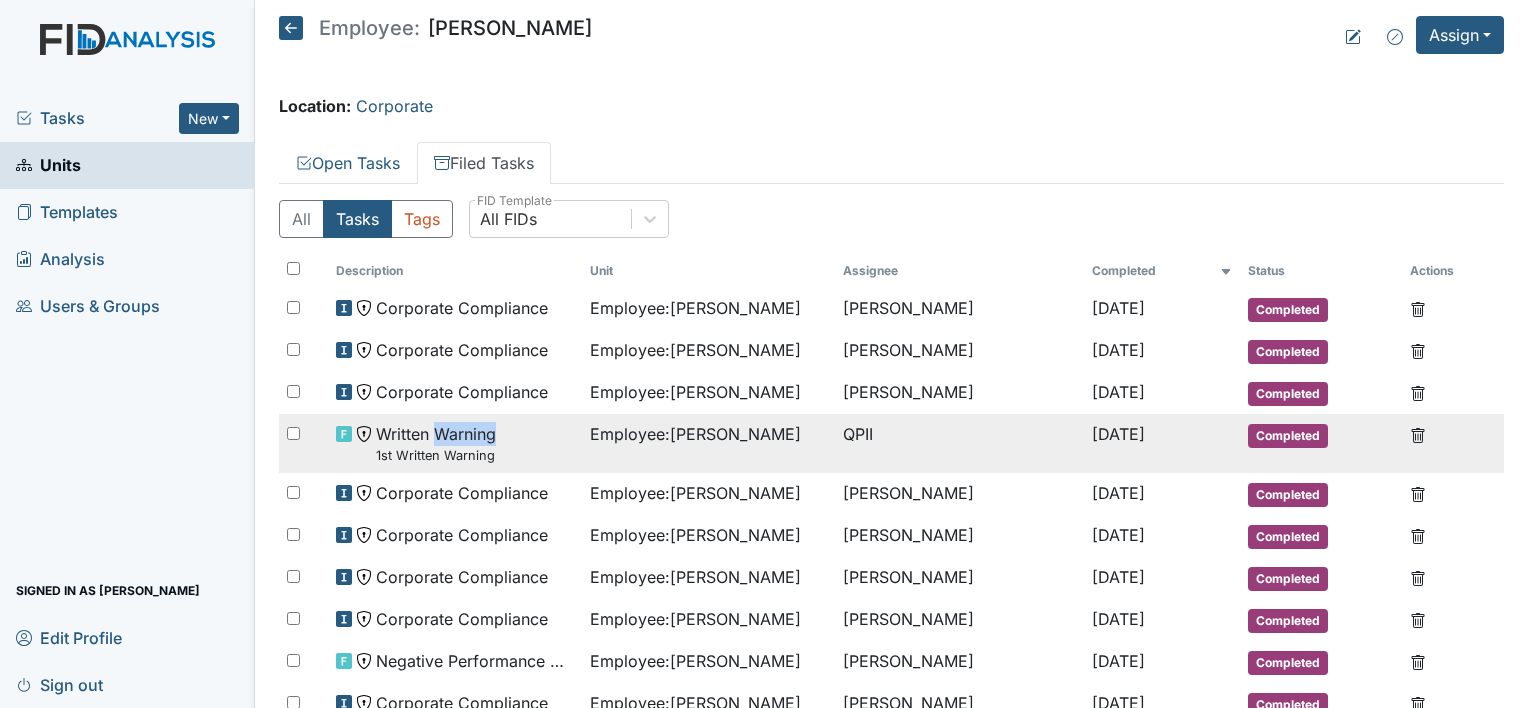 click on "Written Warning  1st Written Warning" at bounding box center [436, 443] 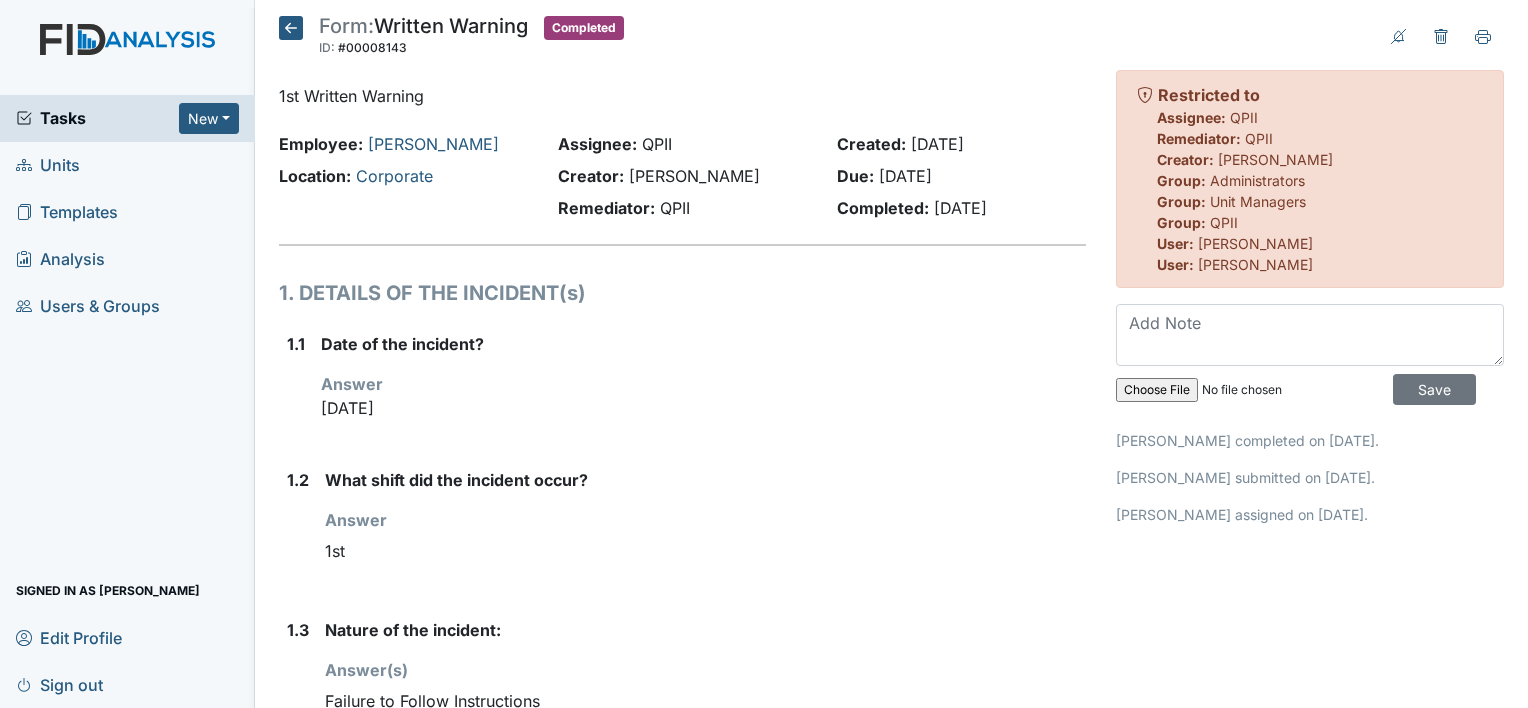 scroll, scrollTop: 0, scrollLeft: 0, axis: both 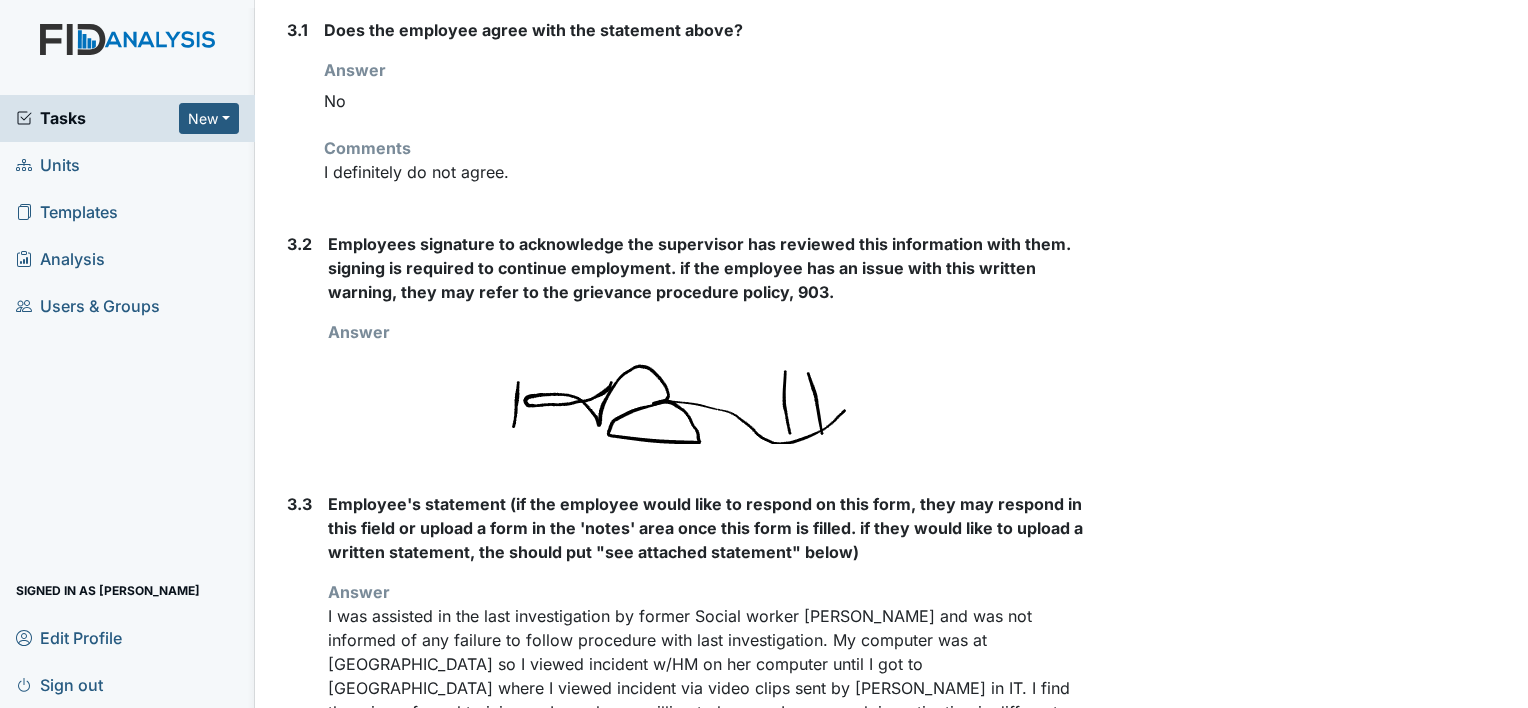 click on "Tasks" at bounding box center [97, 118] 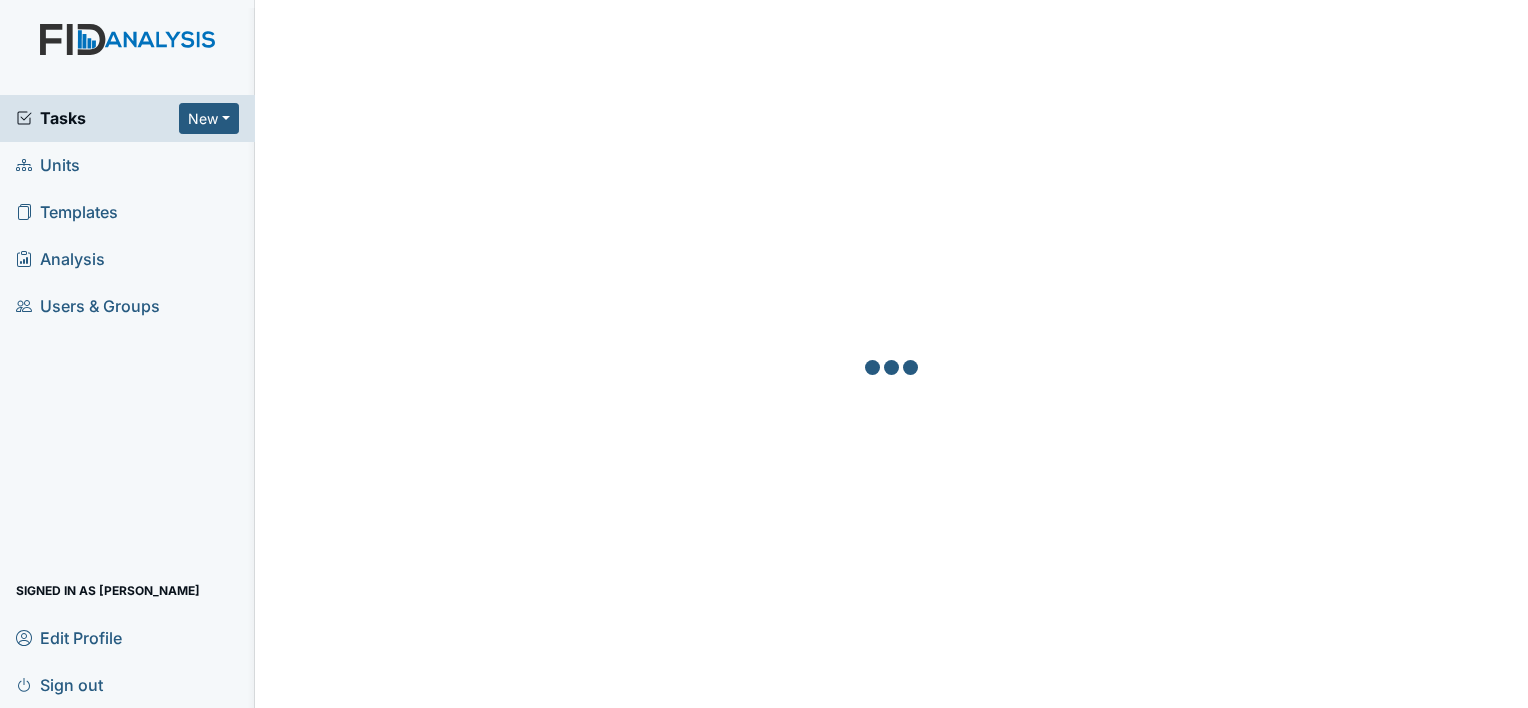 scroll, scrollTop: 0, scrollLeft: 0, axis: both 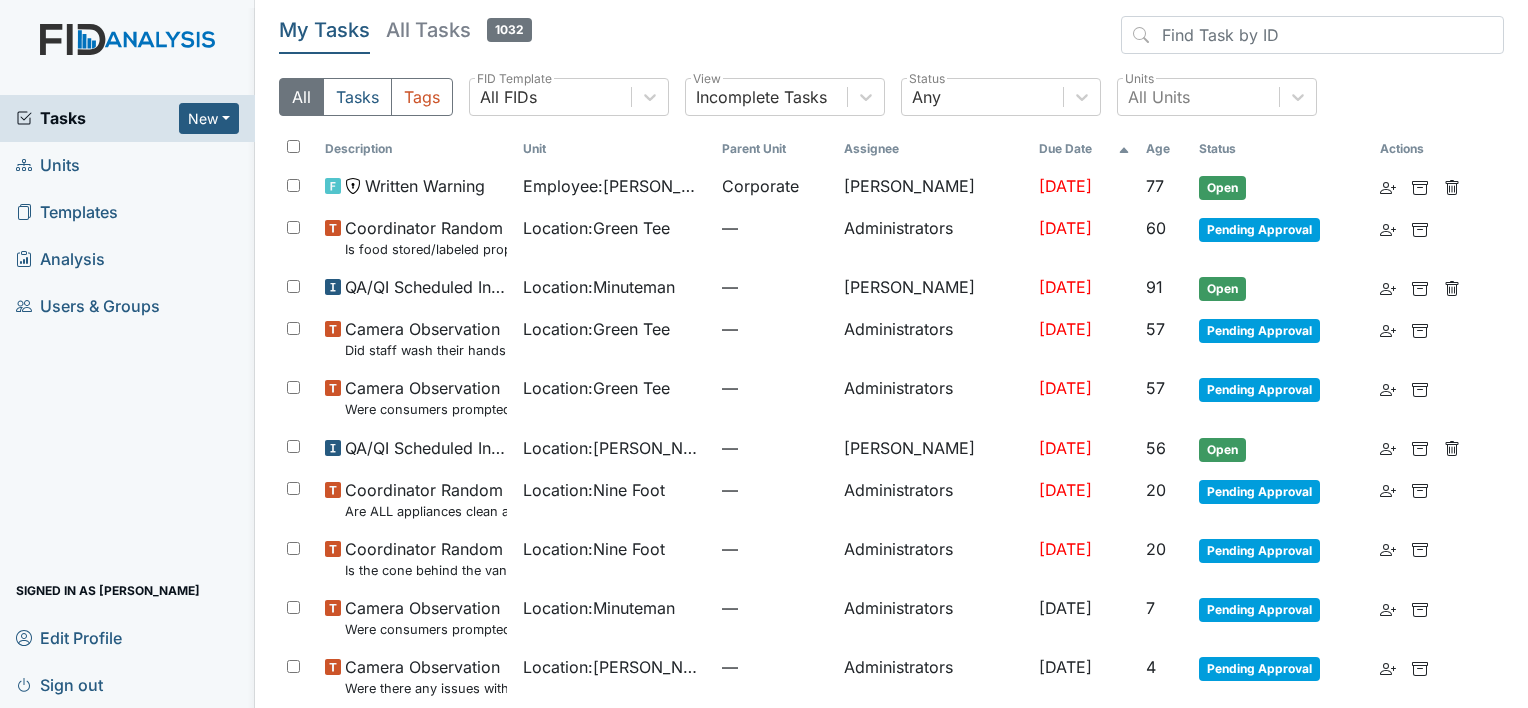 click on "Units" at bounding box center [48, 165] 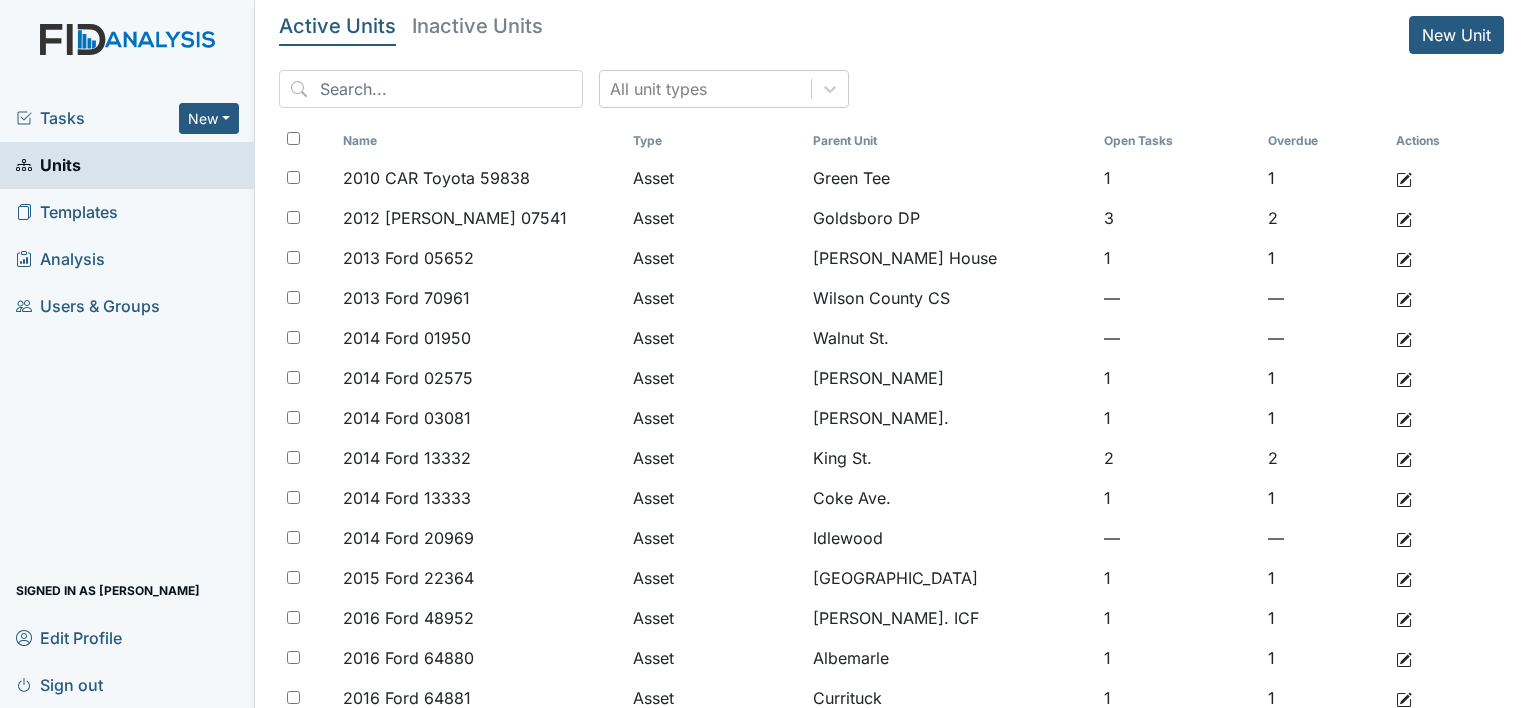 scroll, scrollTop: 0, scrollLeft: 0, axis: both 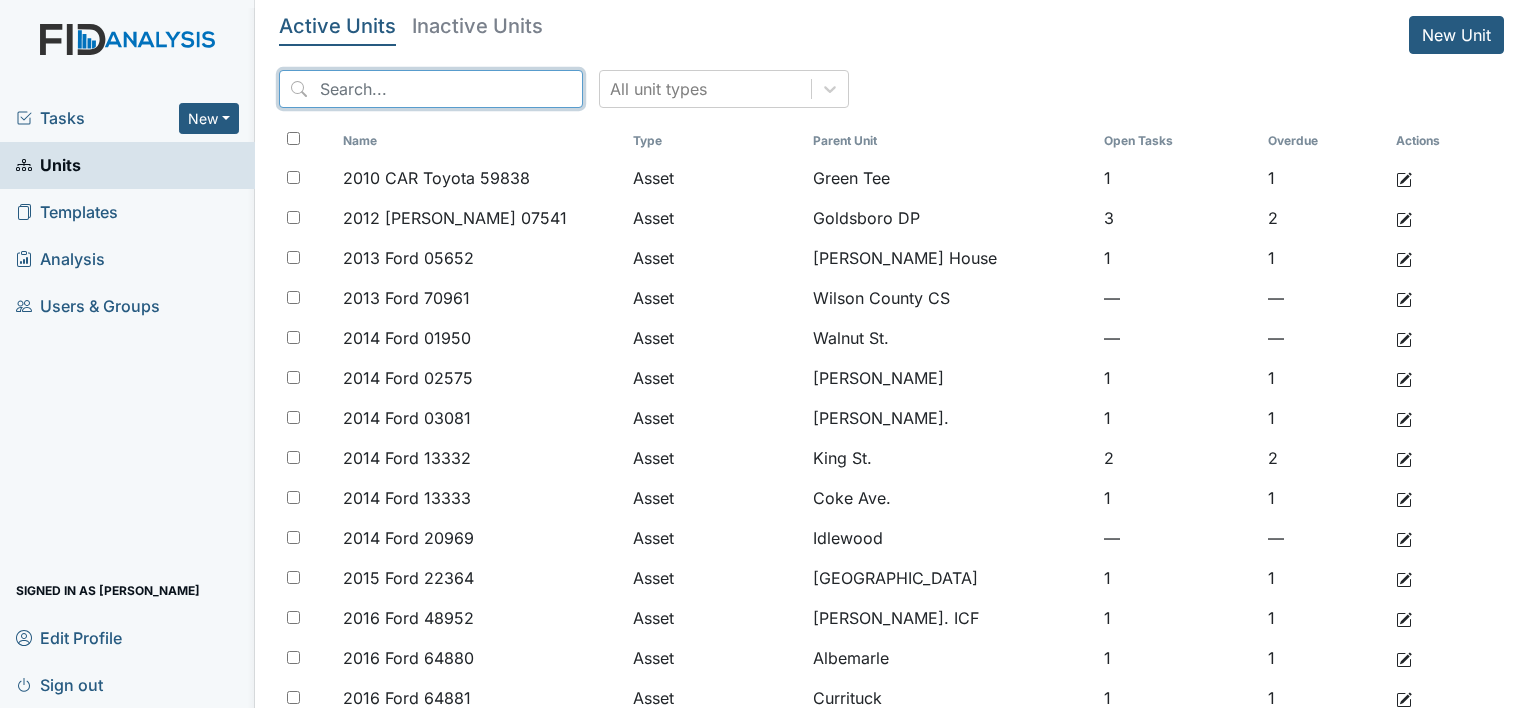 click at bounding box center (431, 89) 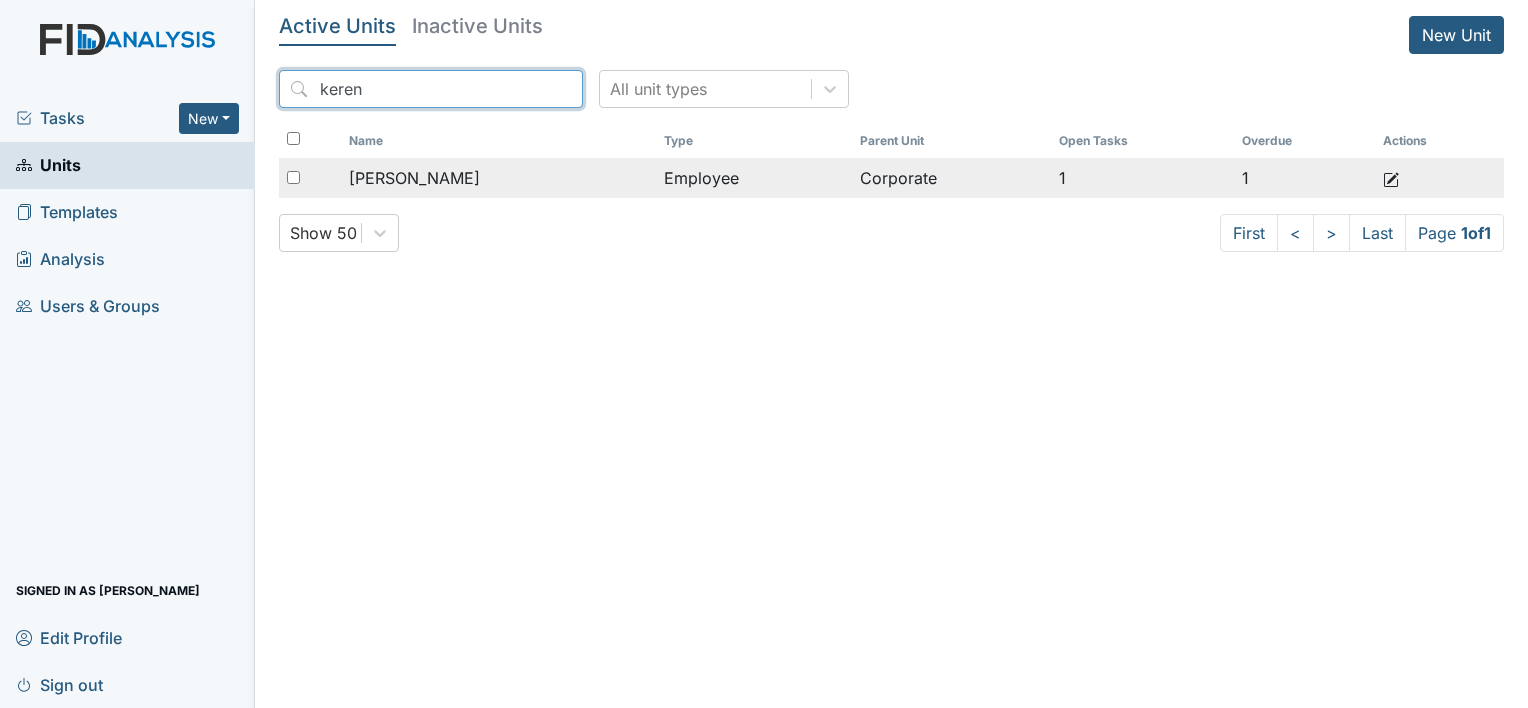 type on "keren" 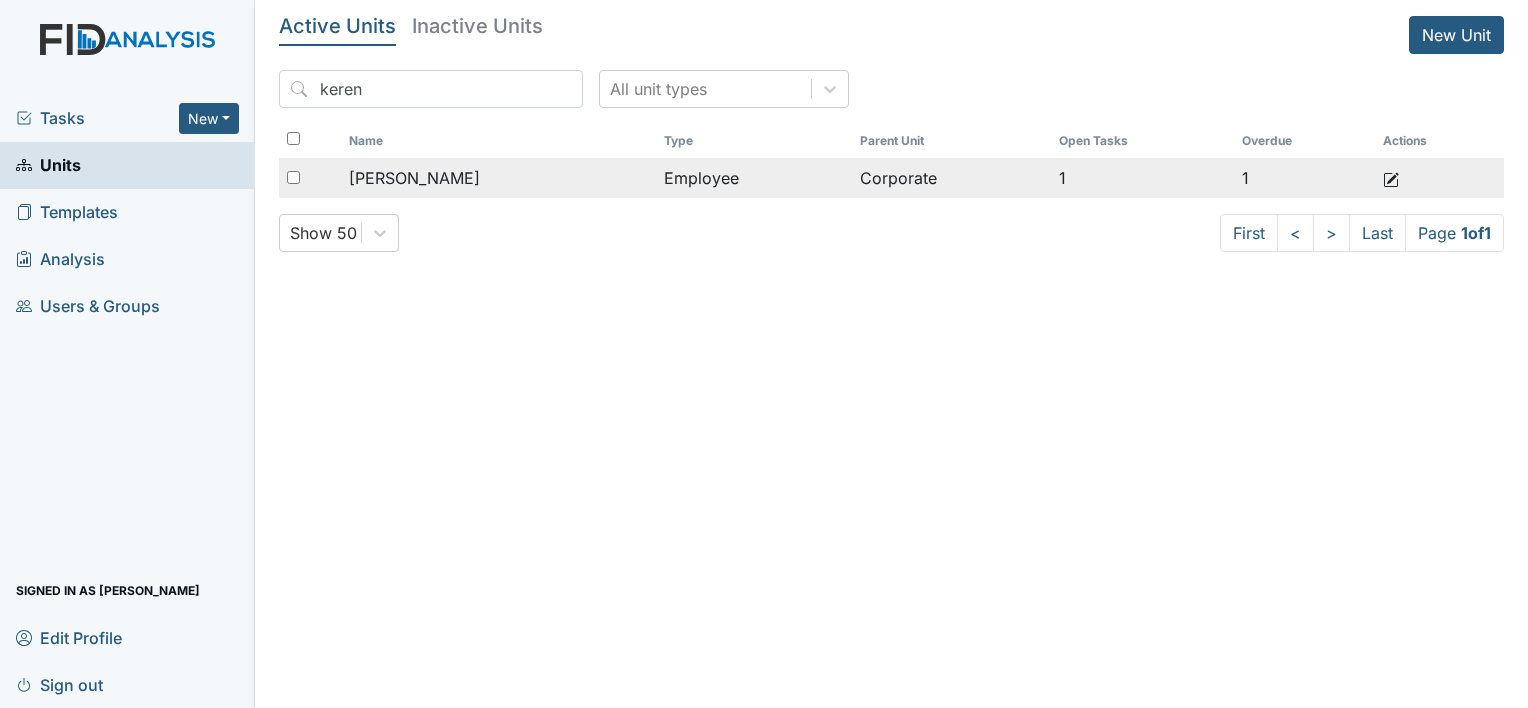 drag, startPoint x: 421, startPoint y: 180, endPoint x: 423, endPoint y: 195, distance: 15.132746 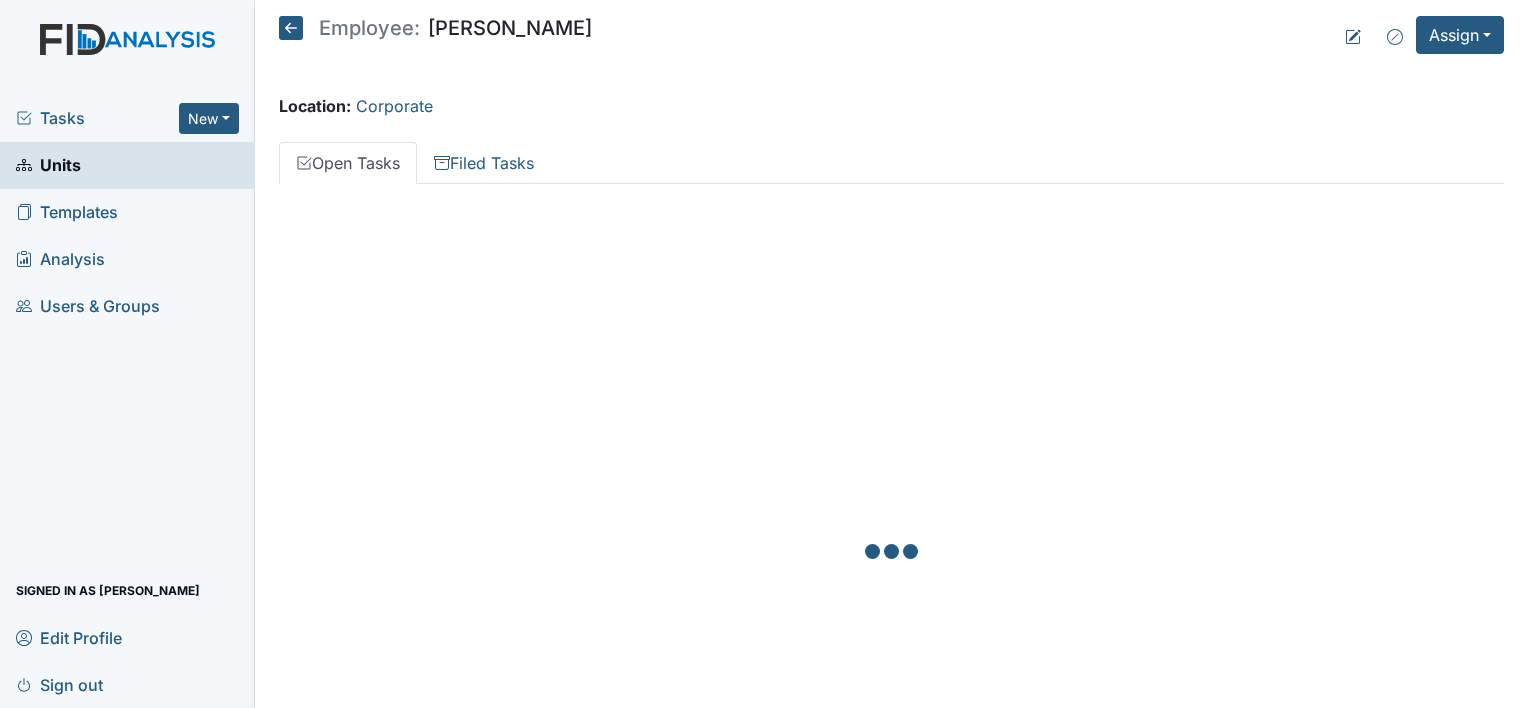 scroll, scrollTop: 0, scrollLeft: 0, axis: both 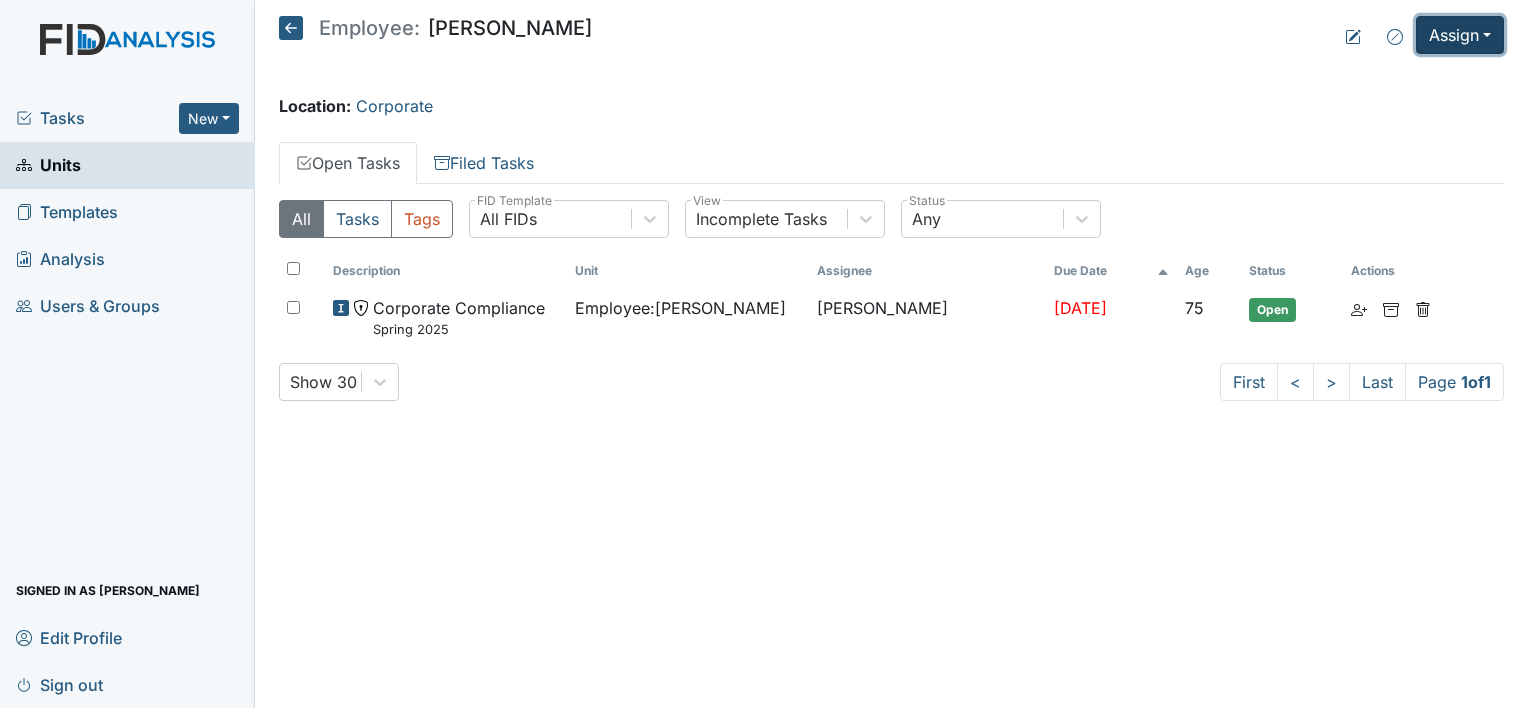 click on "Assign" at bounding box center [1460, 35] 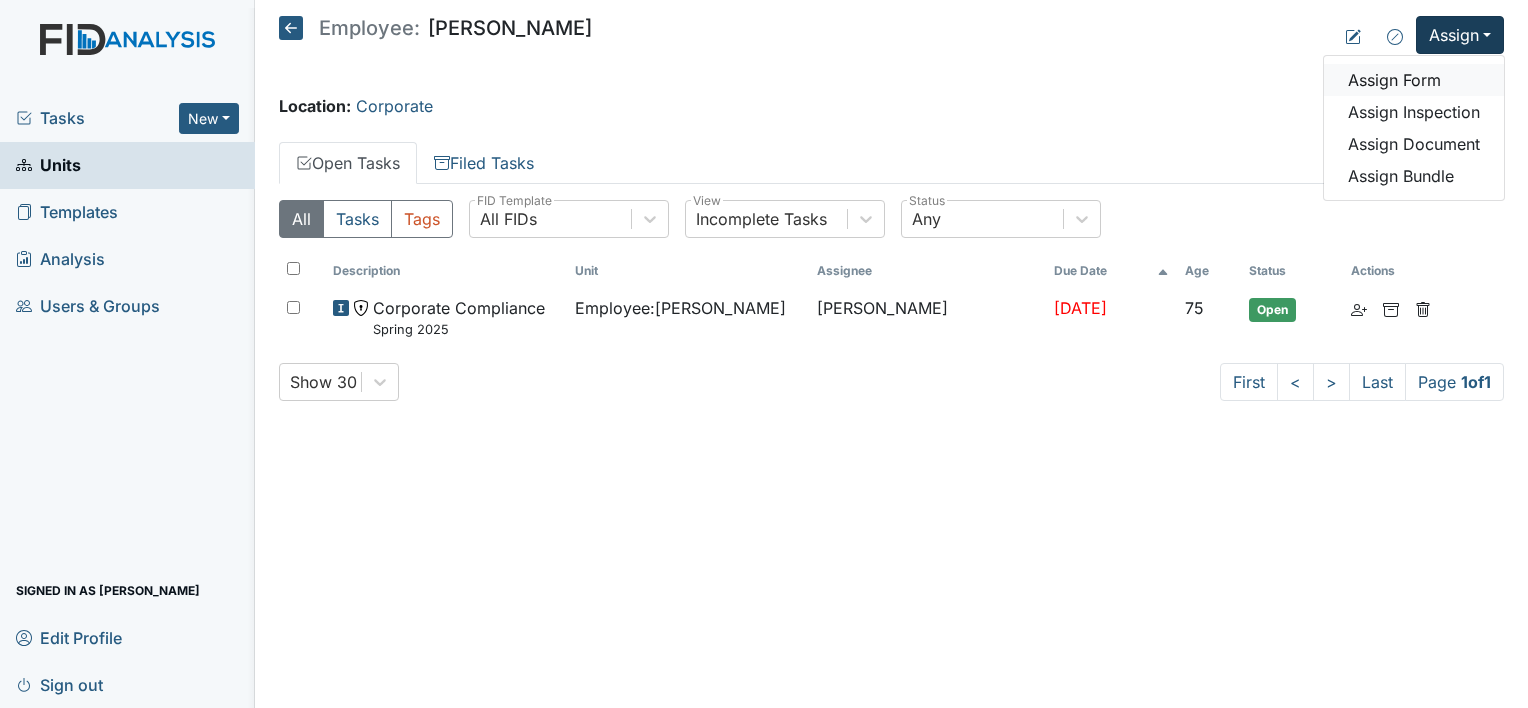 click on "Assign Form" at bounding box center (1414, 80) 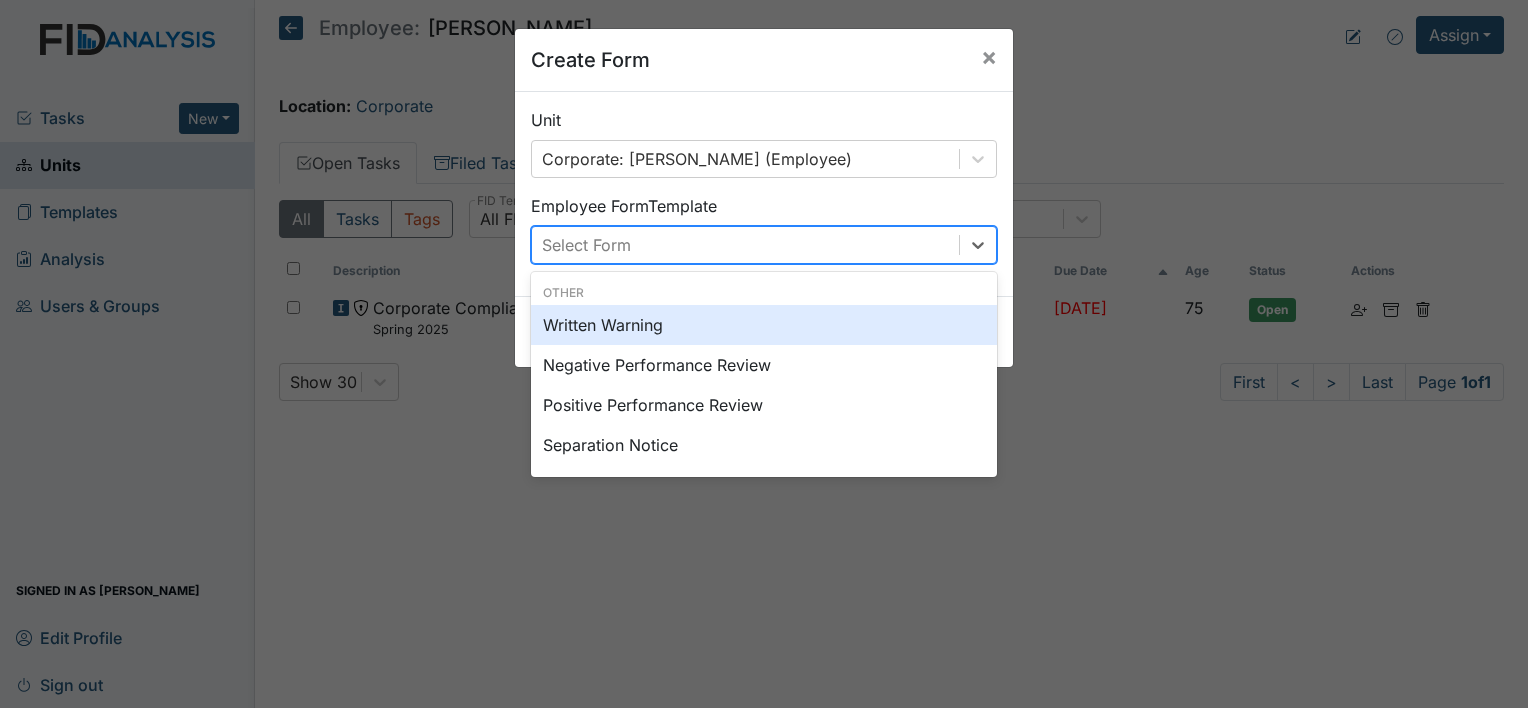 click on "Select Form" at bounding box center [745, 245] 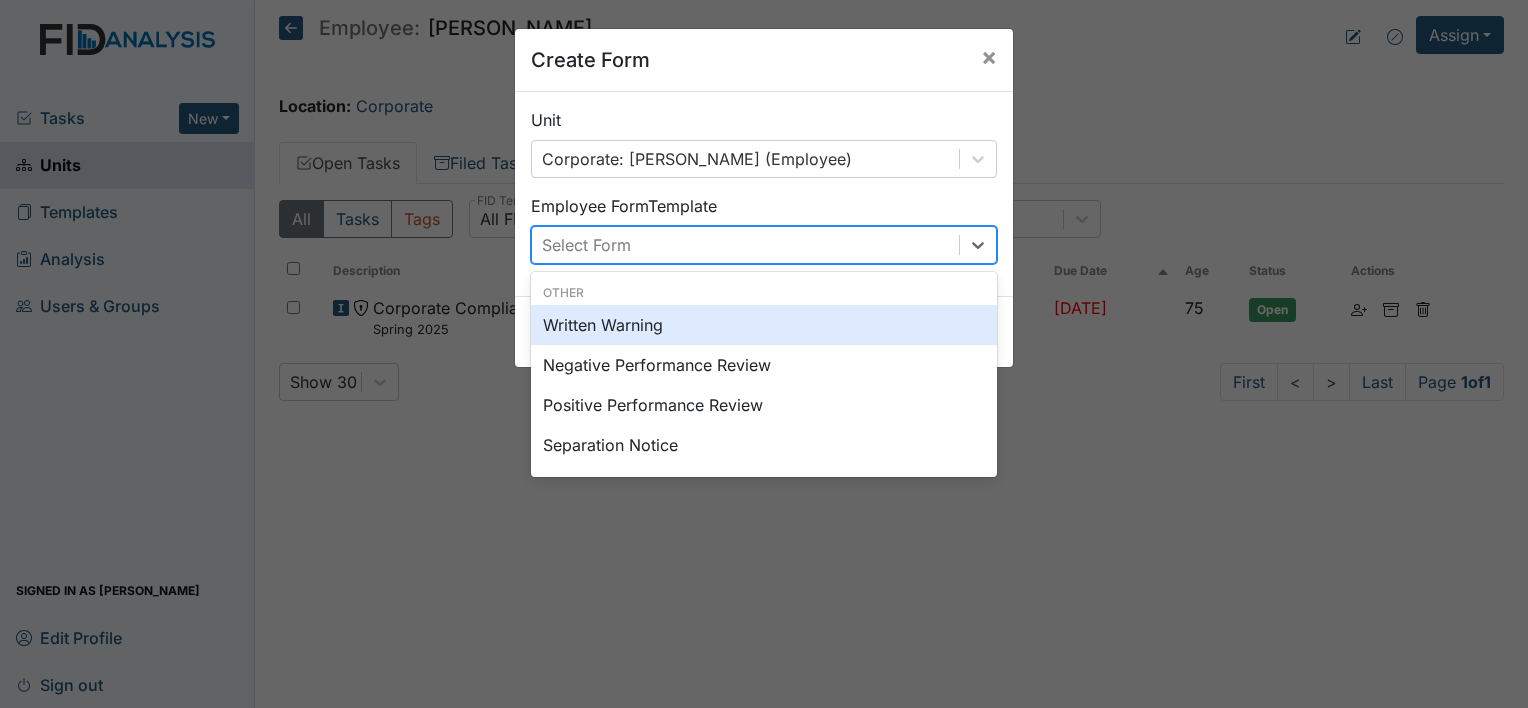 click on "Select Form" at bounding box center [745, 245] 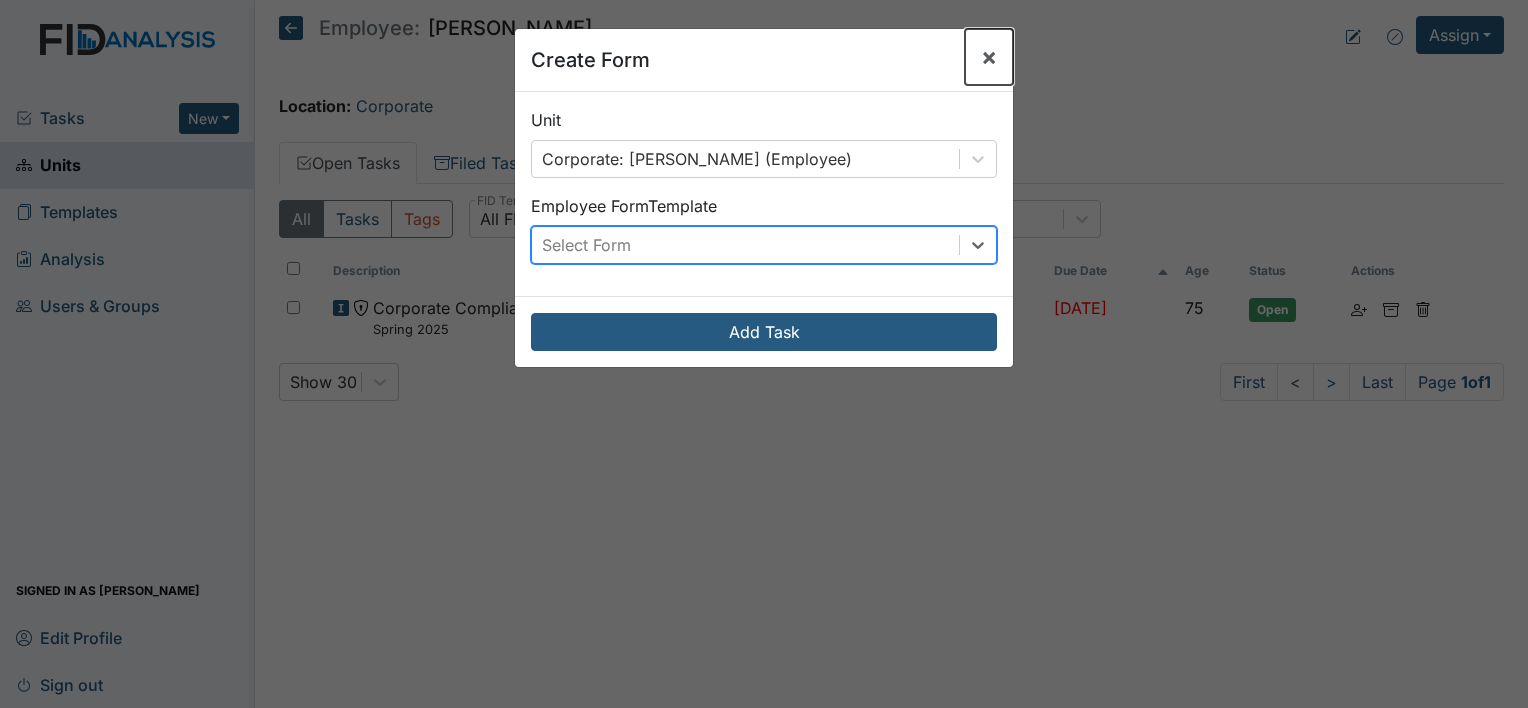click on "×" at bounding box center (989, 56) 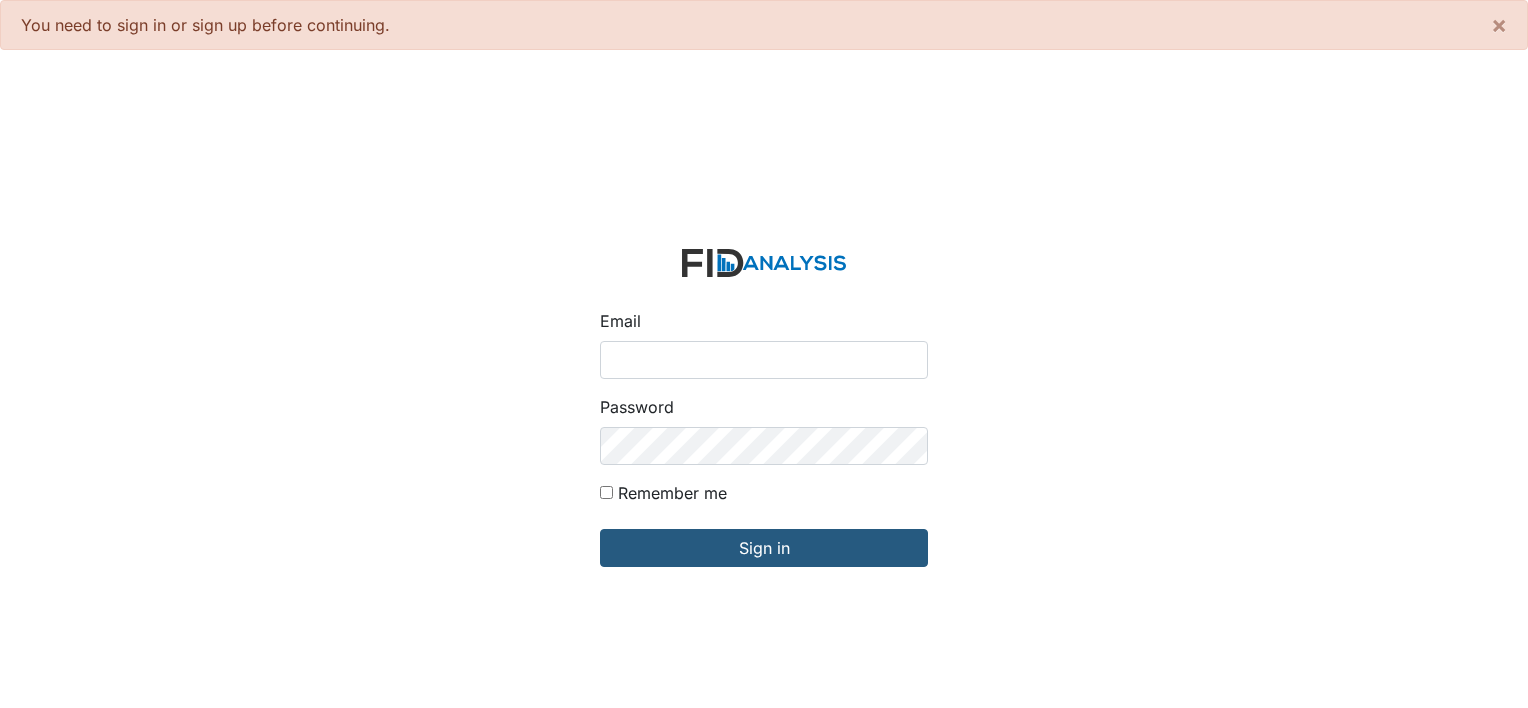 scroll, scrollTop: 0, scrollLeft: 0, axis: both 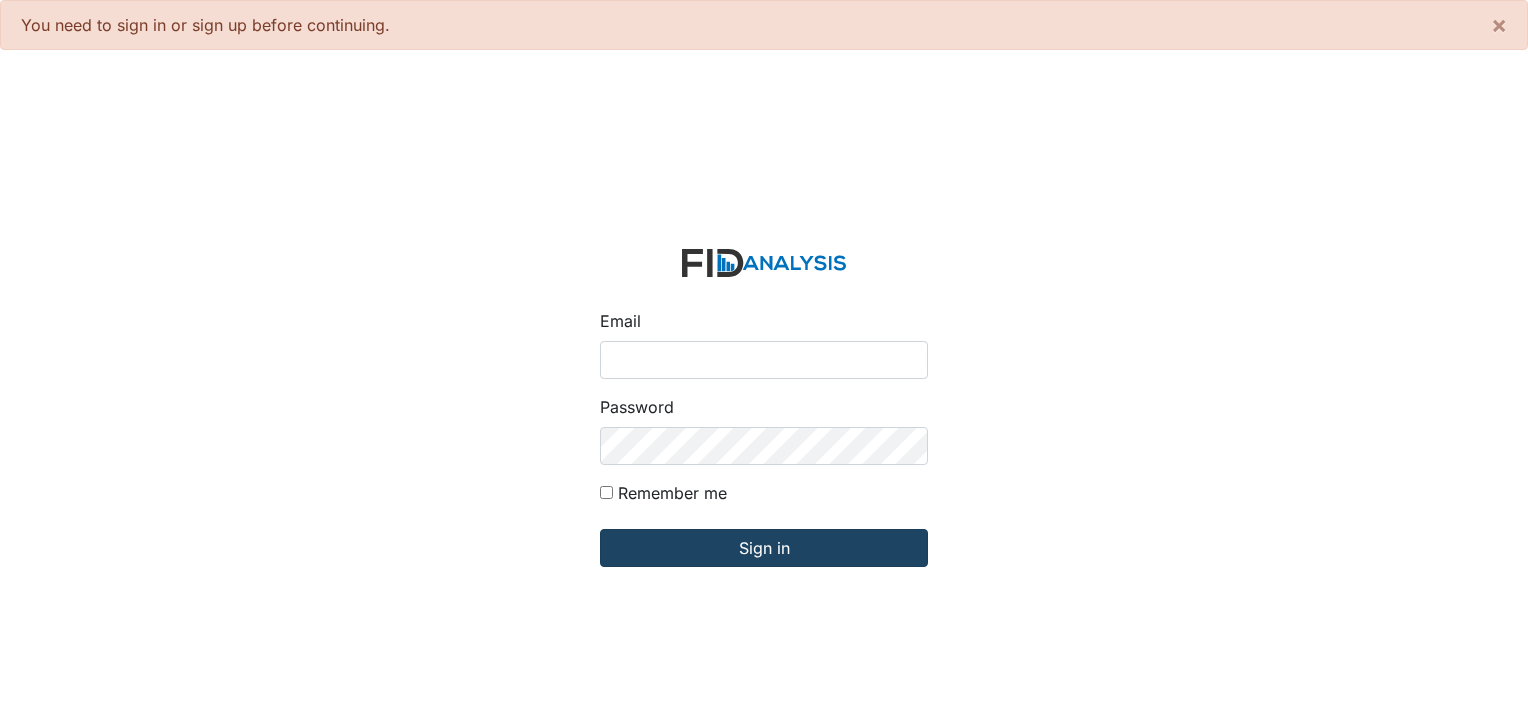 type on "[PERSON_NAME][EMAIL_ADDRESS][DOMAIN_NAME]" 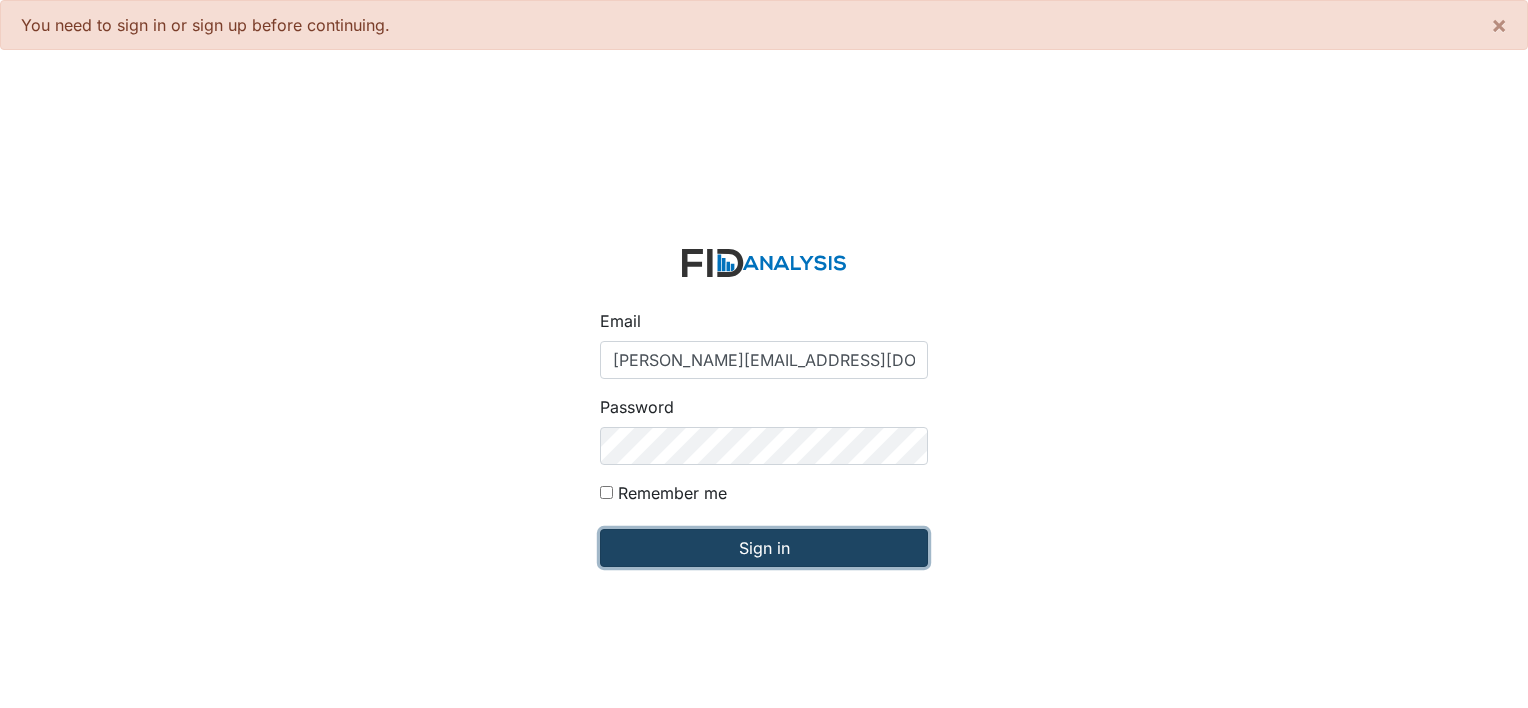 click on "Sign in" at bounding box center [764, 548] 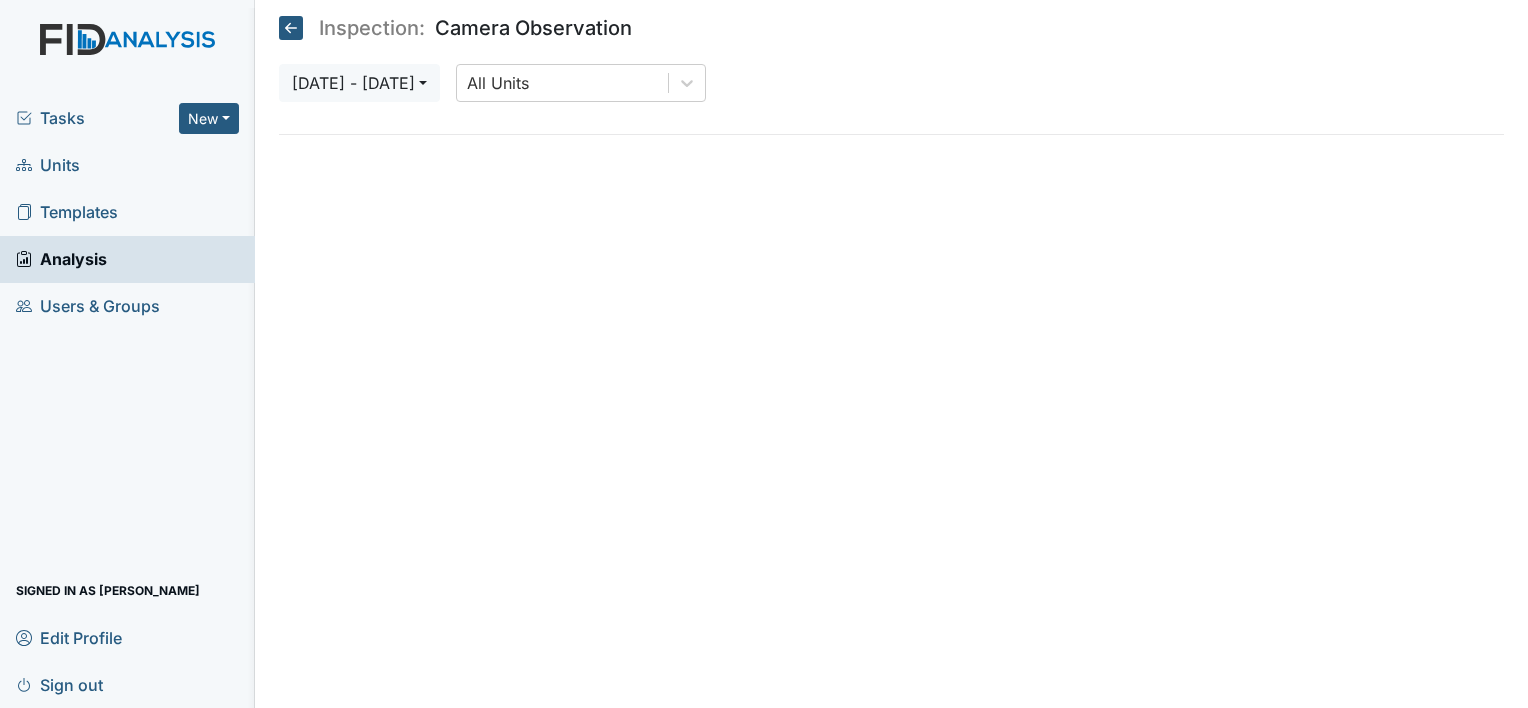 scroll, scrollTop: 0, scrollLeft: 0, axis: both 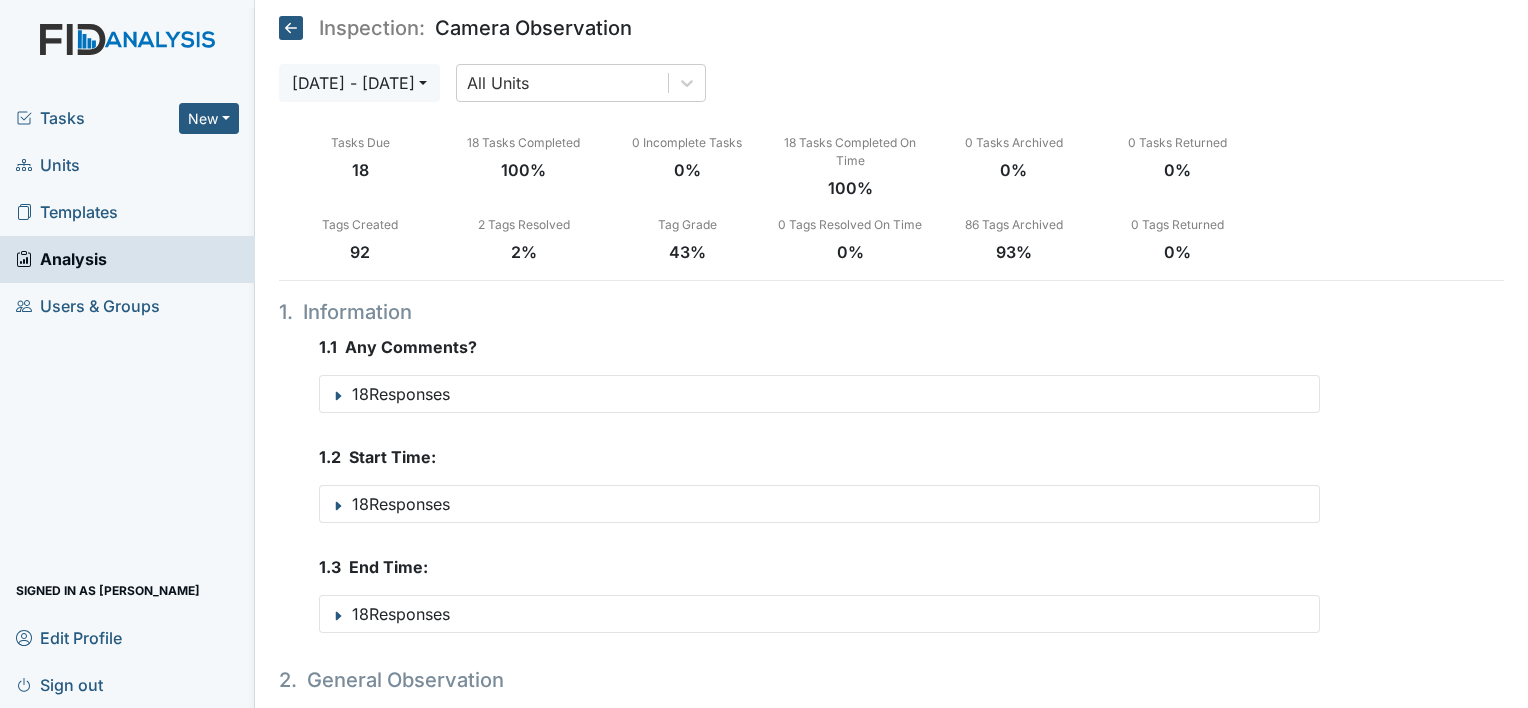 click on "Units" at bounding box center (48, 165) 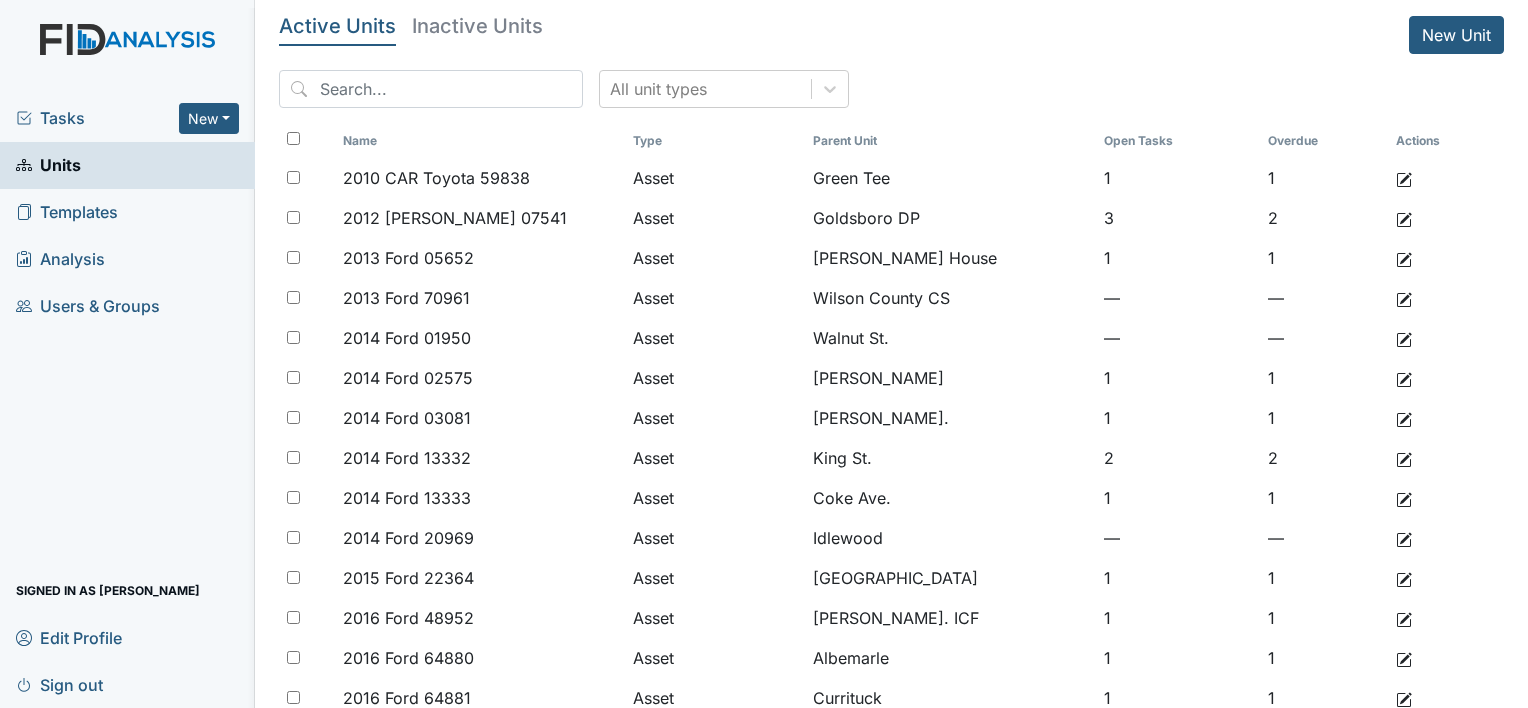 scroll, scrollTop: 0, scrollLeft: 0, axis: both 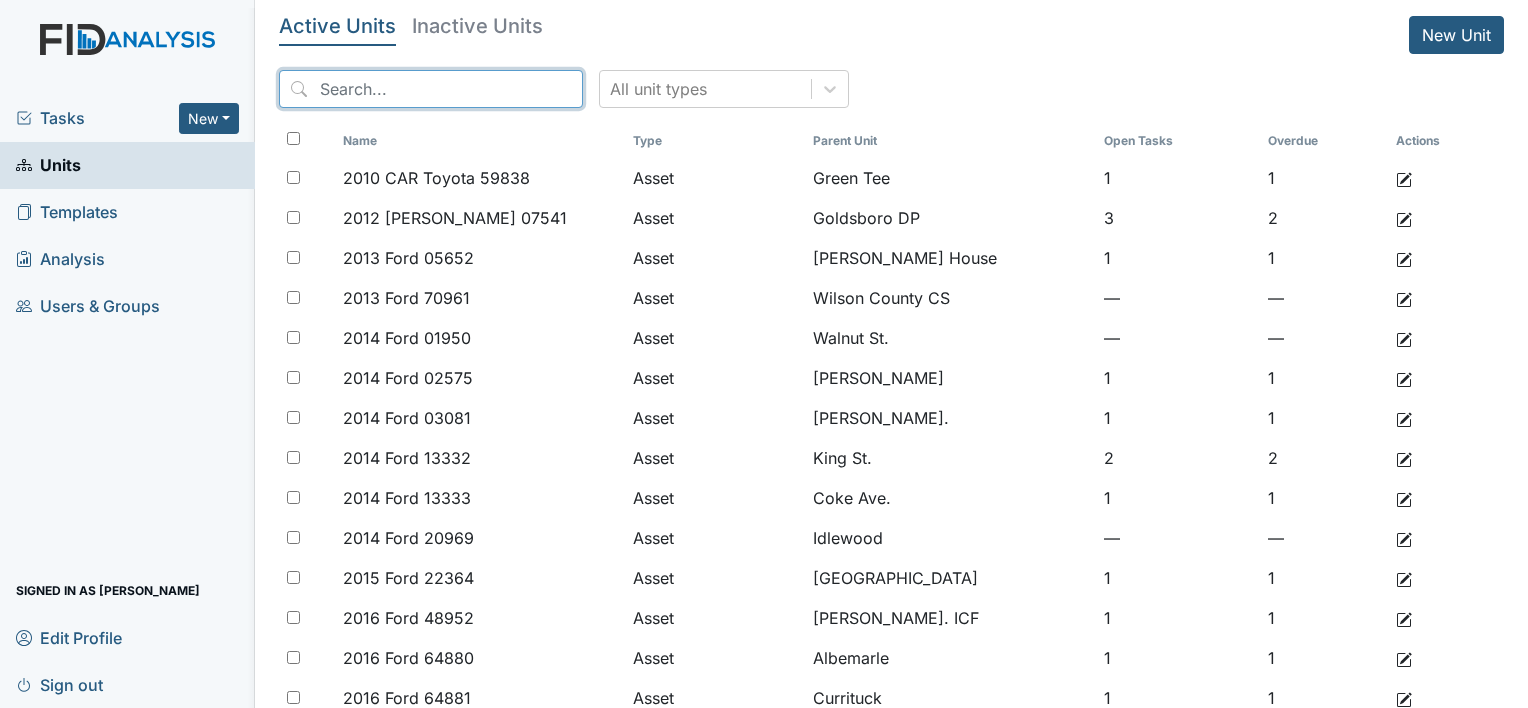 click at bounding box center (431, 89) 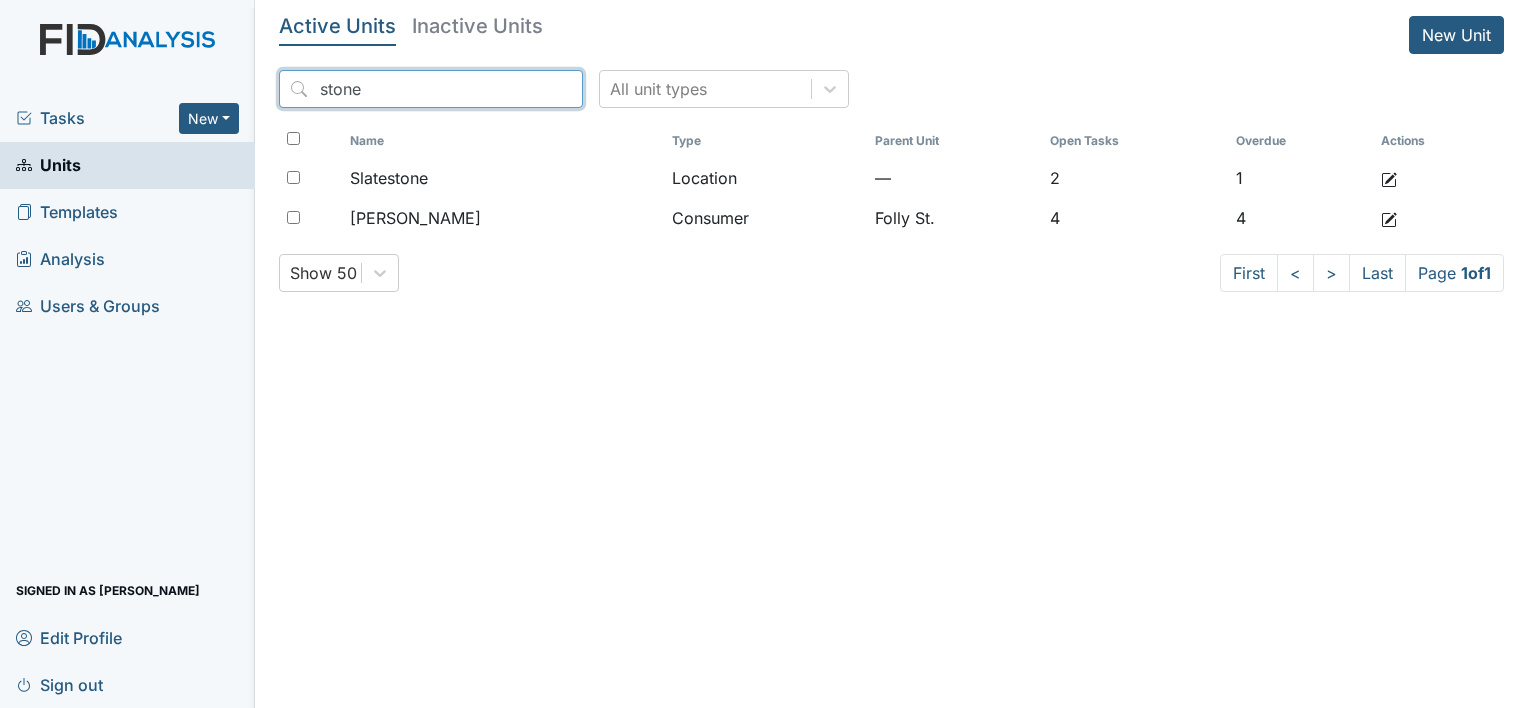 type on "stone" 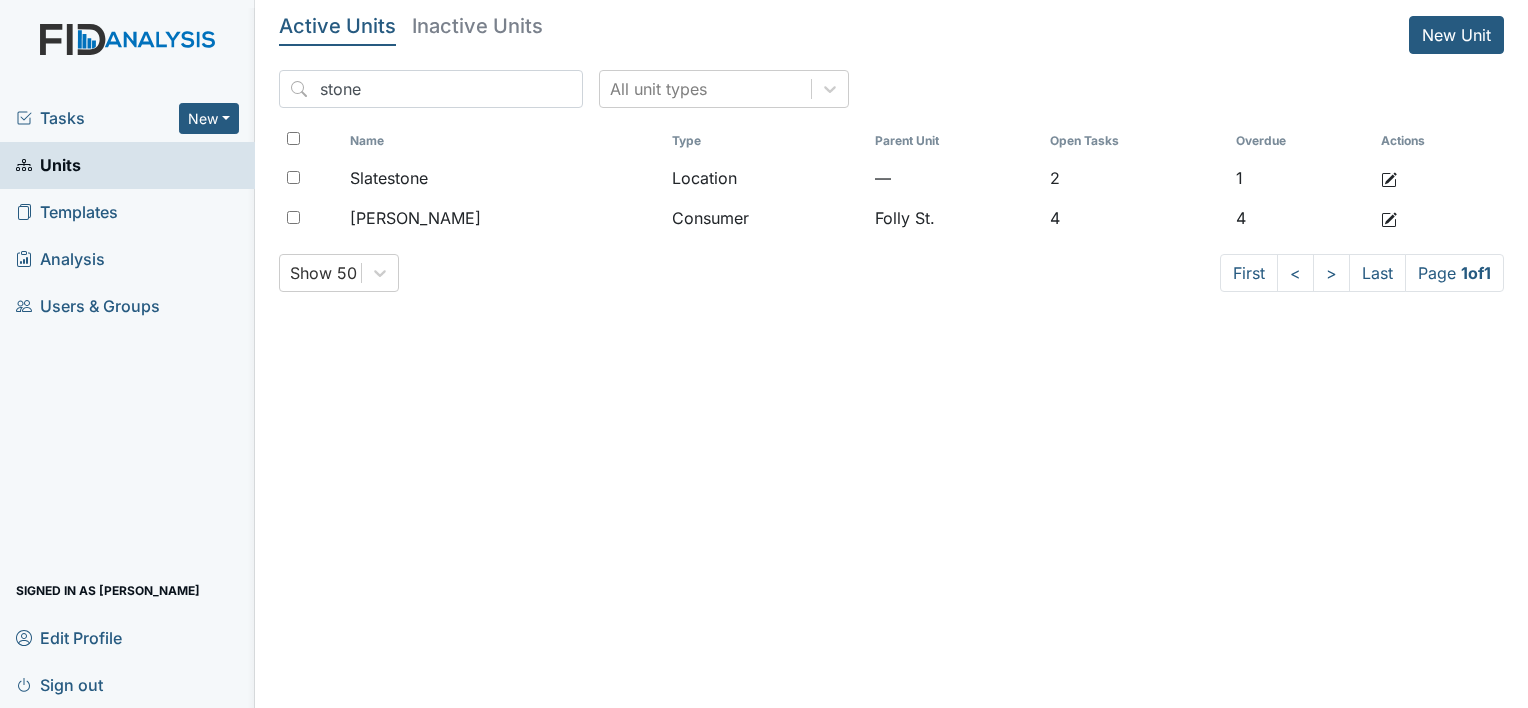 click on "Inactive Units" at bounding box center (477, 26) 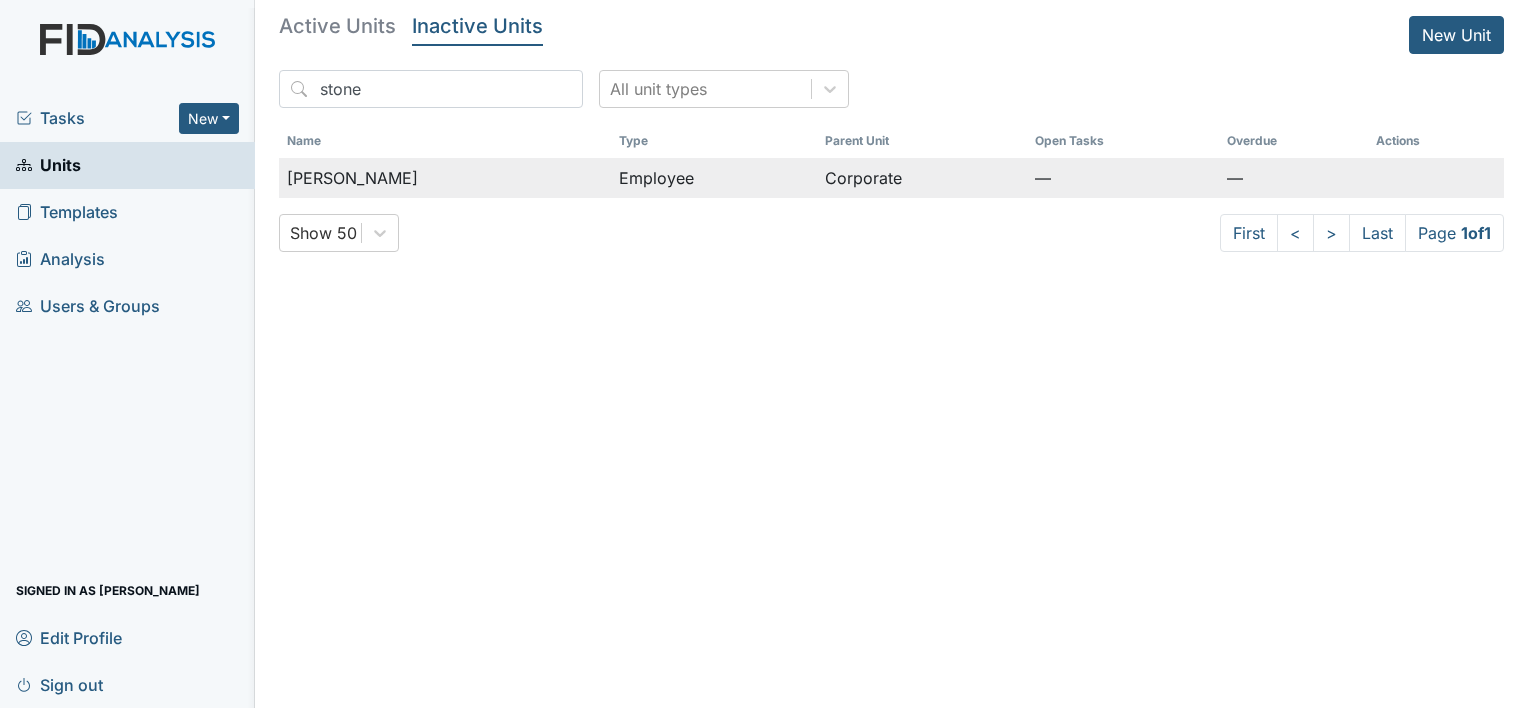 click on "Stone, Felicia" at bounding box center [352, 178] 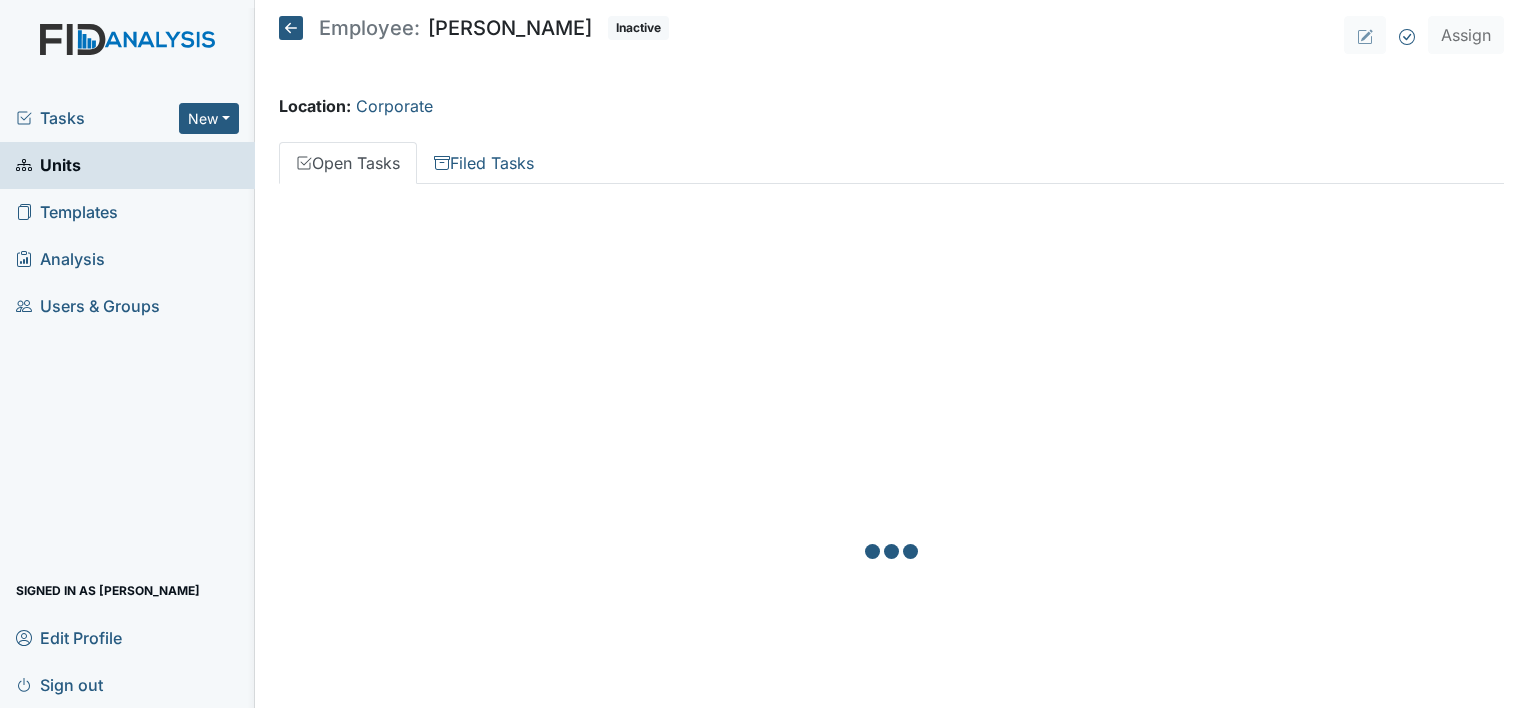 scroll, scrollTop: 0, scrollLeft: 0, axis: both 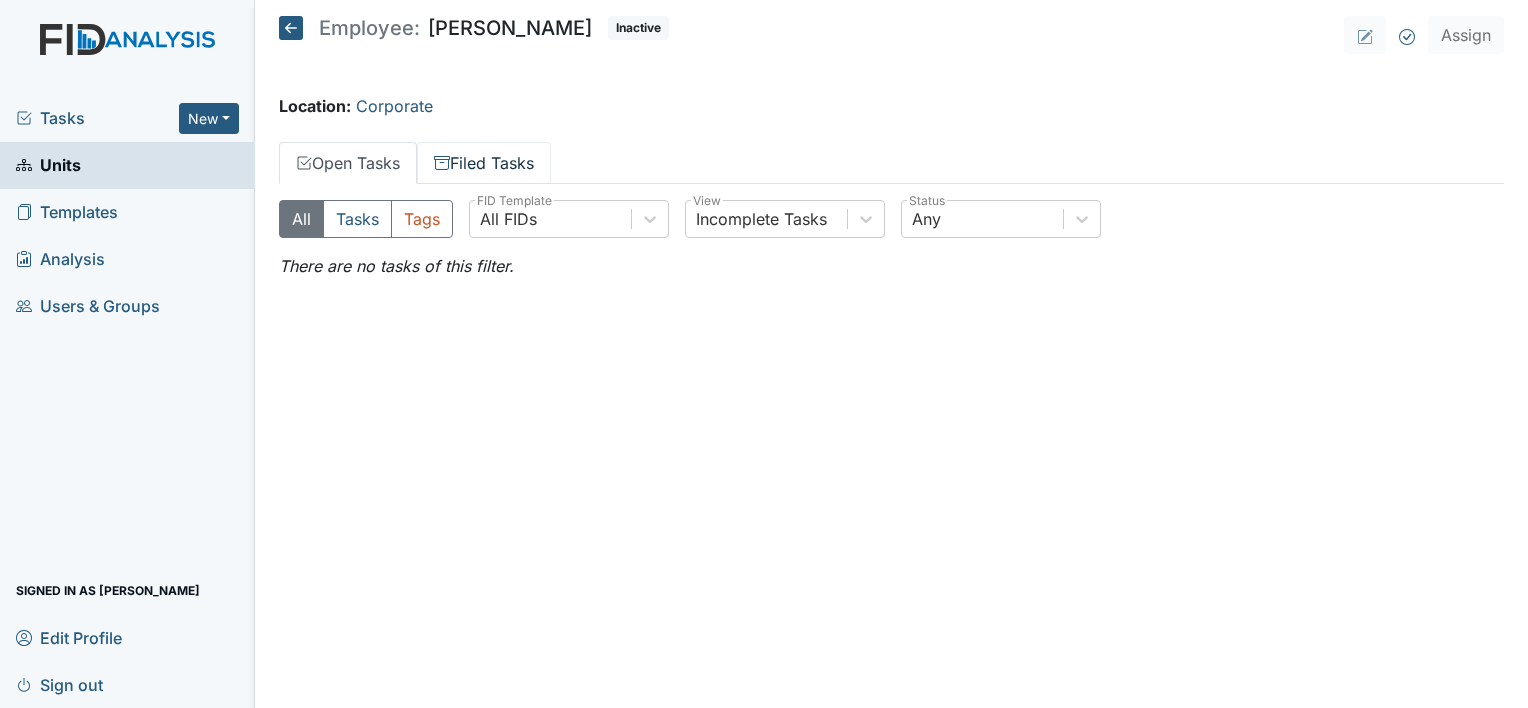 click on "Filed Tasks" at bounding box center [484, 163] 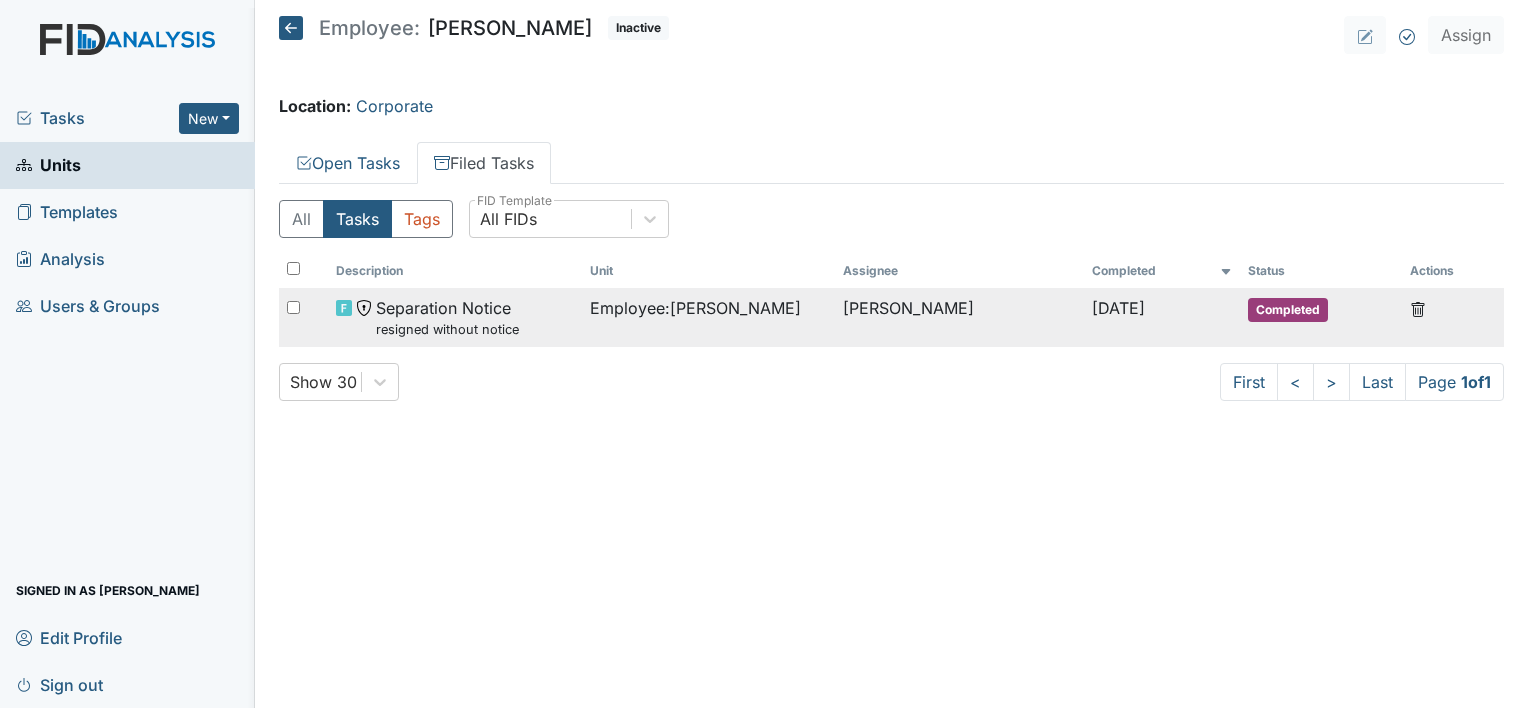 click on "resigned without notice" at bounding box center (447, 329) 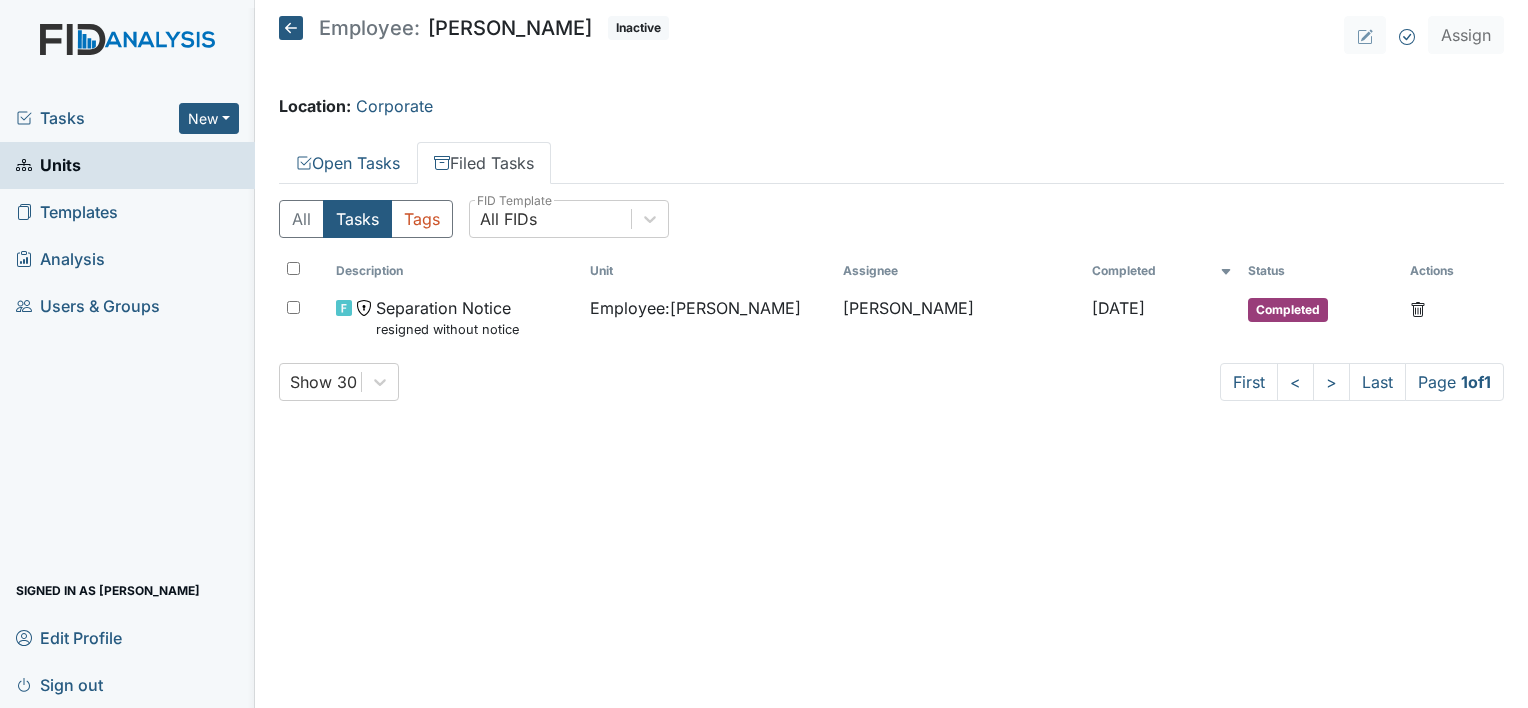 click on "Units" at bounding box center (48, 165) 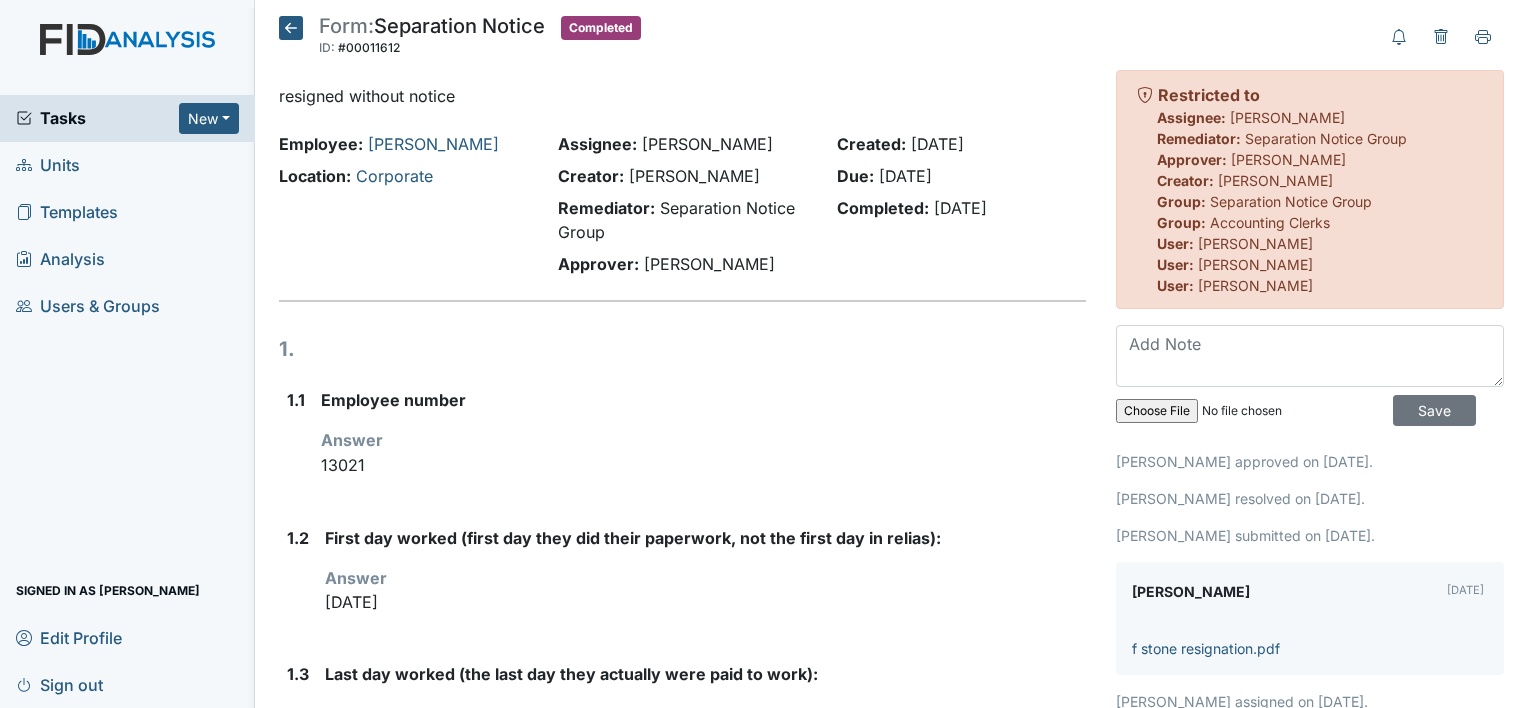 scroll, scrollTop: 0, scrollLeft: 0, axis: both 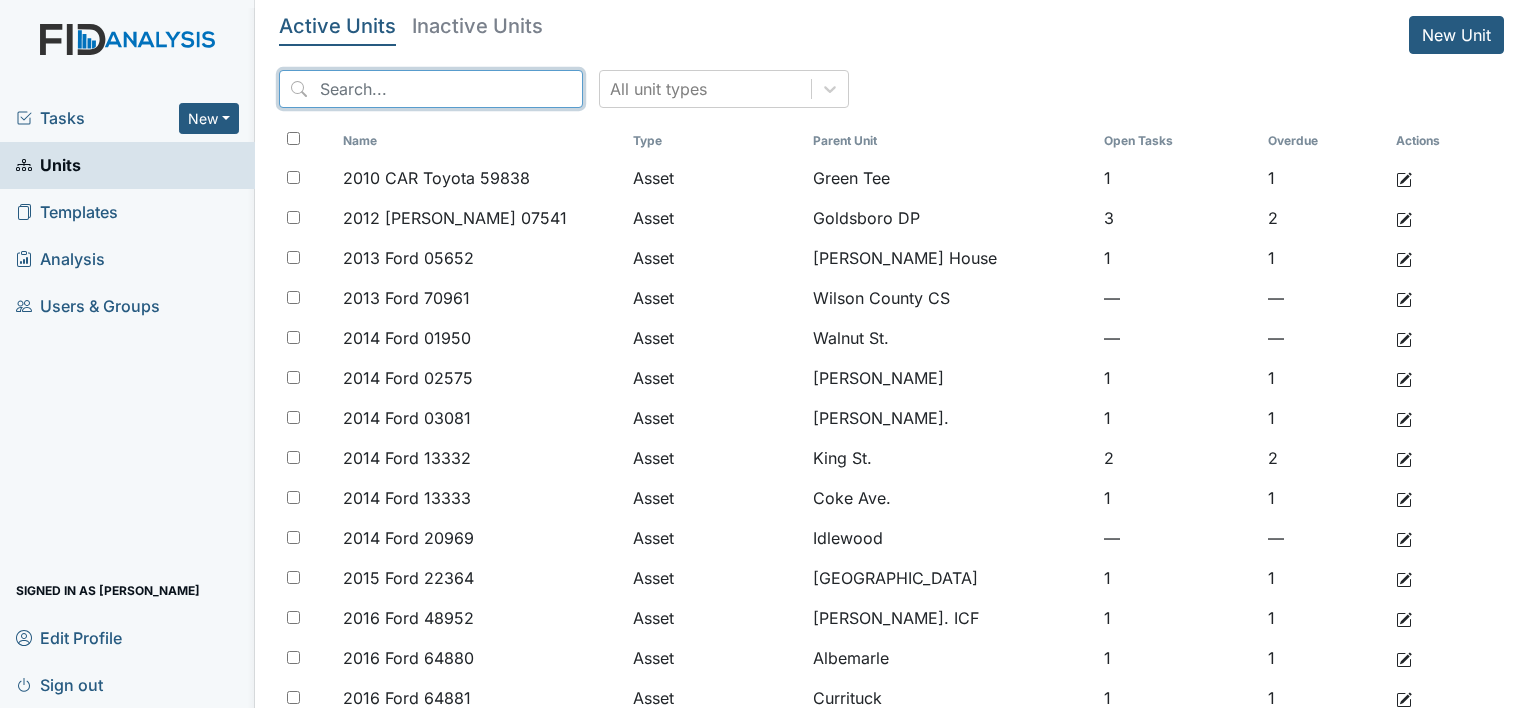 click at bounding box center (431, 89) 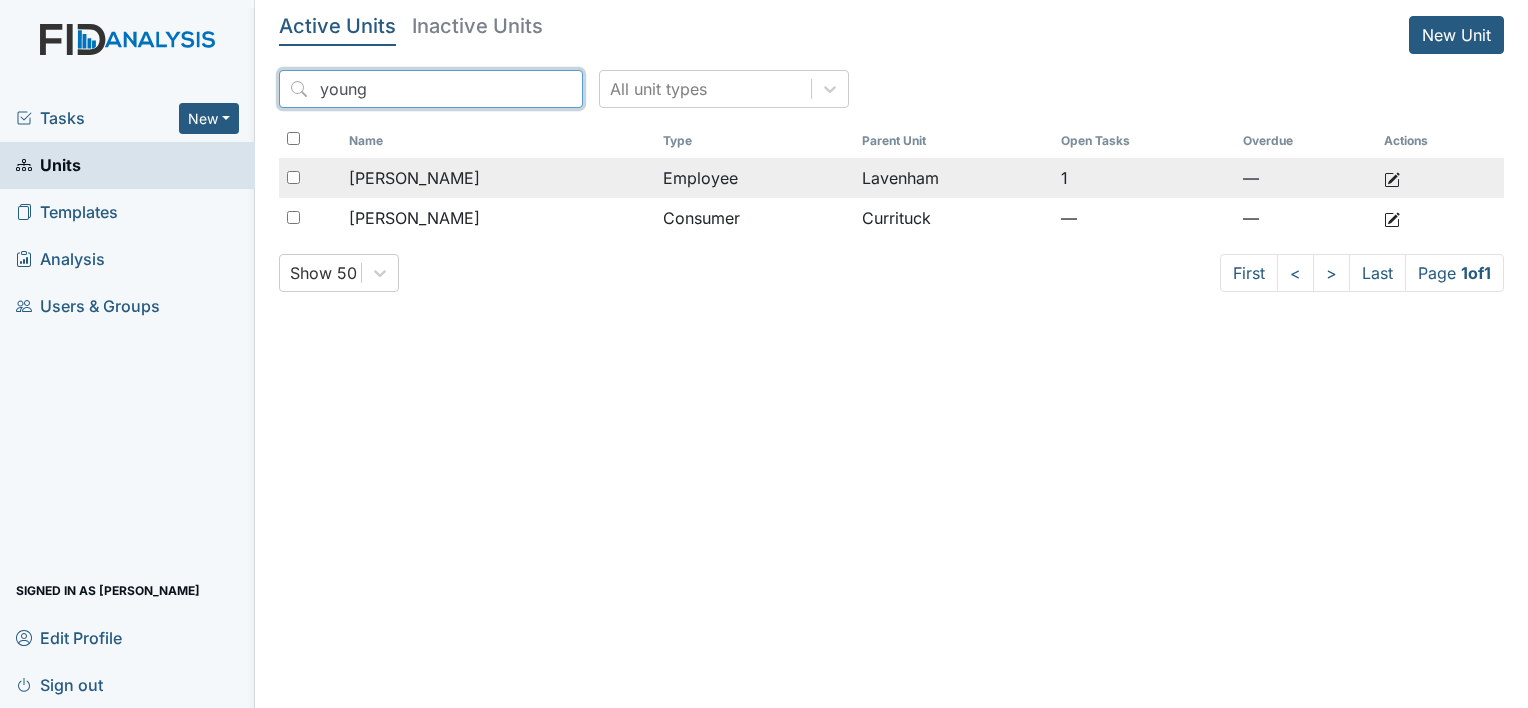 type on "young" 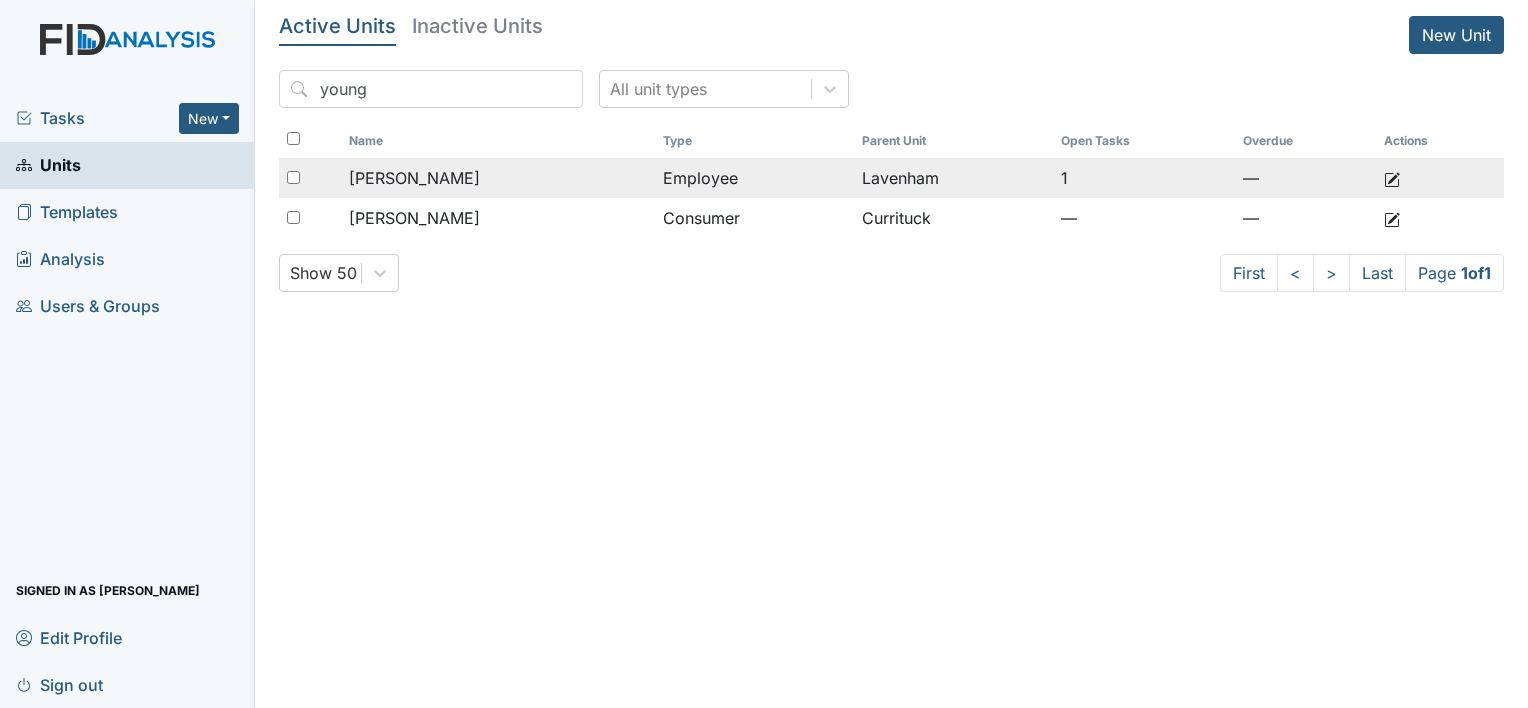 click on "[PERSON_NAME]" at bounding box center (414, 178) 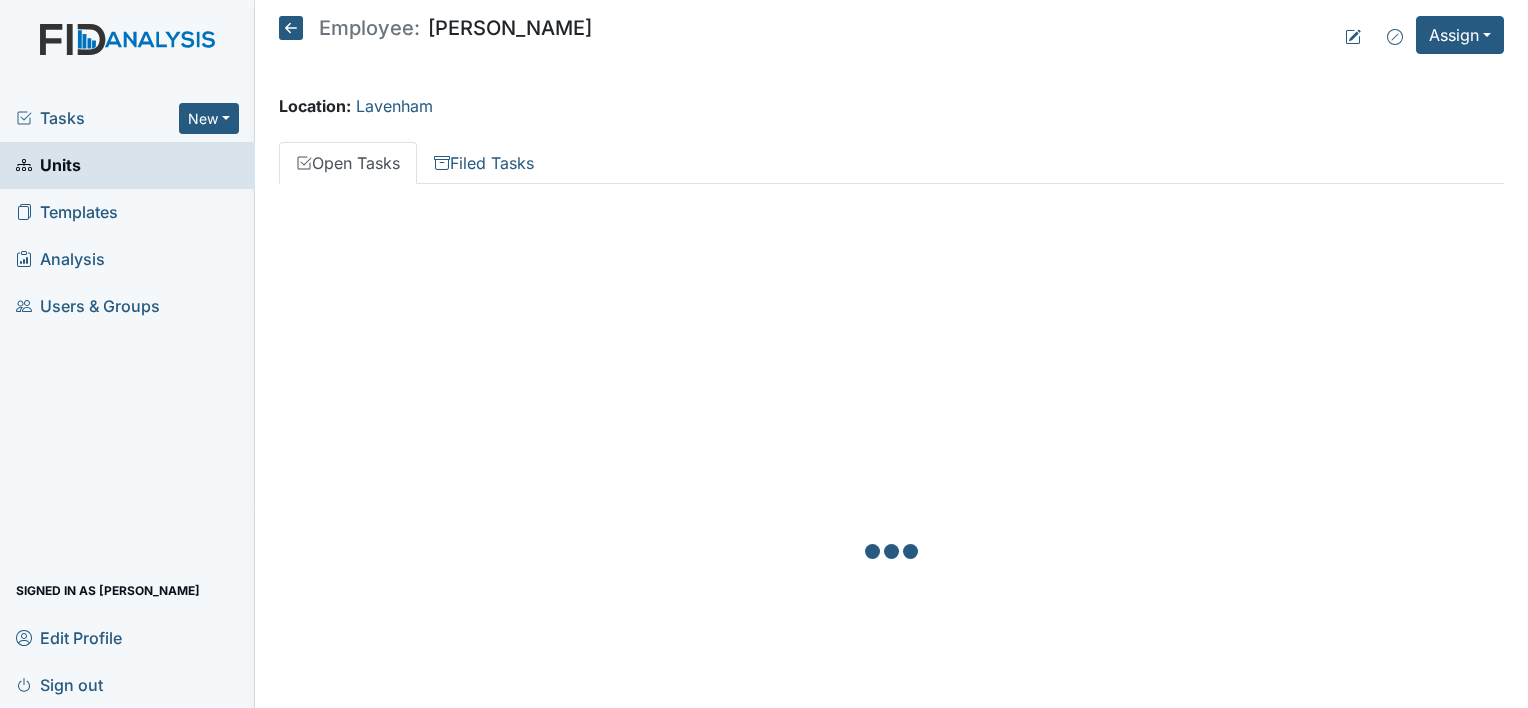 scroll, scrollTop: 0, scrollLeft: 0, axis: both 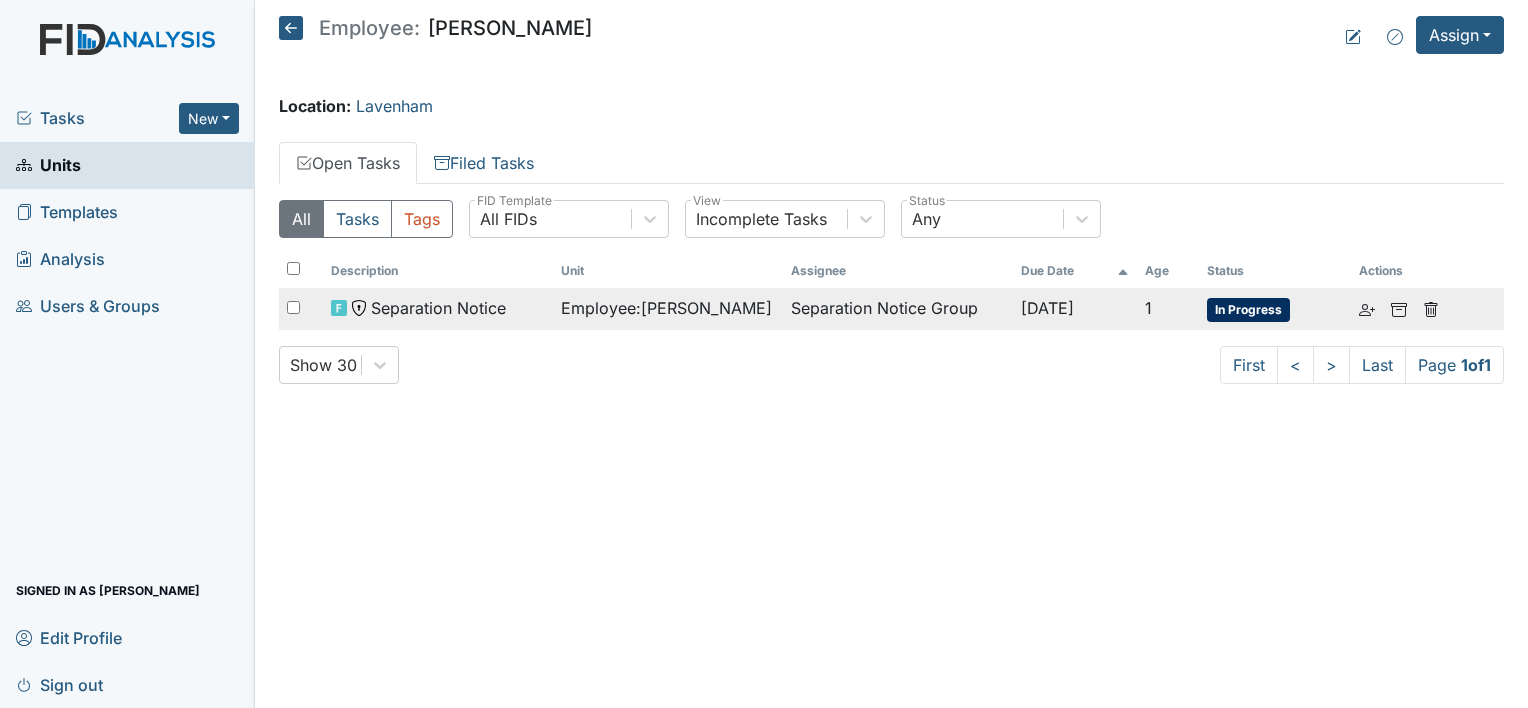 click on "Separation Notice" at bounding box center [438, 308] 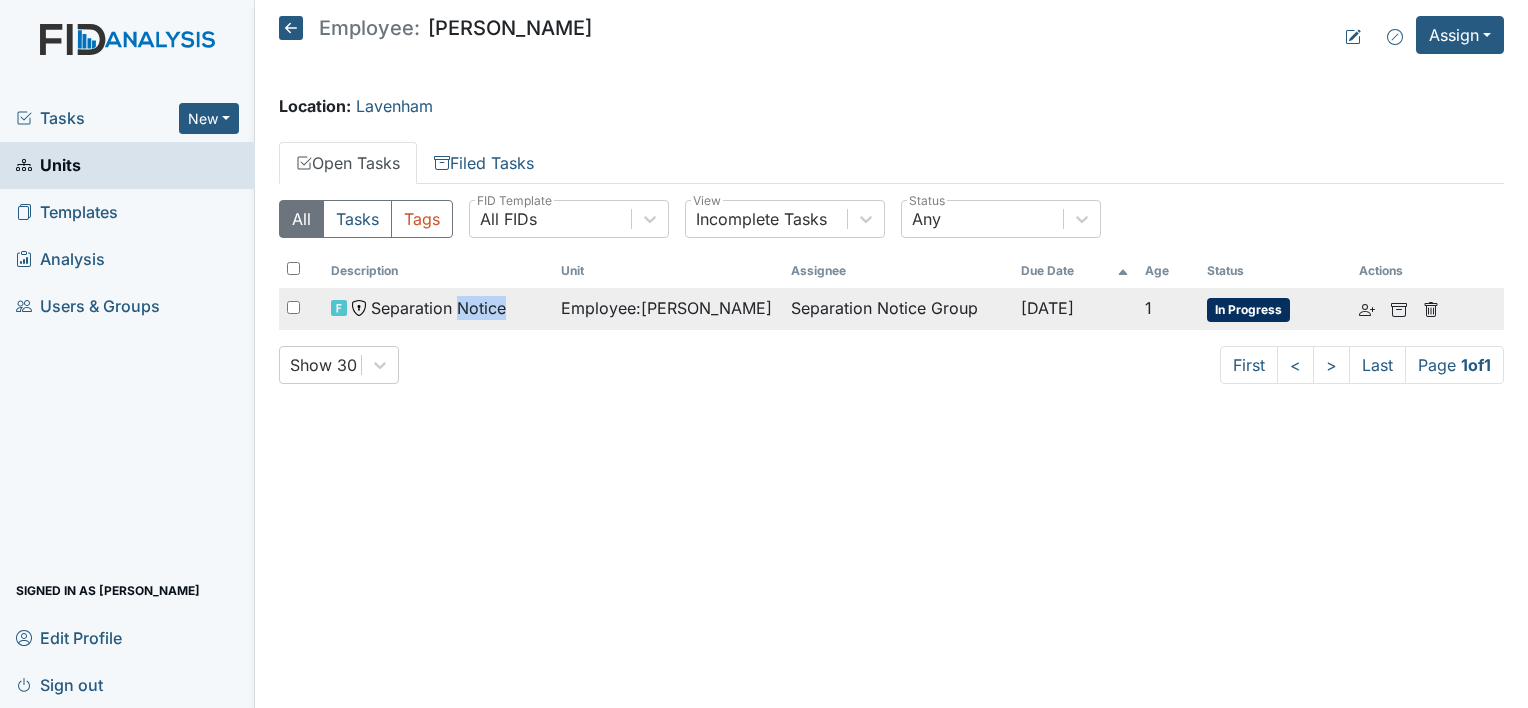 click on "Separation Notice" at bounding box center (438, 308) 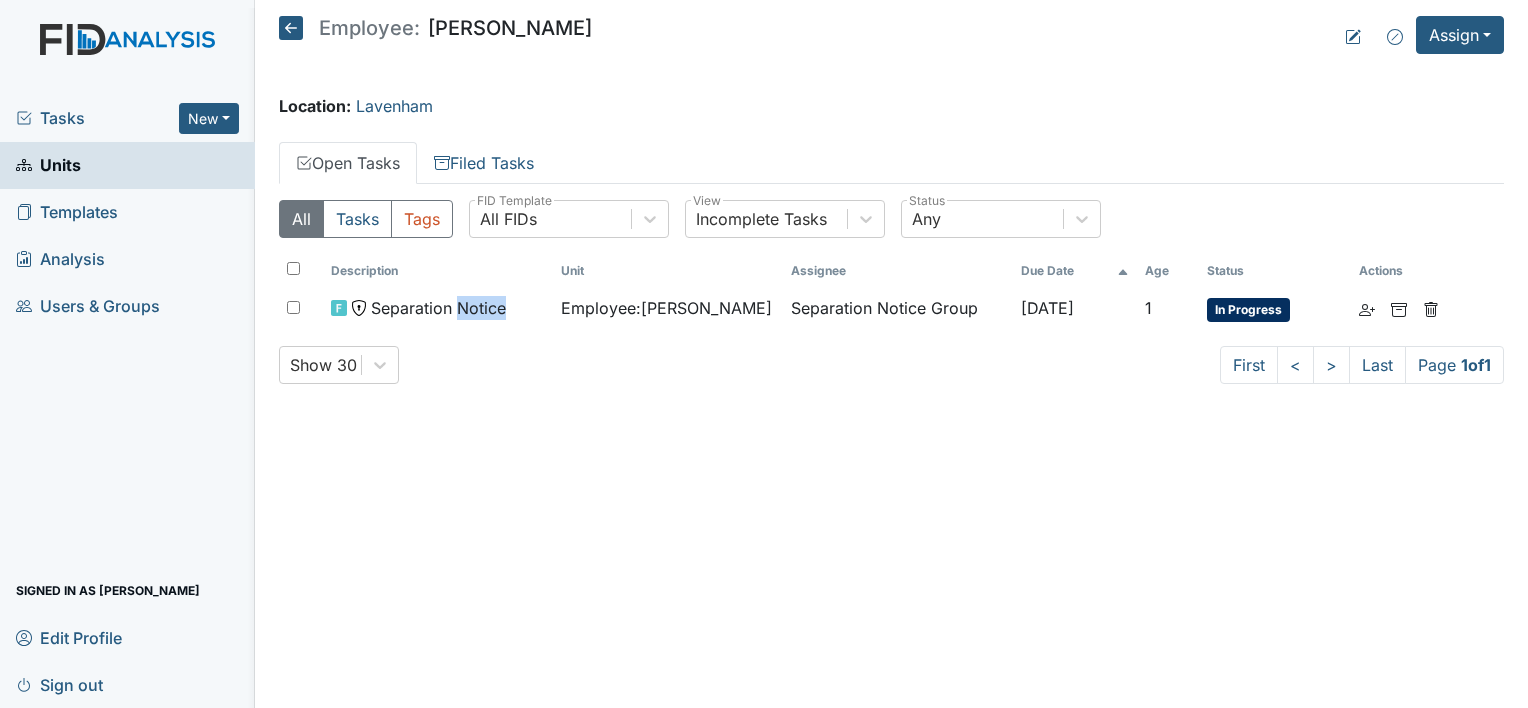 click on "Units" at bounding box center (48, 165) 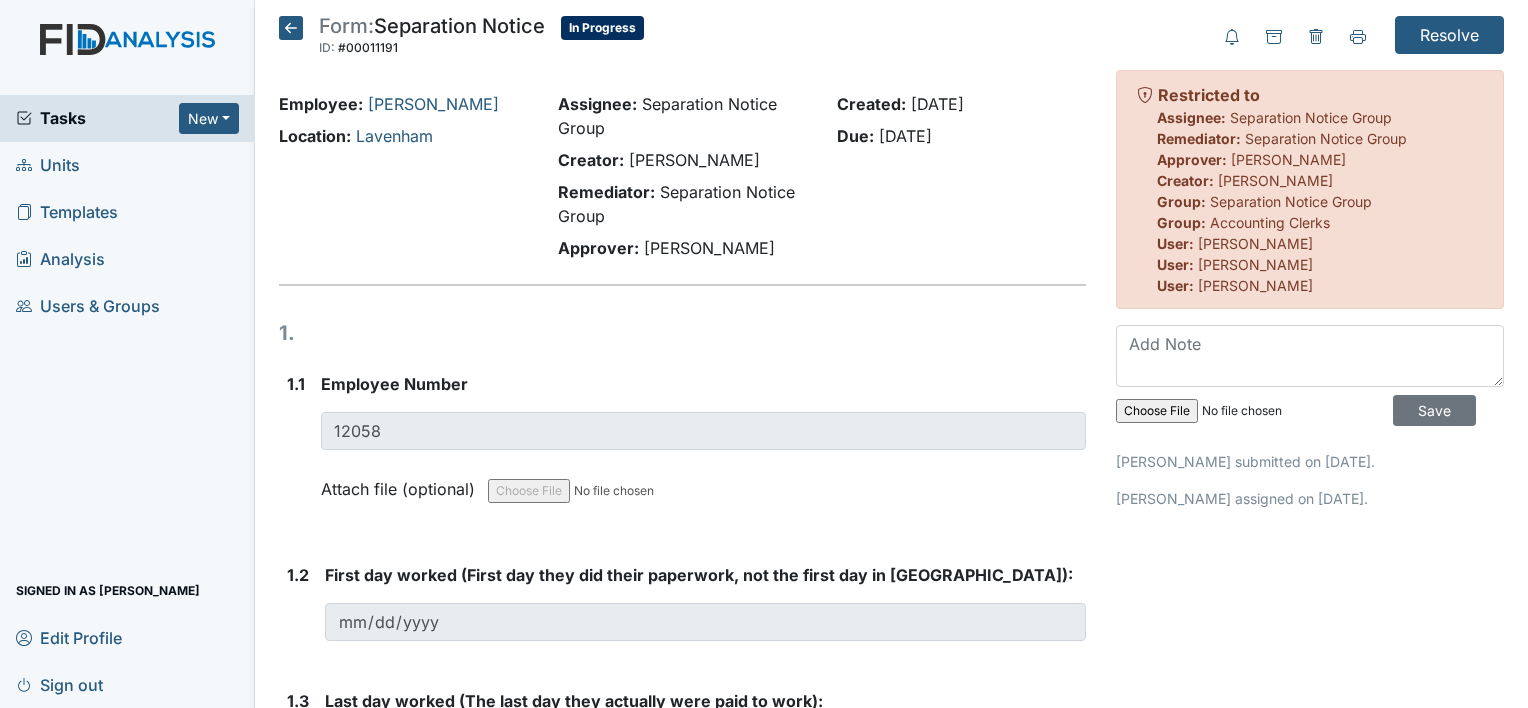 scroll, scrollTop: 0, scrollLeft: 0, axis: both 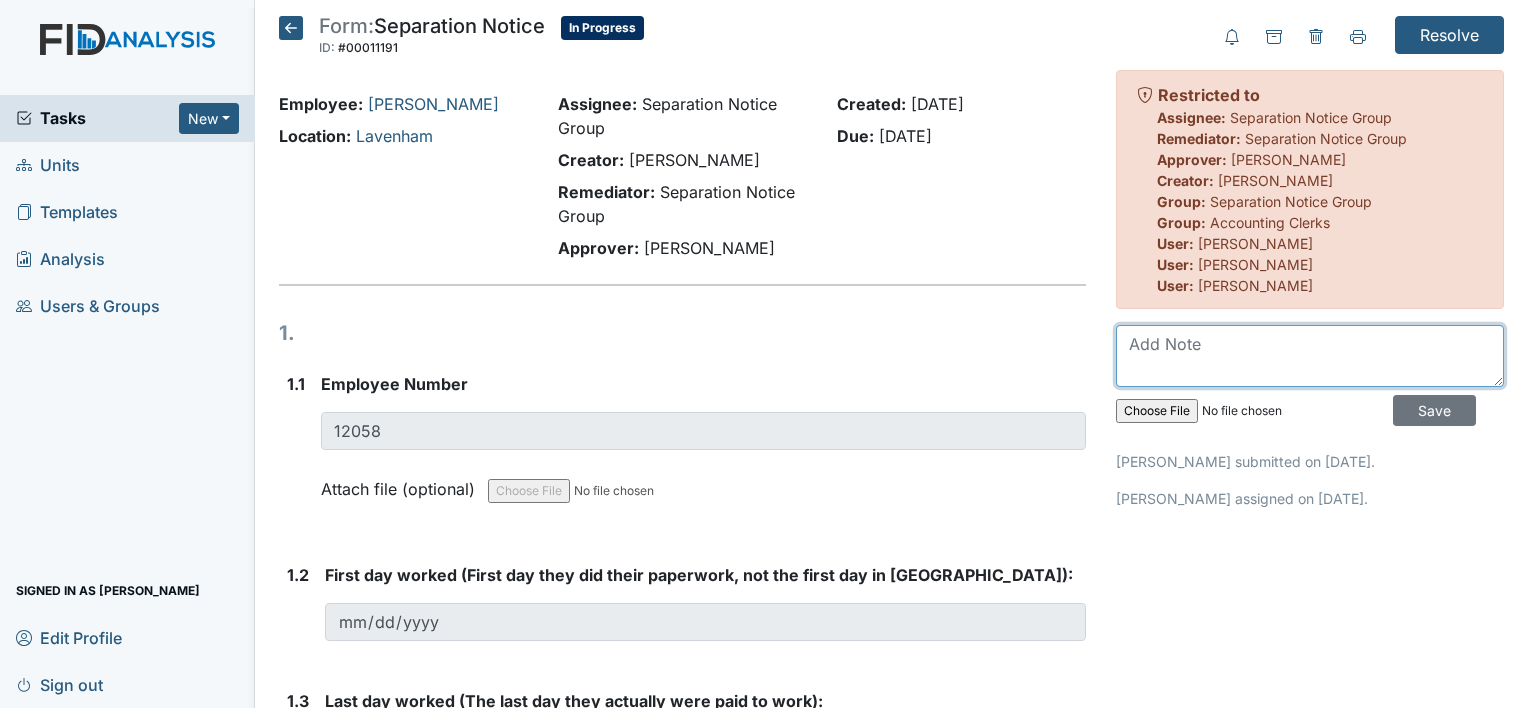 click at bounding box center (1310, 356) 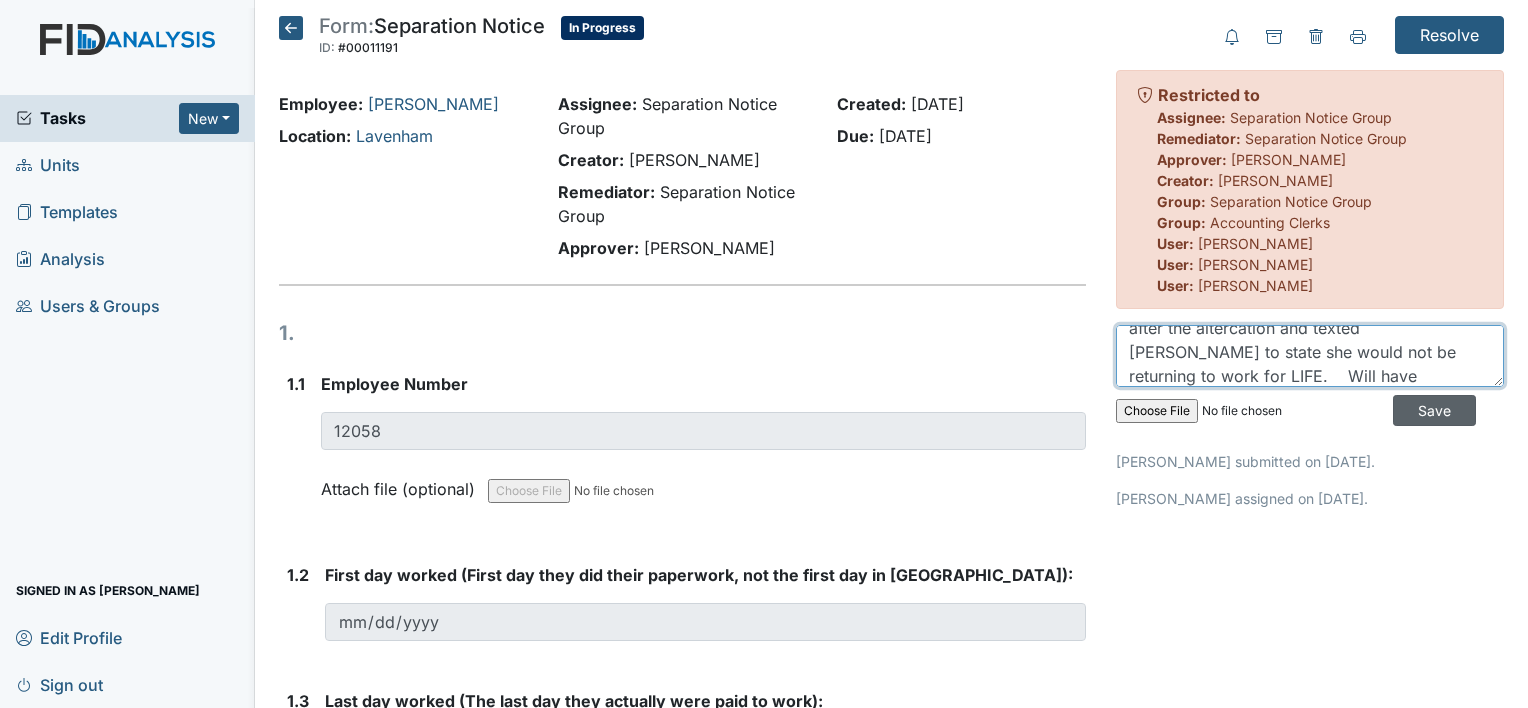 scroll, scrollTop: 88, scrollLeft: 0, axis: vertical 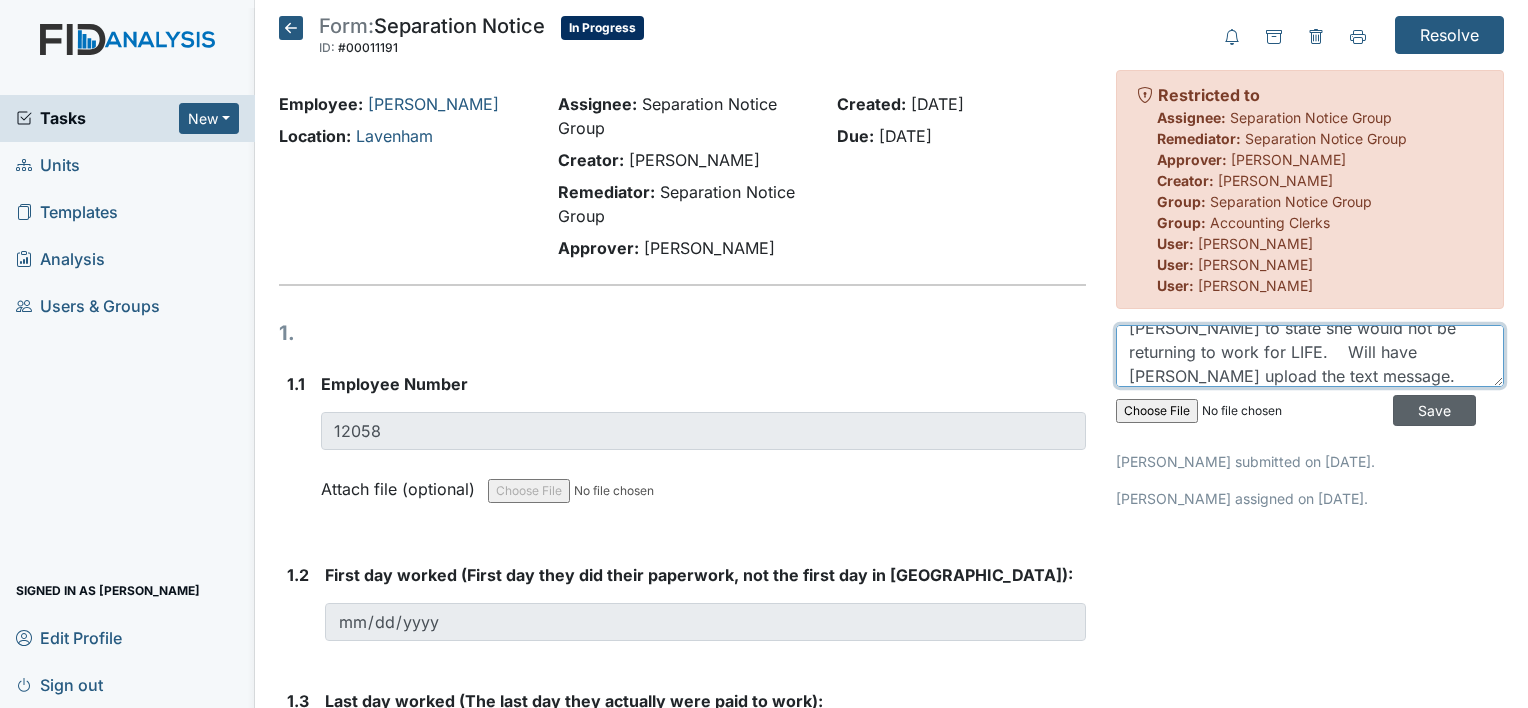 type on "resigned without notice after a verbal altercation with another staff member. She left after the altercation and texted [PERSON_NAME] to state she would not be returning to work for LIFE.    Will have [PERSON_NAME] upload the text message." 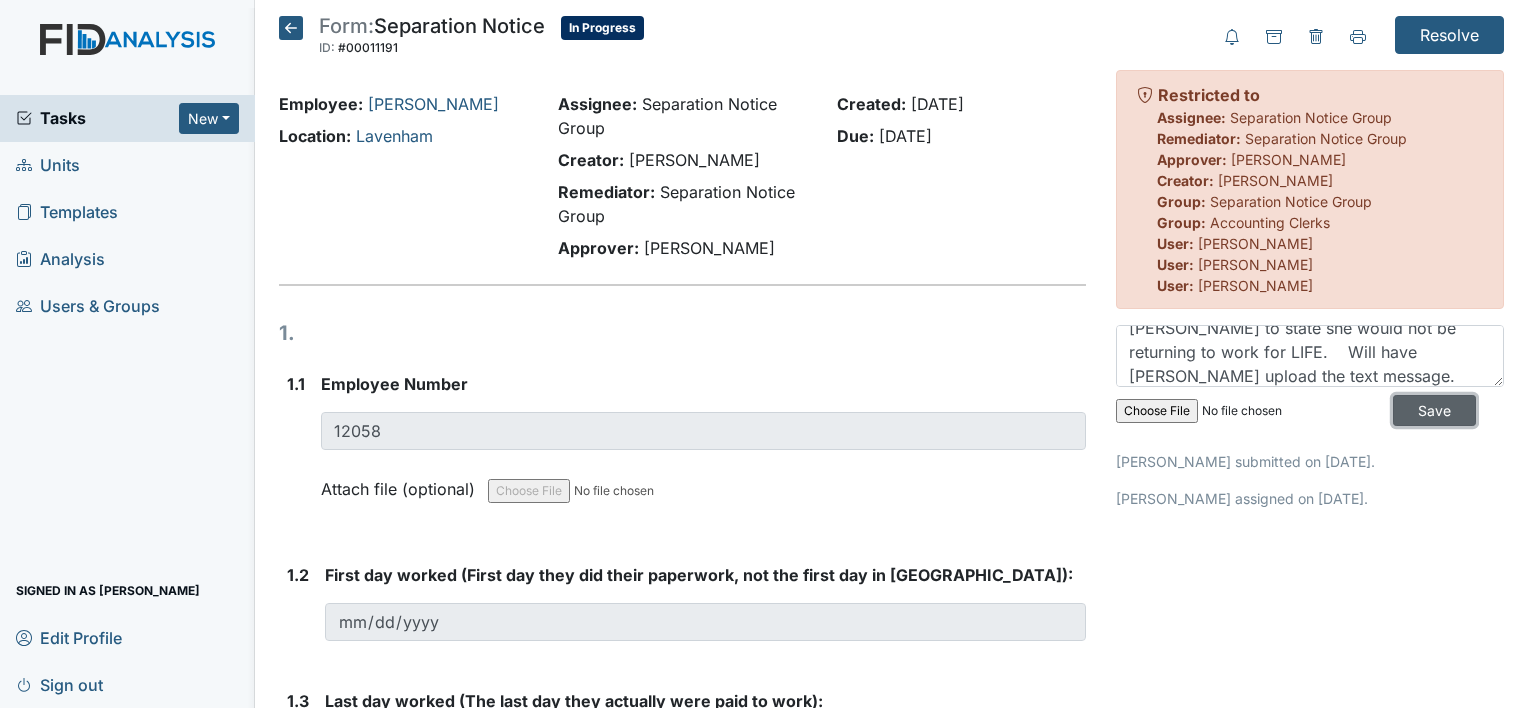 click on "Save" at bounding box center (1434, 410) 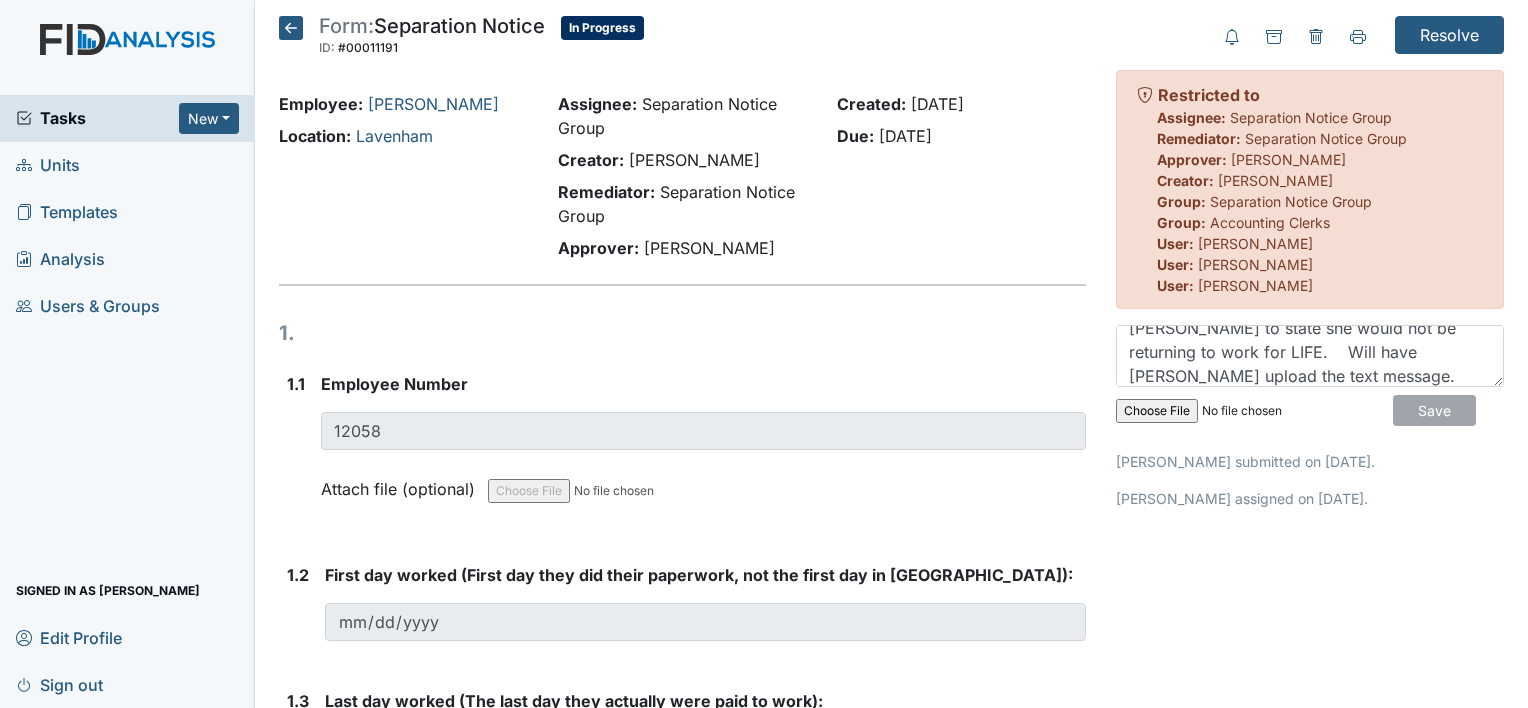 type 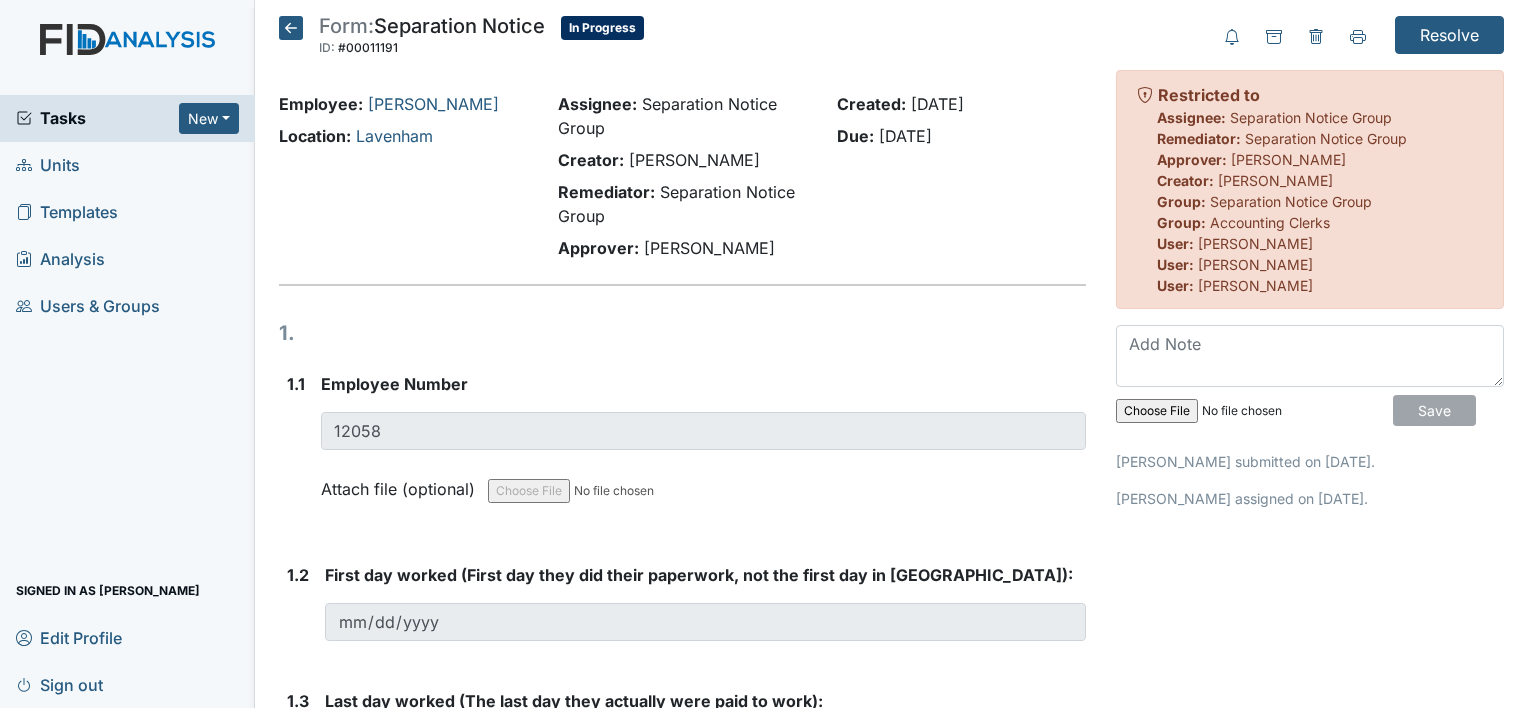 scroll, scrollTop: 0, scrollLeft: 0, axis: both 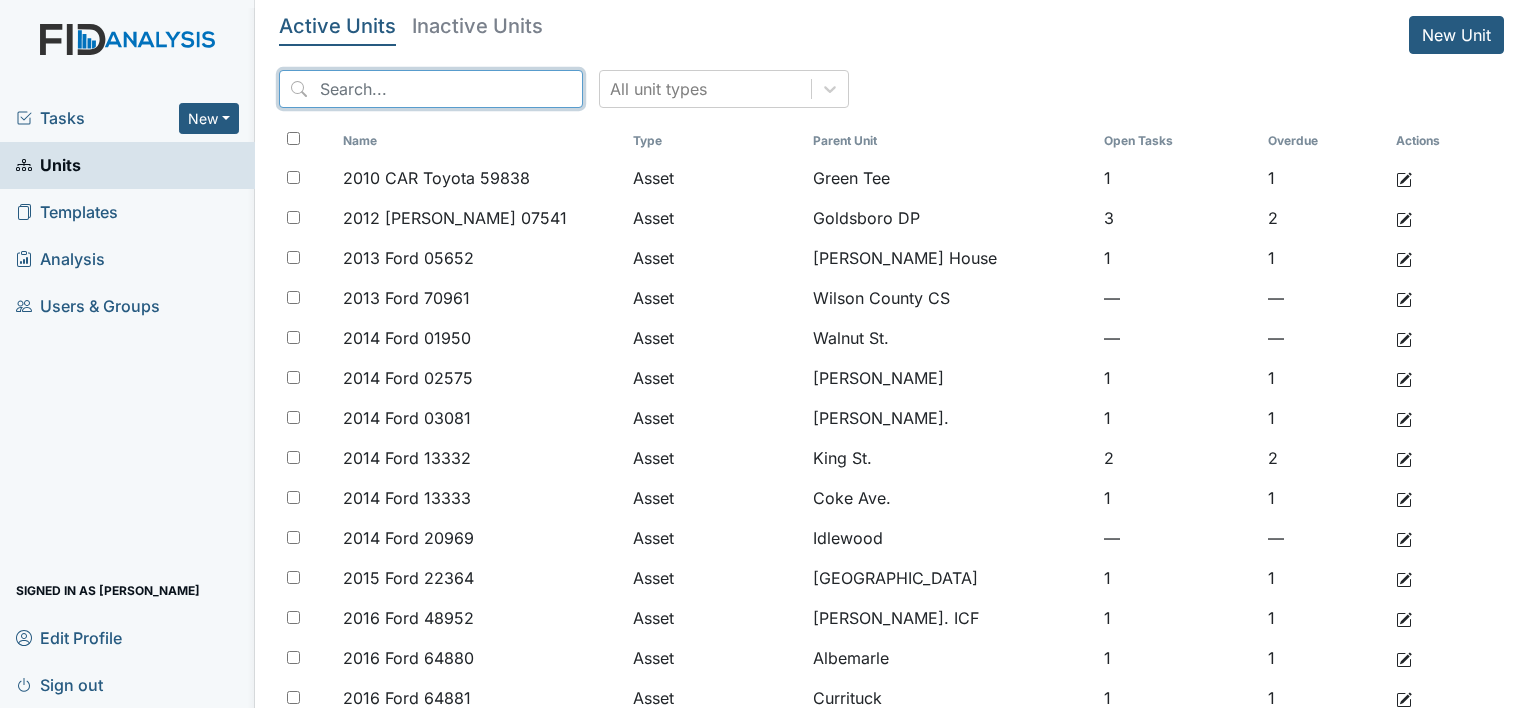 click at bounding box center [431, 89] 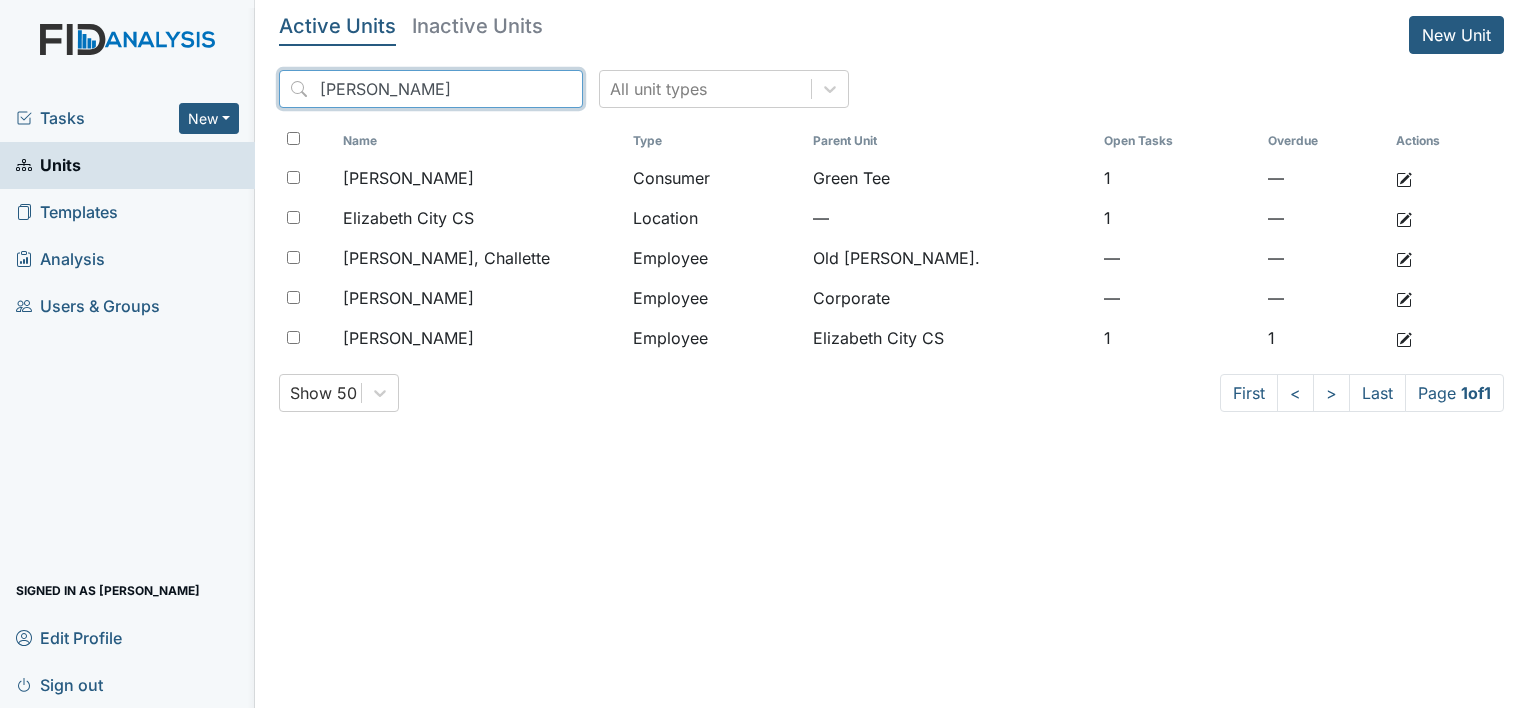 type on "beth" 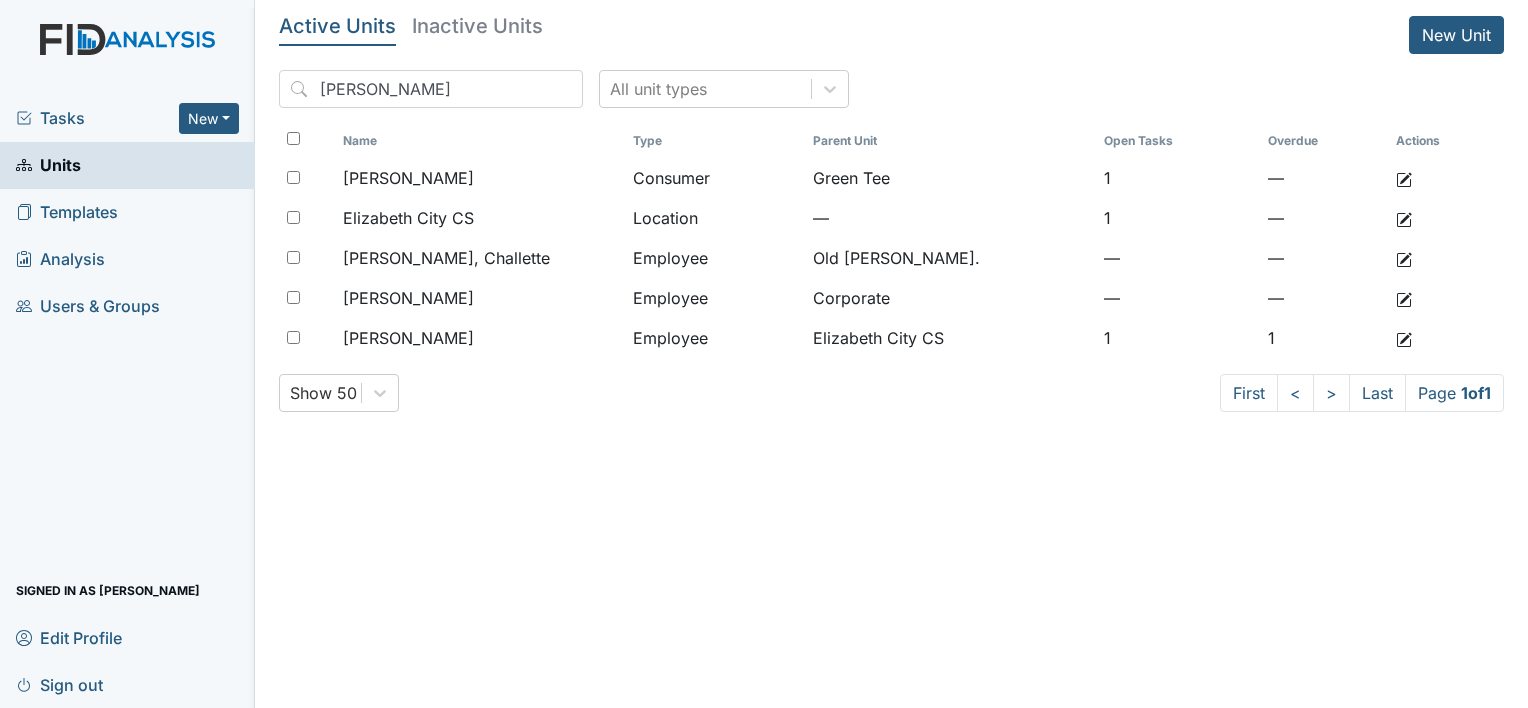 click on "Inactive Units" at bounding box center [477, 26] 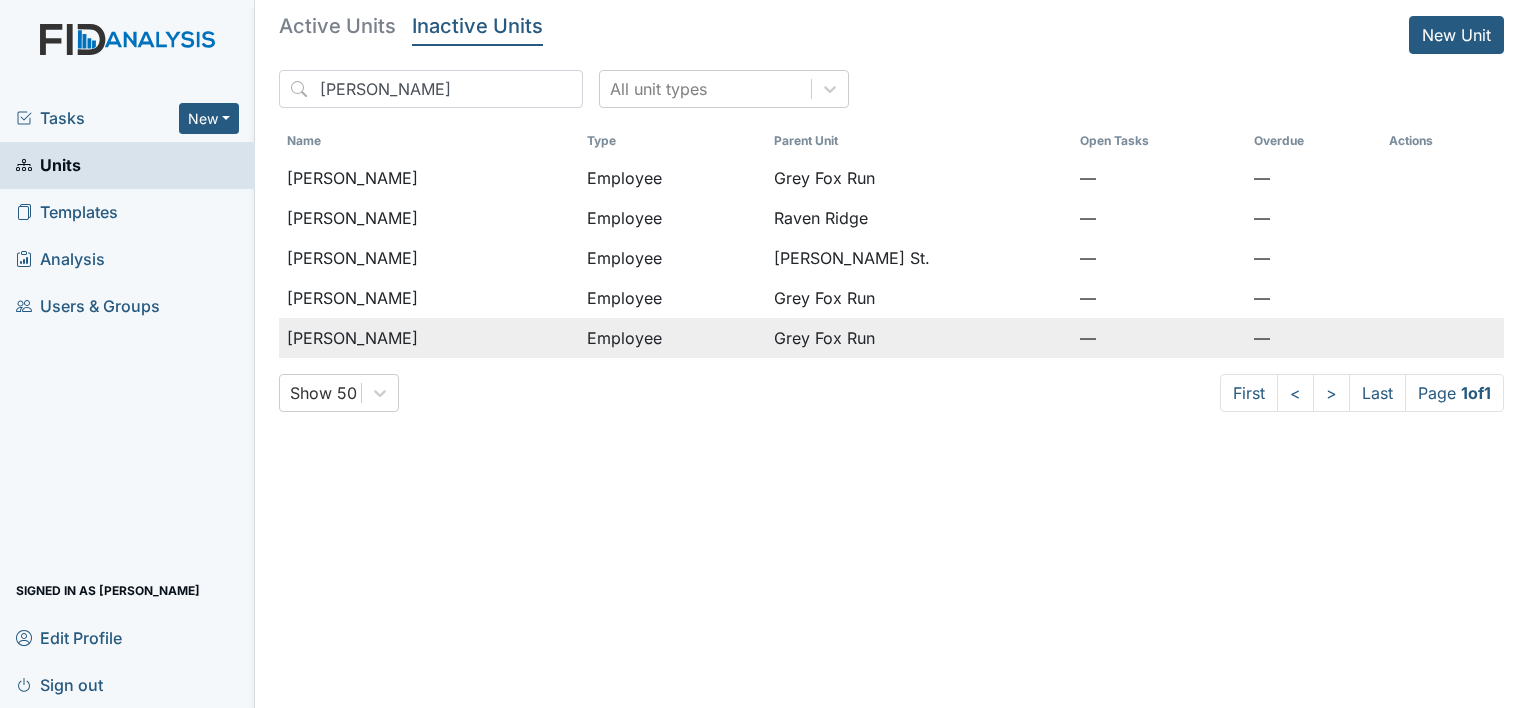click on "Nitke, Beth" at bounding box center [352, 338] 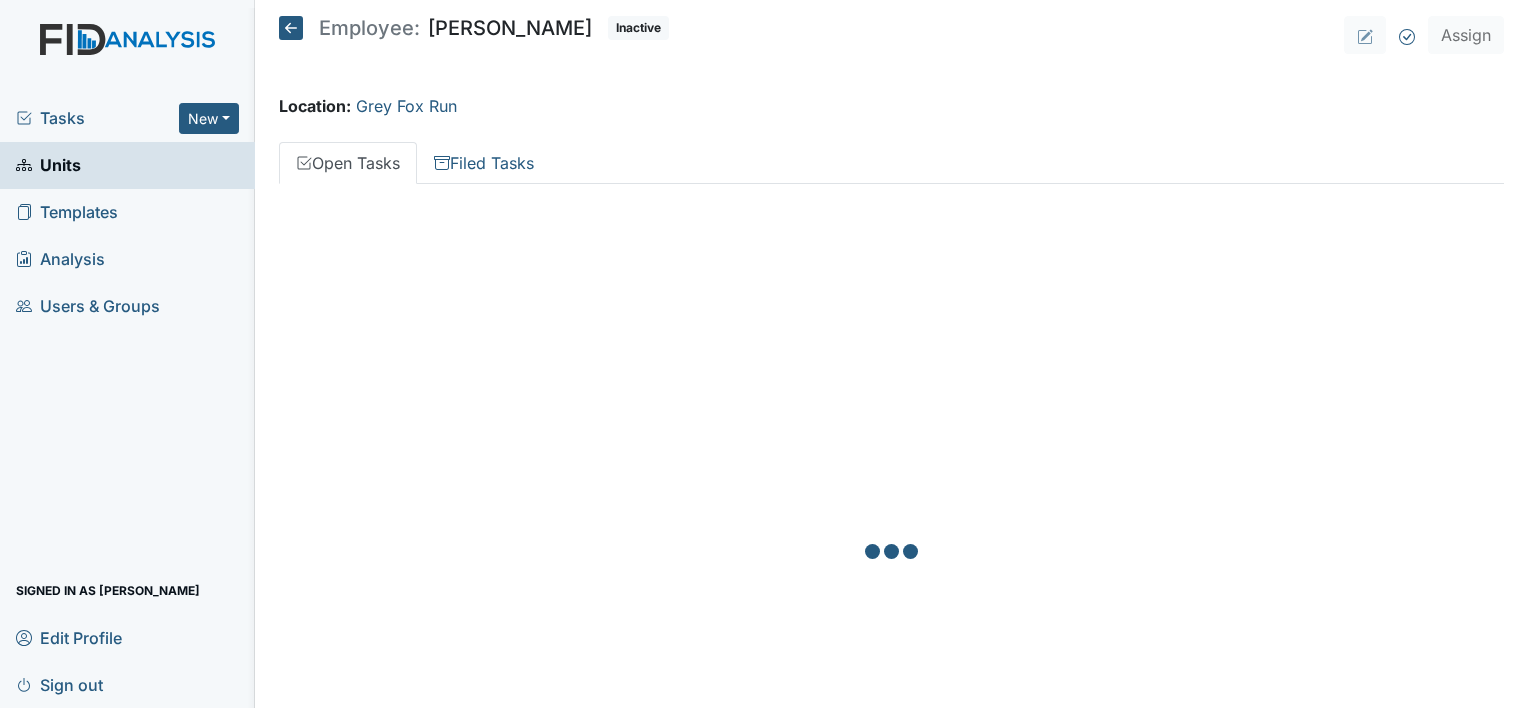 scroll, scrollTop: 0, scrollLeft: 0, axis: both 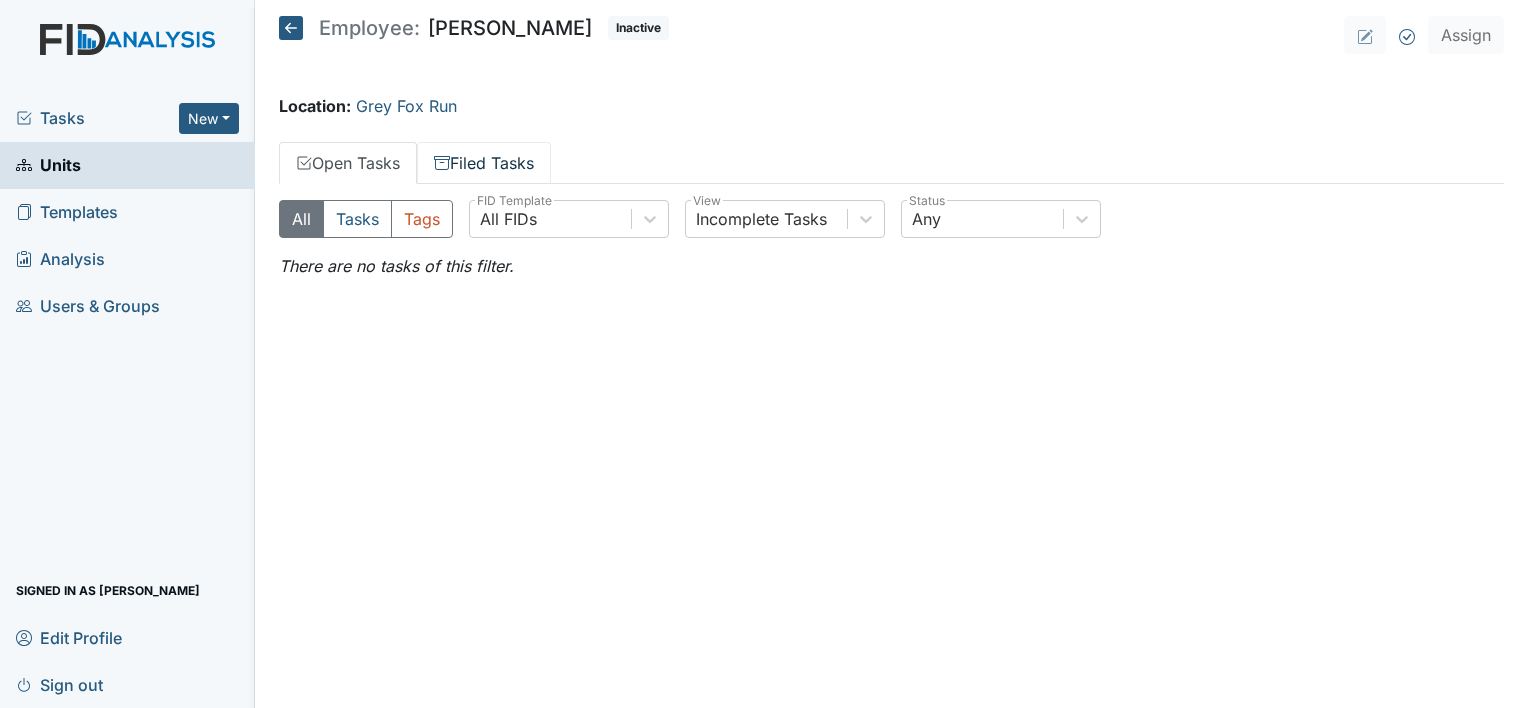 click on "Filed Tasks" at bounding box center [484, 163] 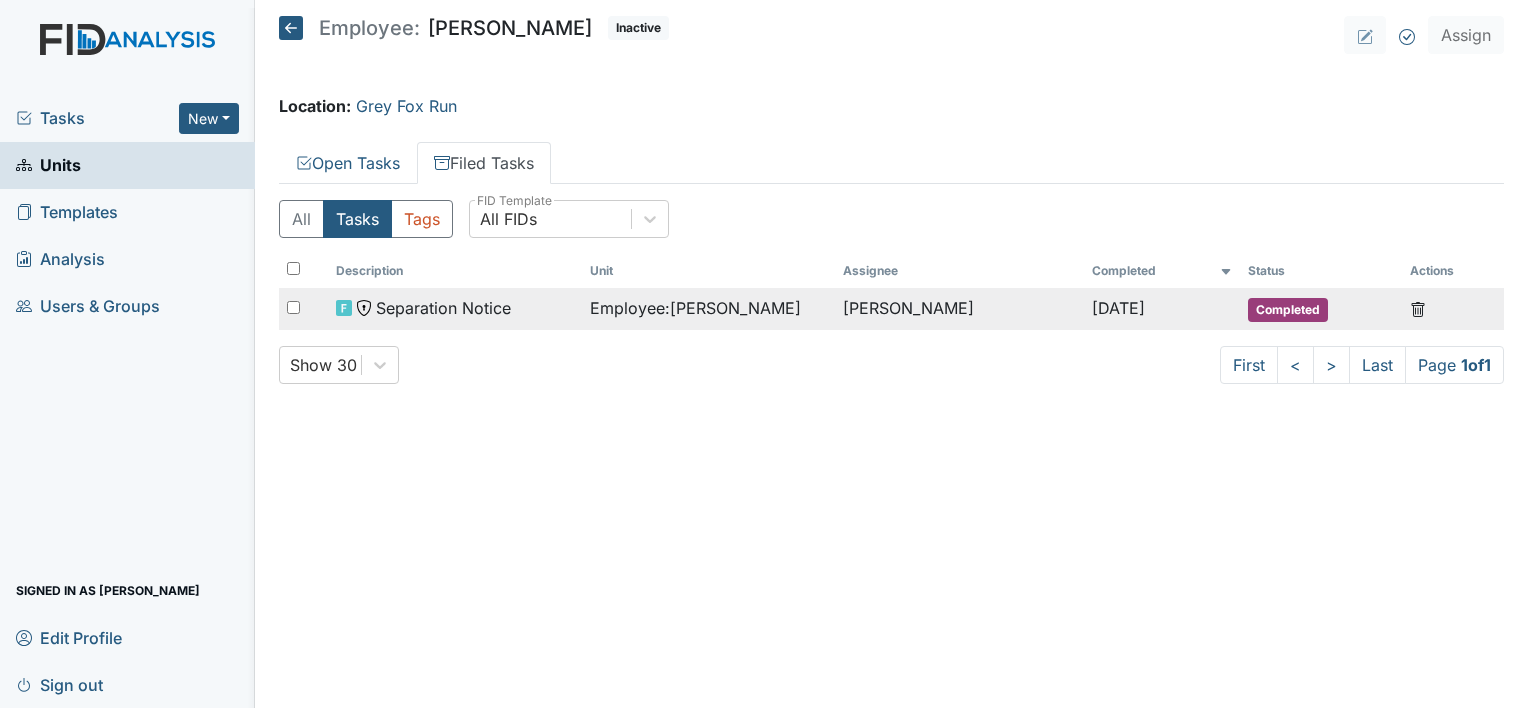 click on "Separation Notice" at bounding box center (443, 308) 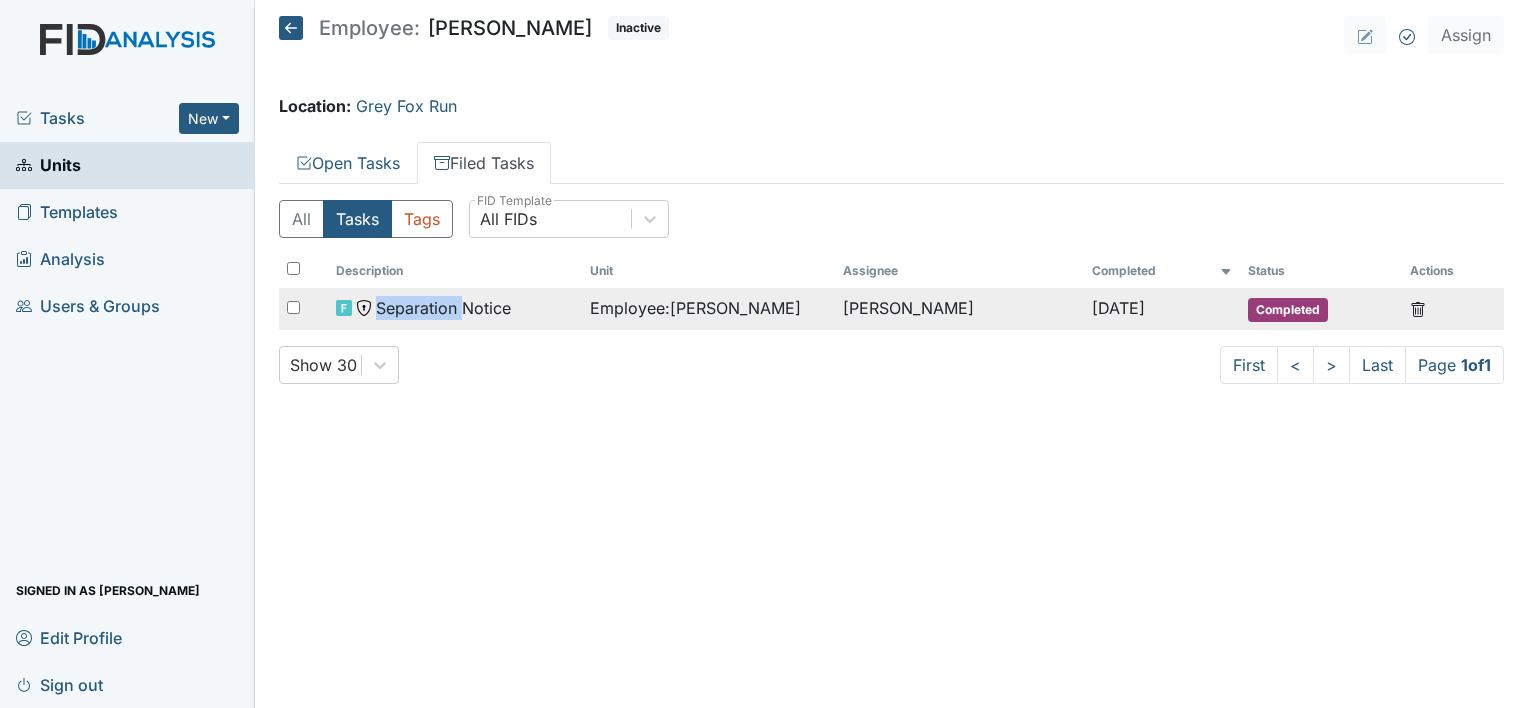 click on "Separation Notice" at bounding box center [443, 308] 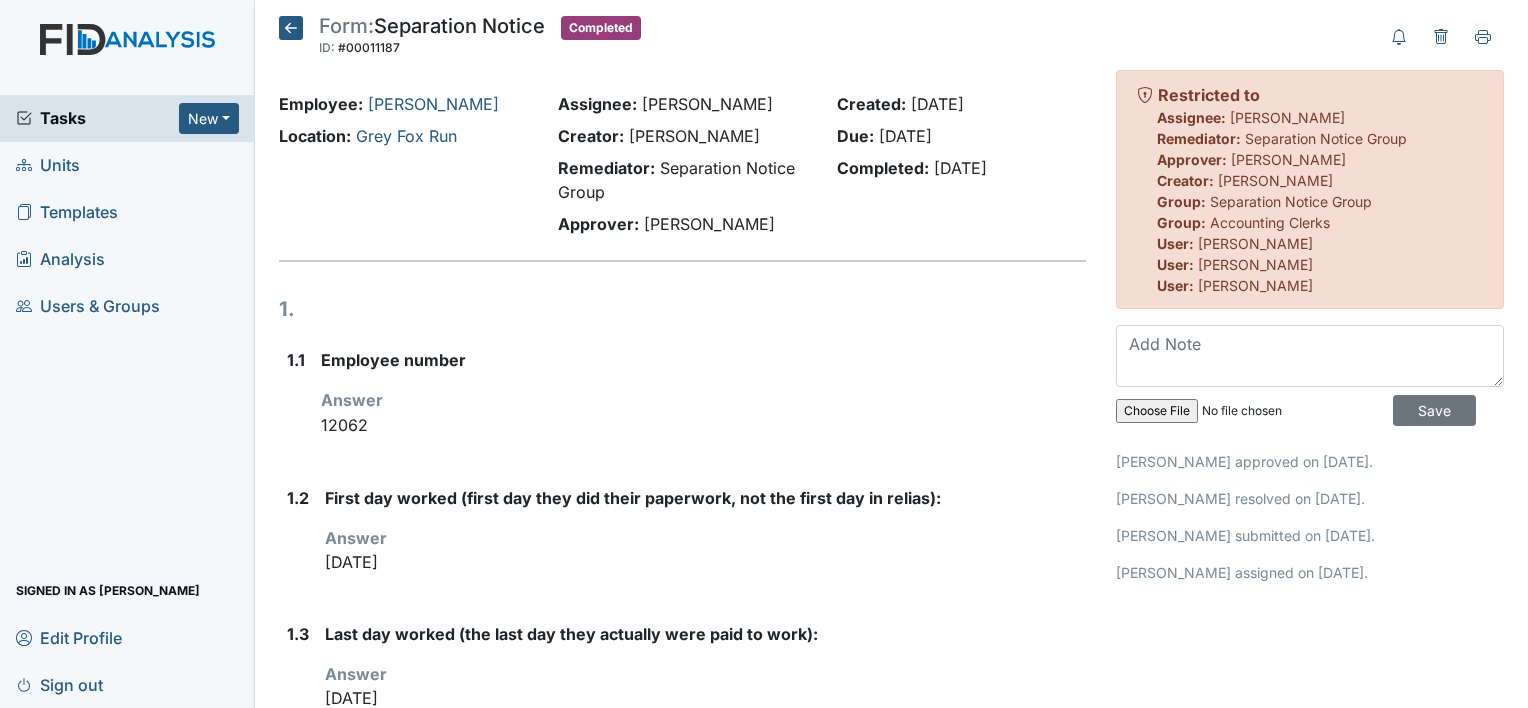 scroll, scrollTop: 0, scrollLeft: 0, axis: both 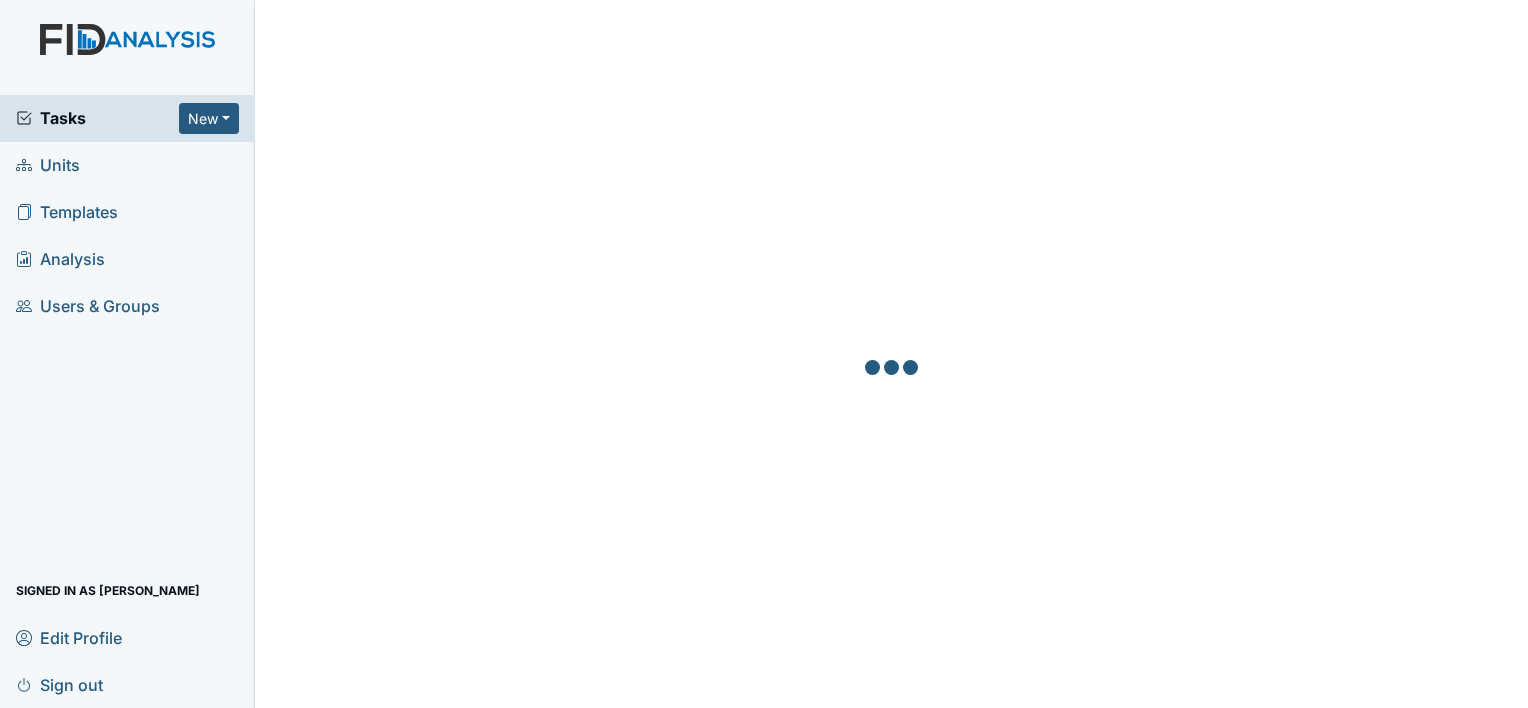 click on "Units" at bounding box center [48, 165] 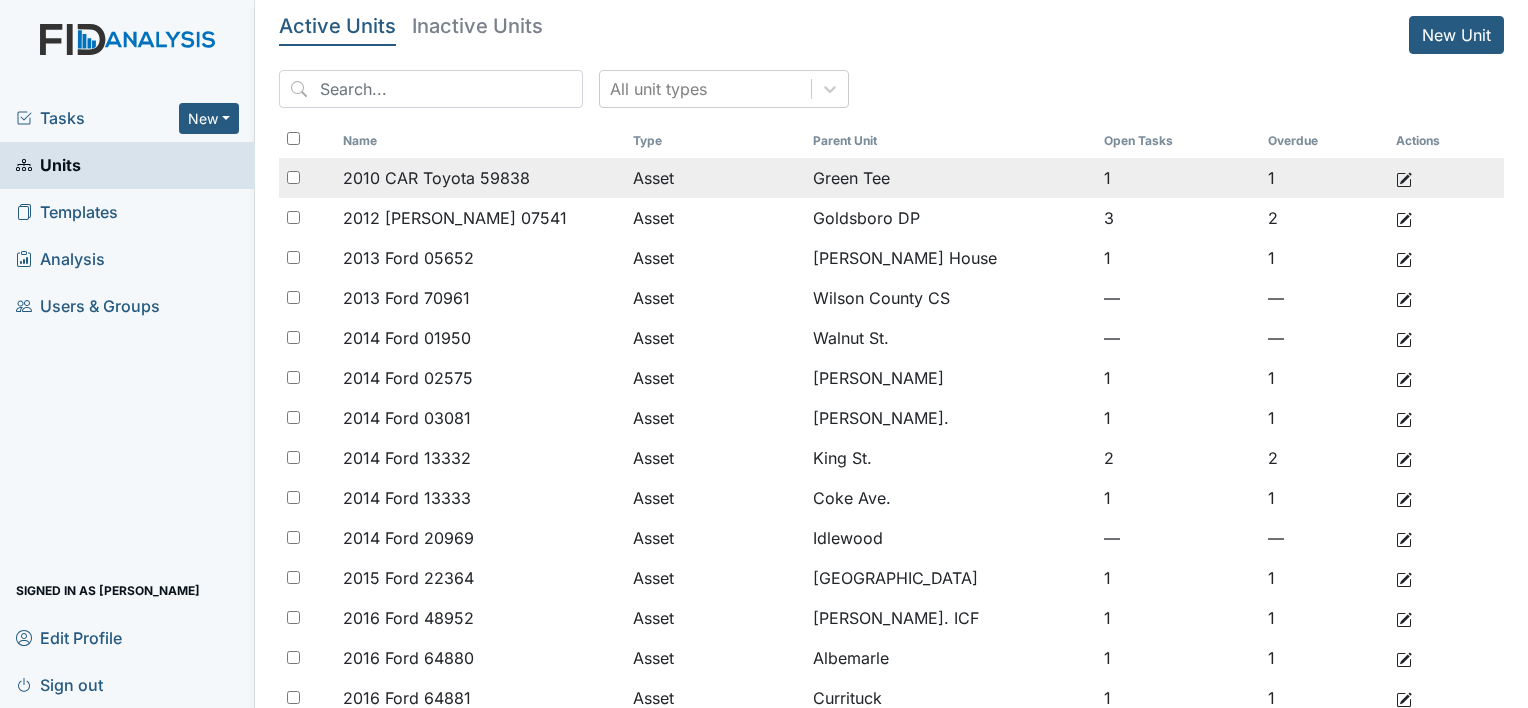 scroll, scrollTop: 0, scrollLeft: 0, axis: both 